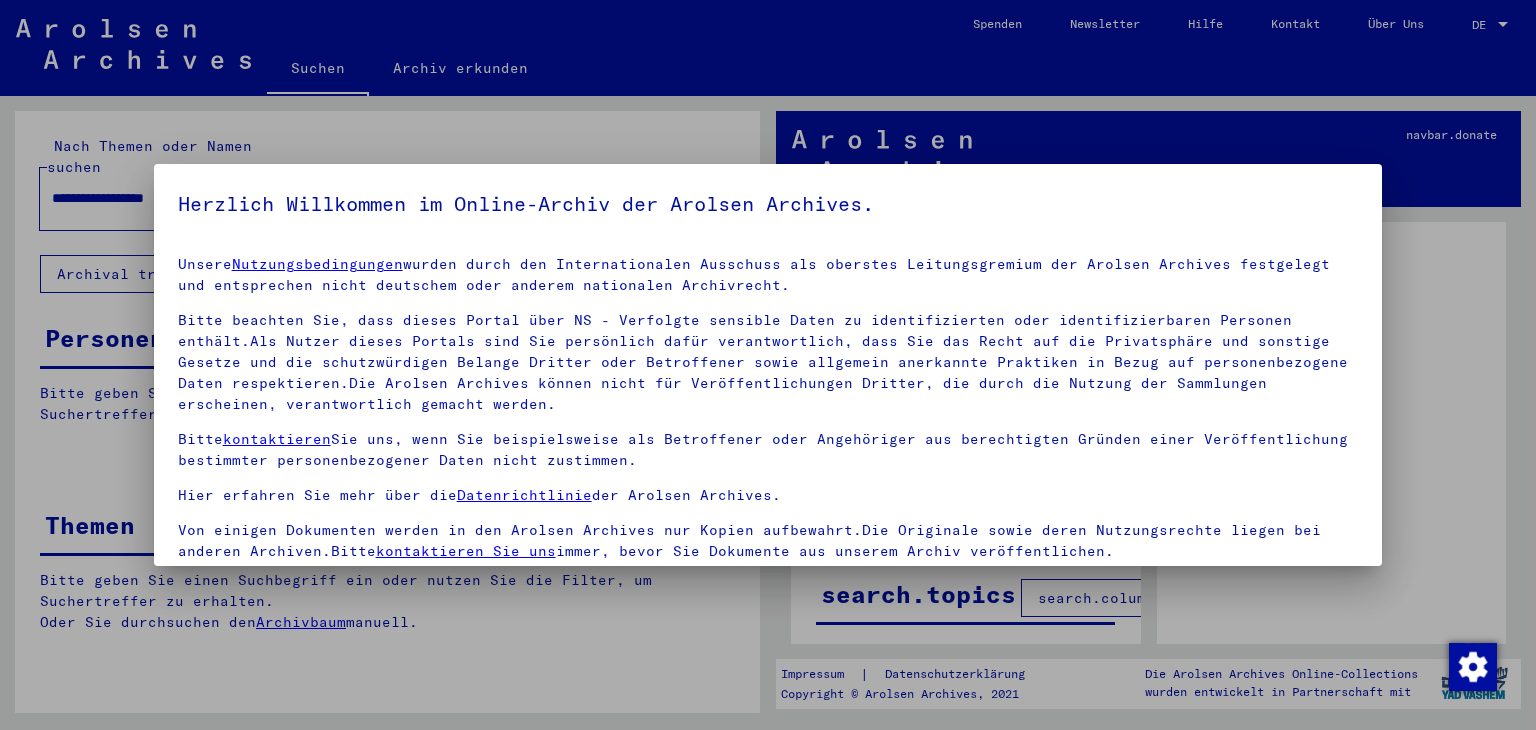 scroll, scrollTop: 0, scrollLeft: 0, axis: both 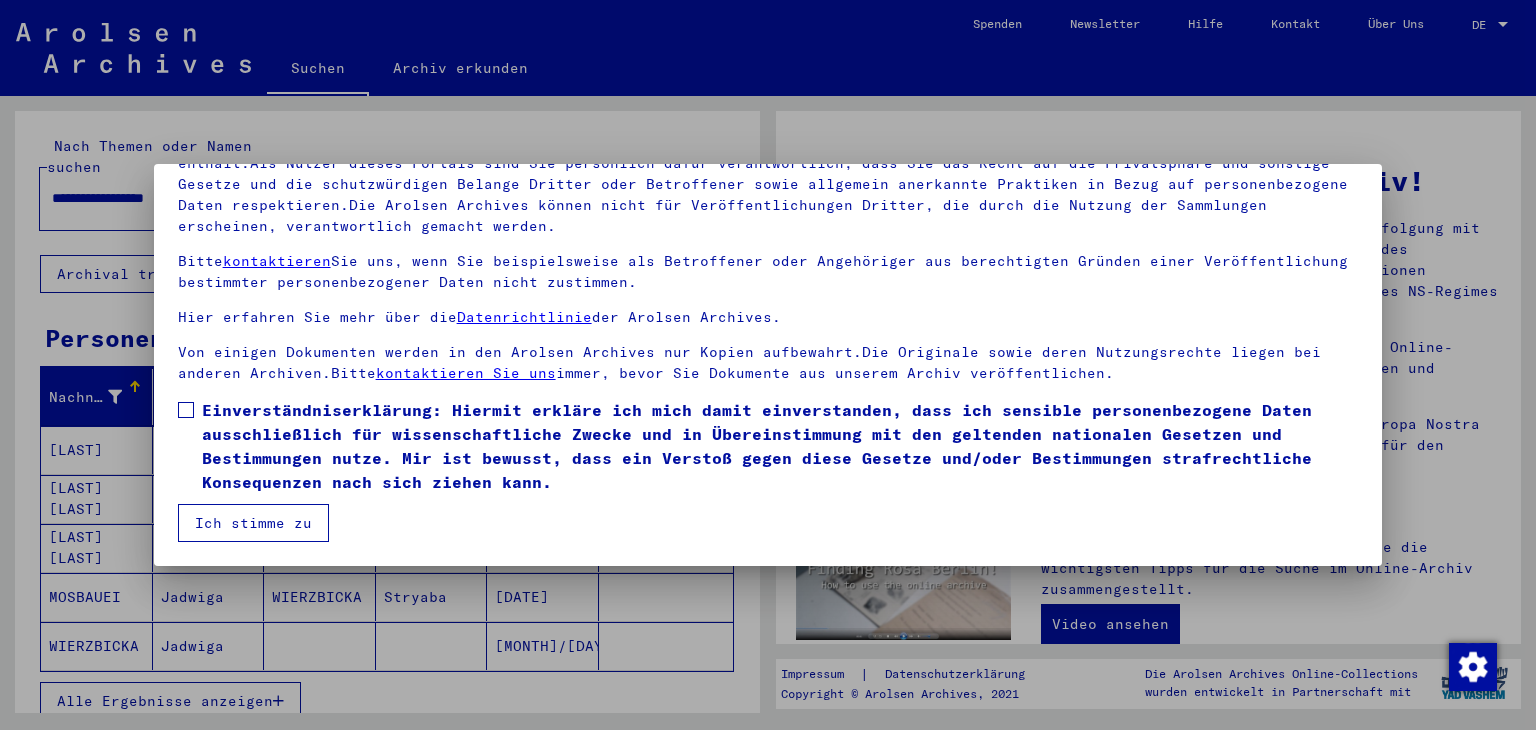 click on "Einverständniserklärung: Hiermit erkläre ich mich damit einverstanden, dass ich sensible personenbezogene Daten ausschließlich für wissenschaftliche Zwecke und in Übereinstimmung mit den geltenden nationalen Gesetzen und Bestimmungen nutze. Mir ist bewusst, dass ein Verstoß gegen diese Gesetze und/oder Bestimmungen strafrechtliche Konsequenzen nach sich ziehen kann." at bounding box center [768, 446] 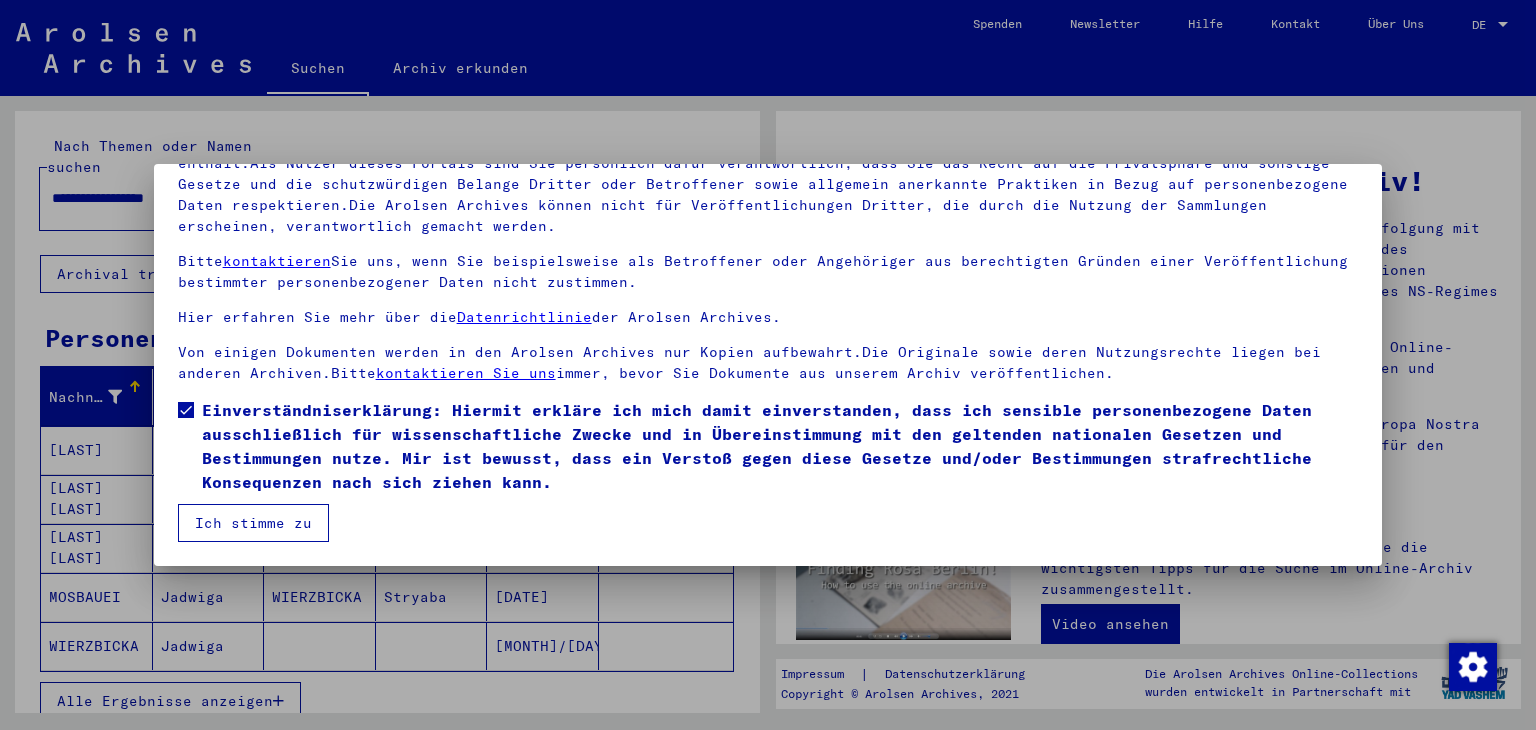 click on "Ich stimme zu" at bounding box center (253, 523) 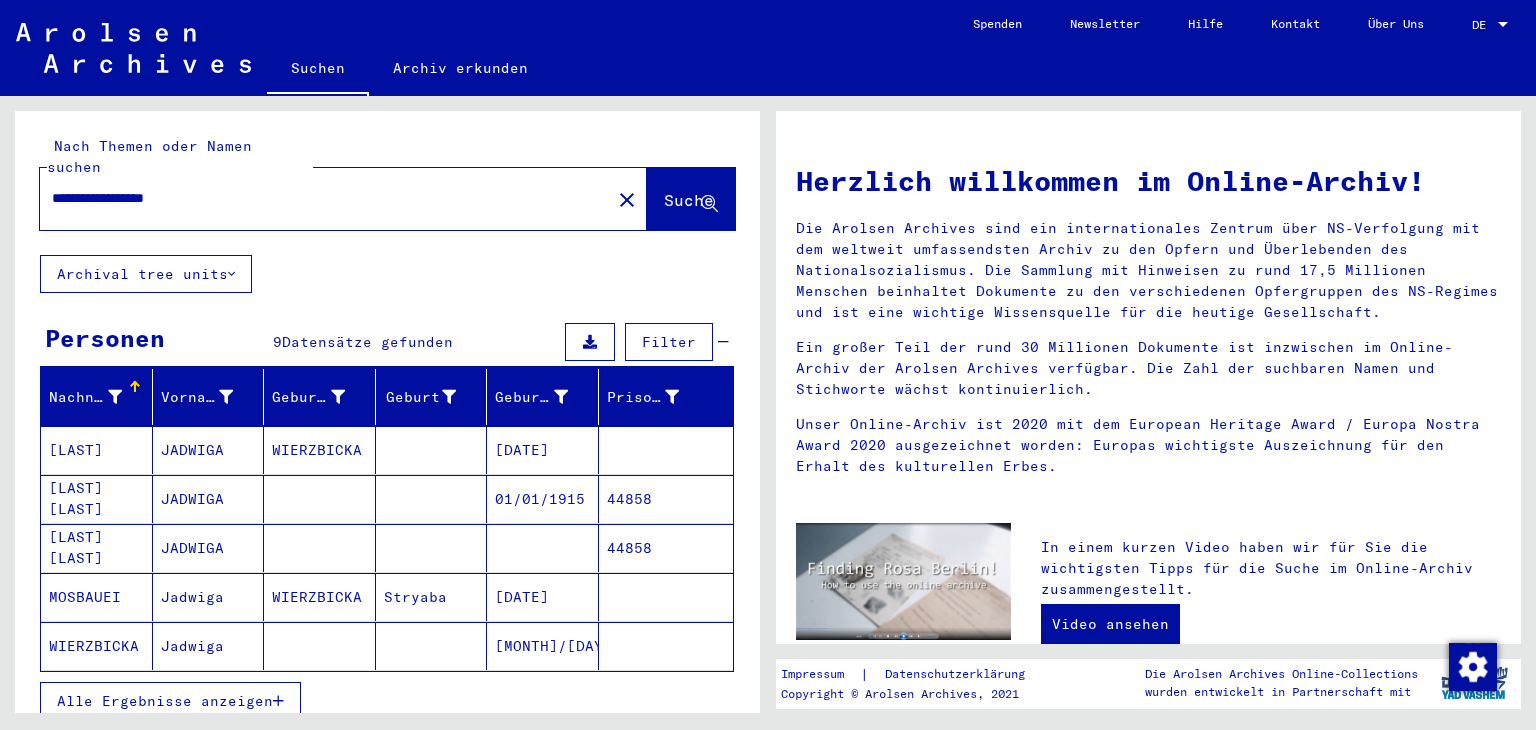 click on "Alle Ergebnisse anzeigen" at bounding box center [170, 701] 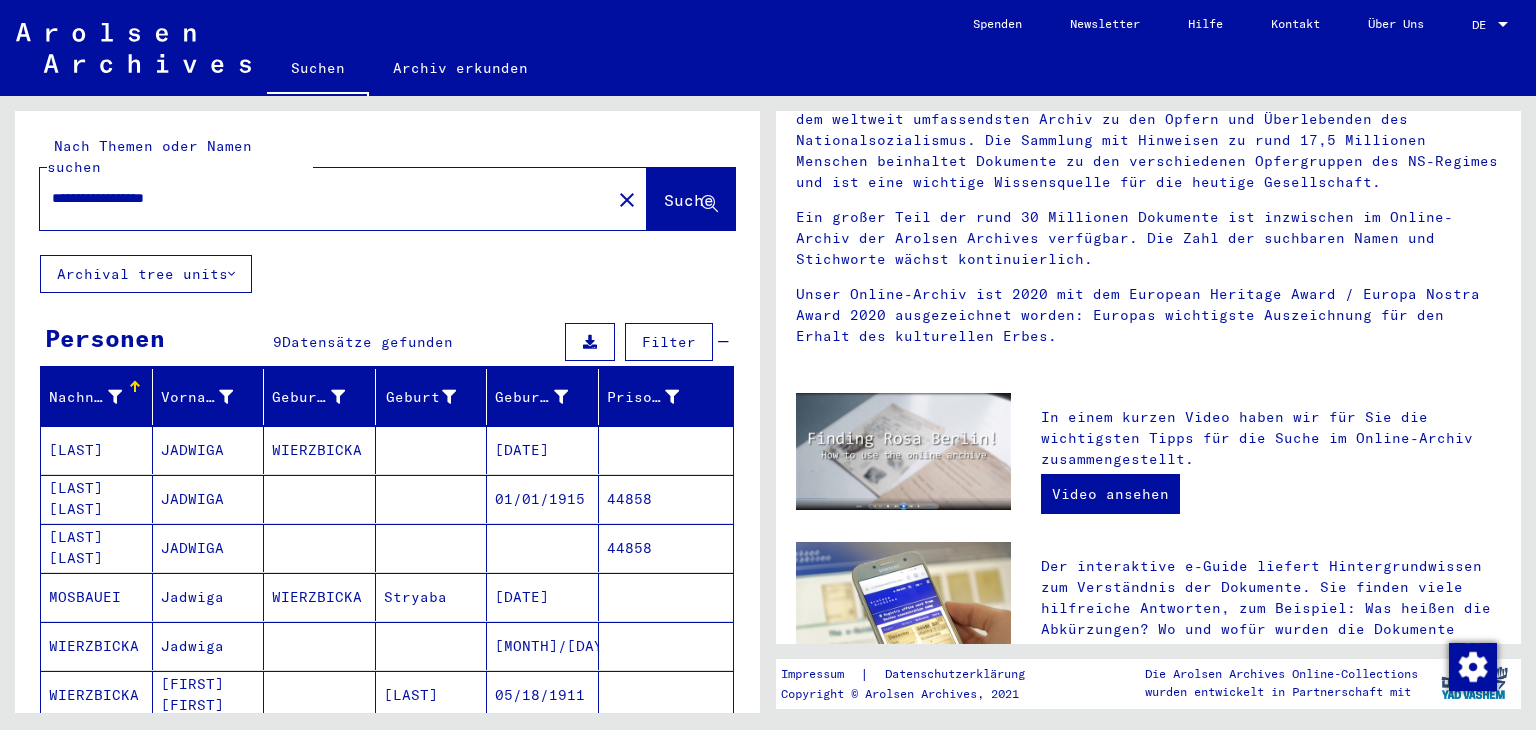 scroll, scrollTop: 0, scrollLeft: 0, axis: both 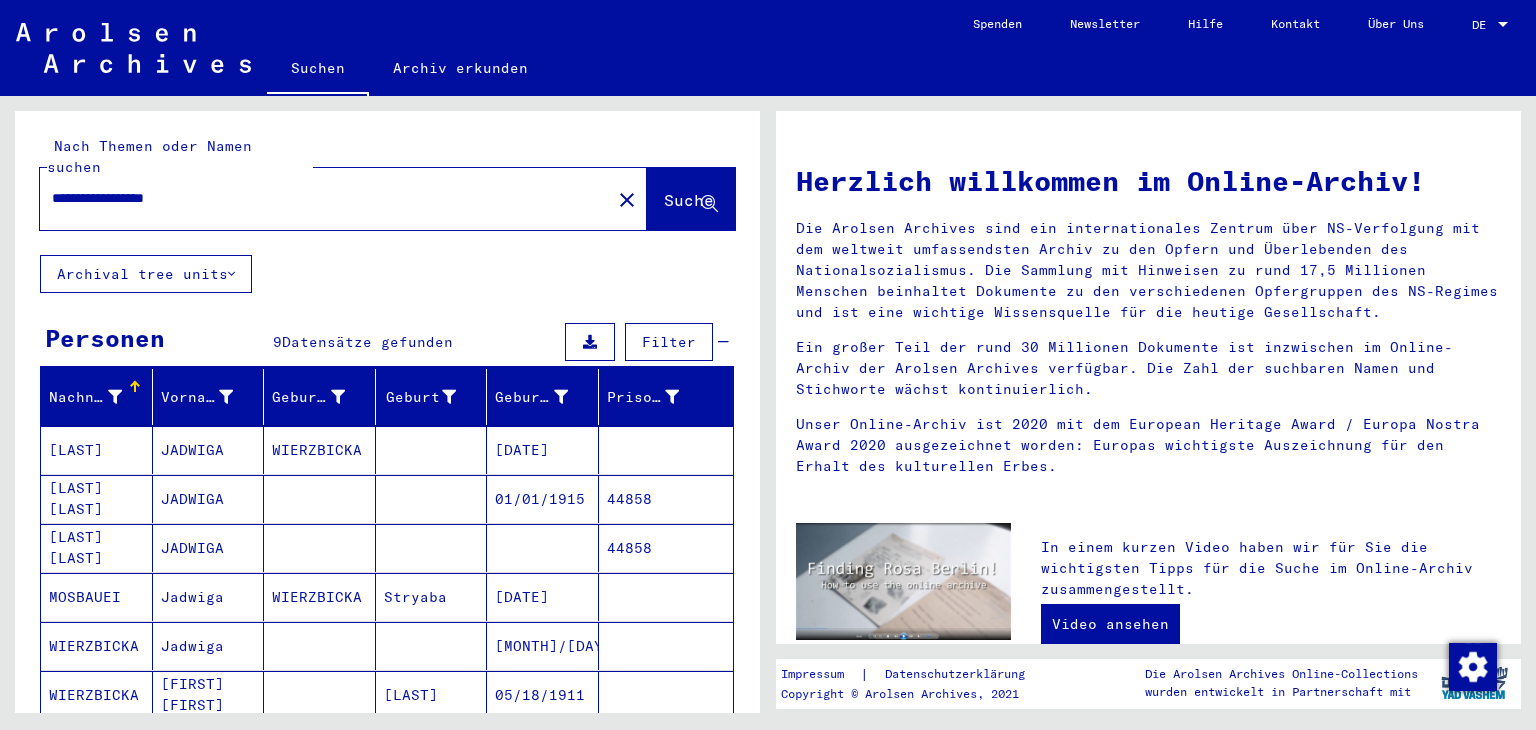click on "Archival tree units" 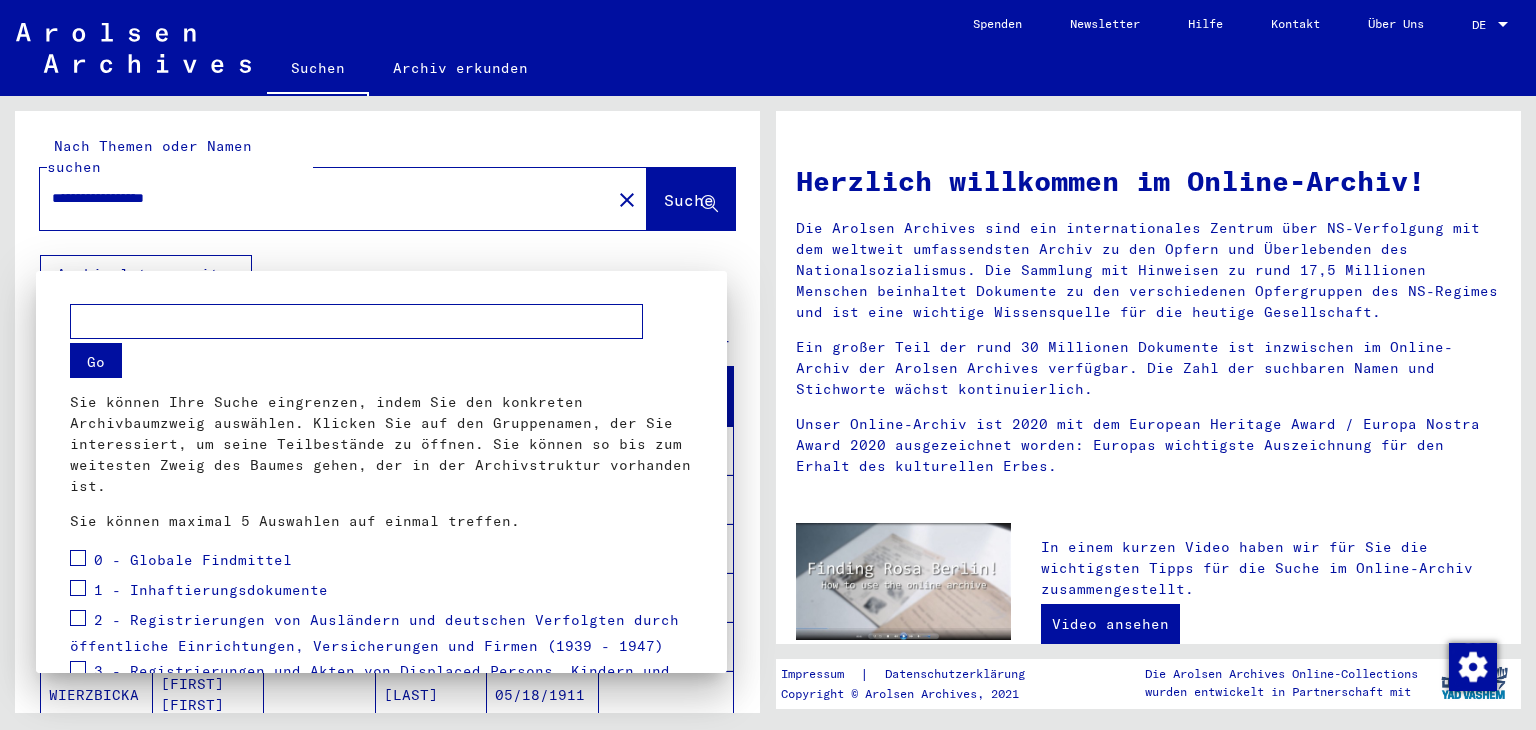 click at bounding box center [768, 365] 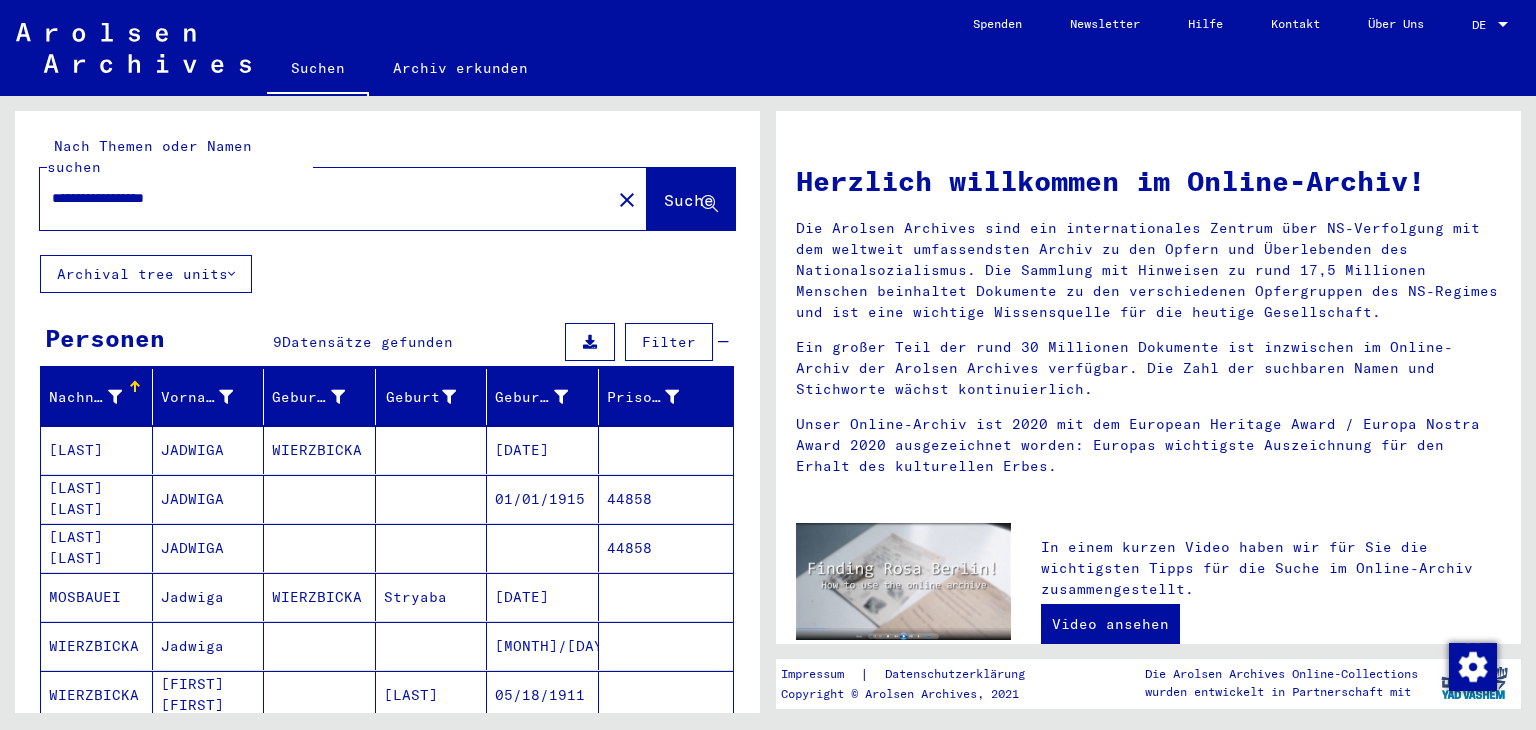 click on "Archival tree units" 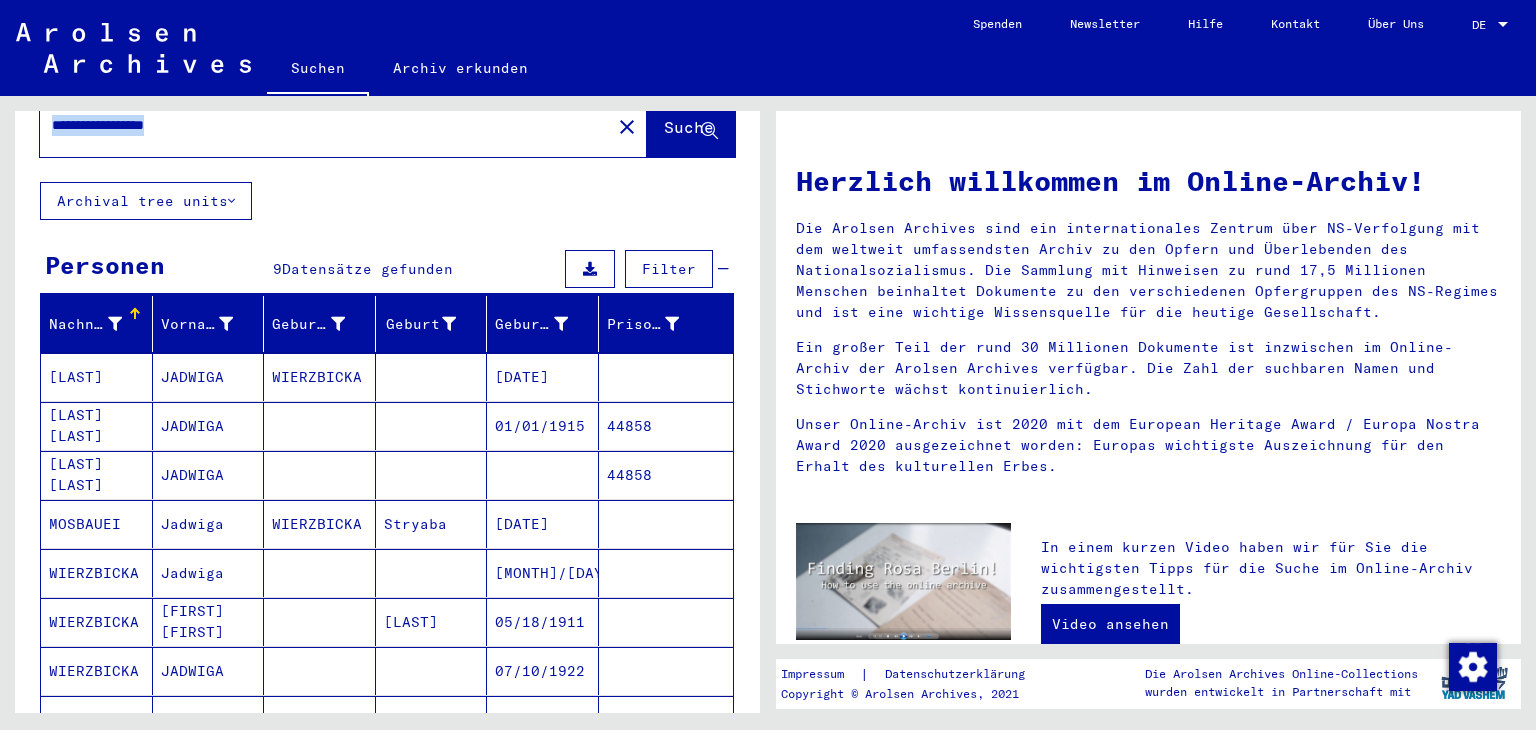 scroll, scrollTop: 61, scrollLeft: 0, axis: vertical 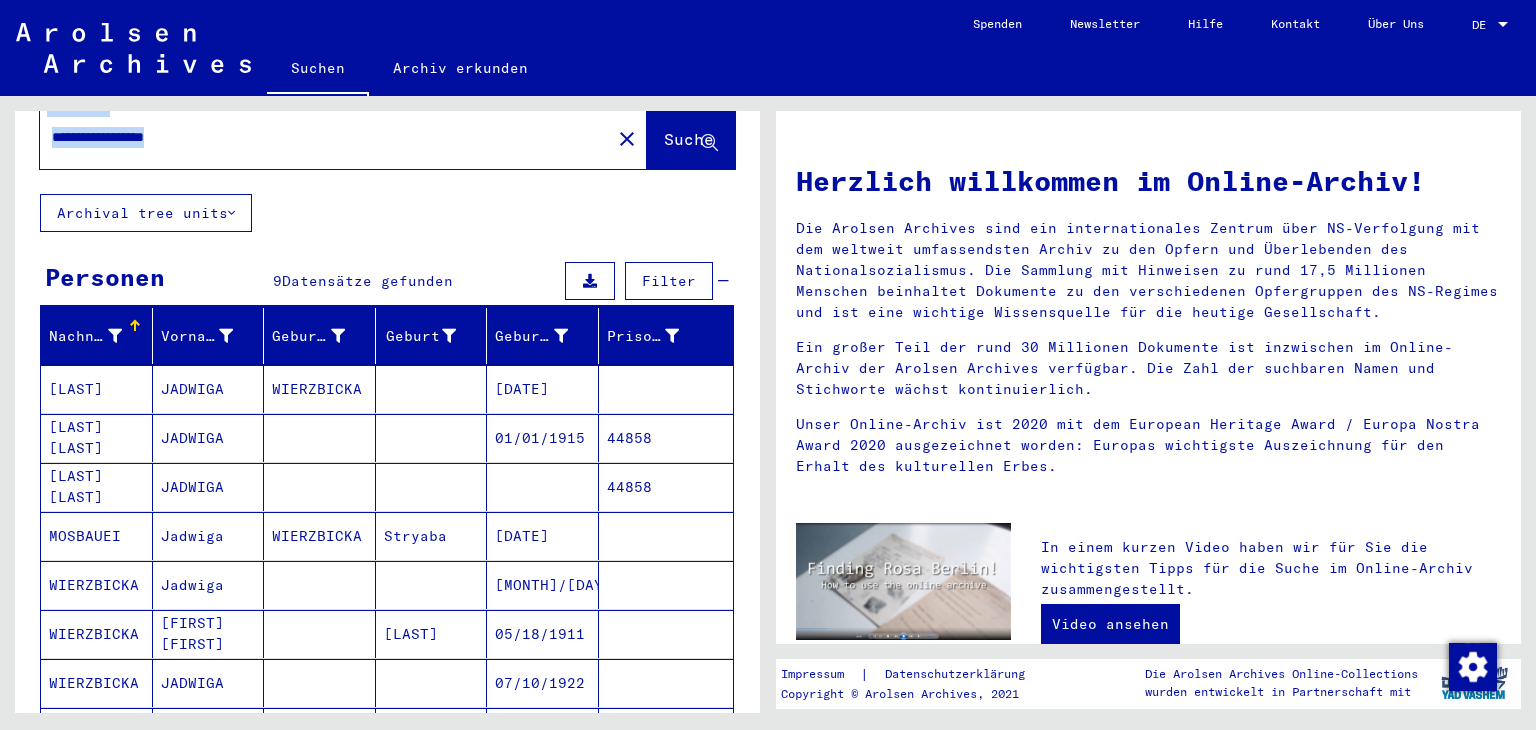 click on "Filter" at bounding box center (669, 281) 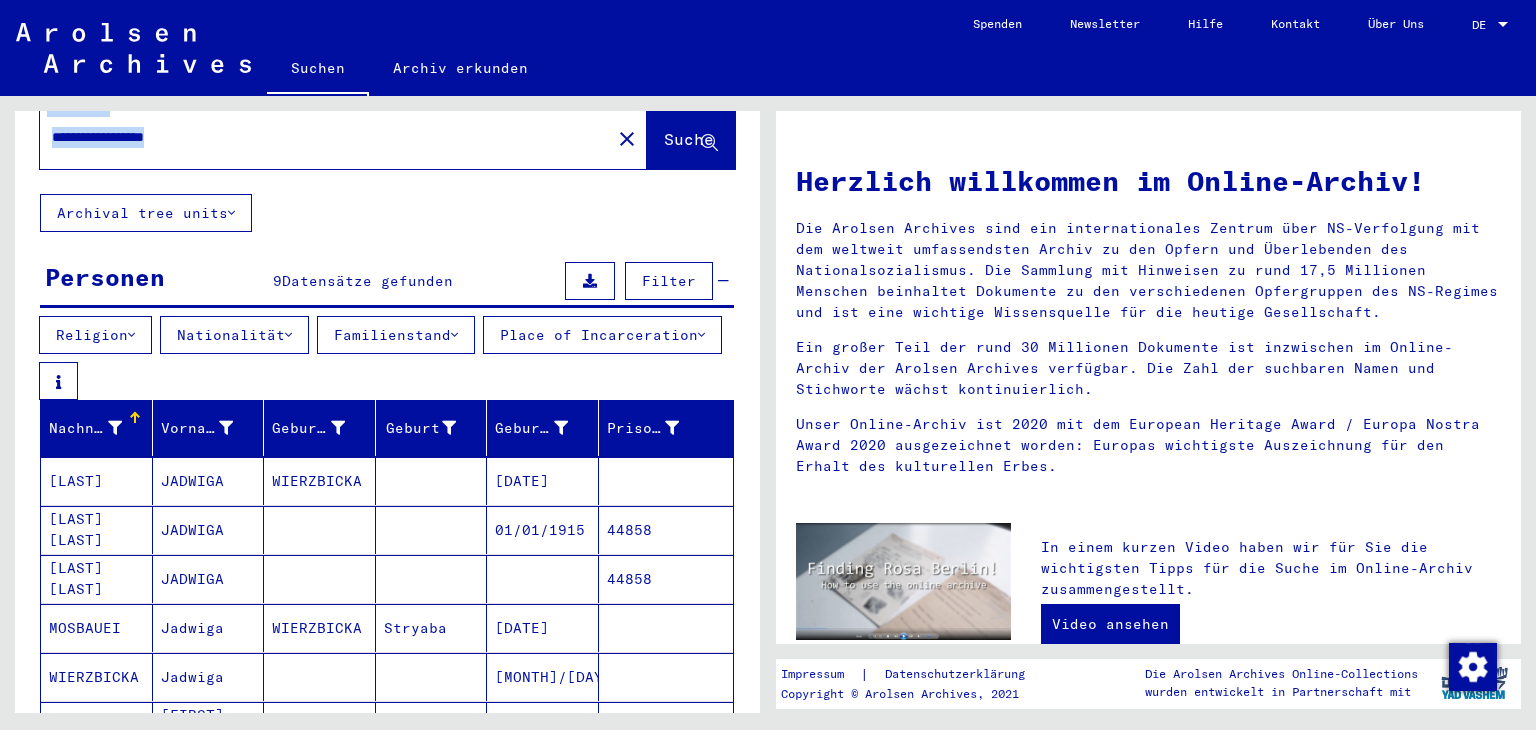 click on "Filter" at bounding box center [669, 281] 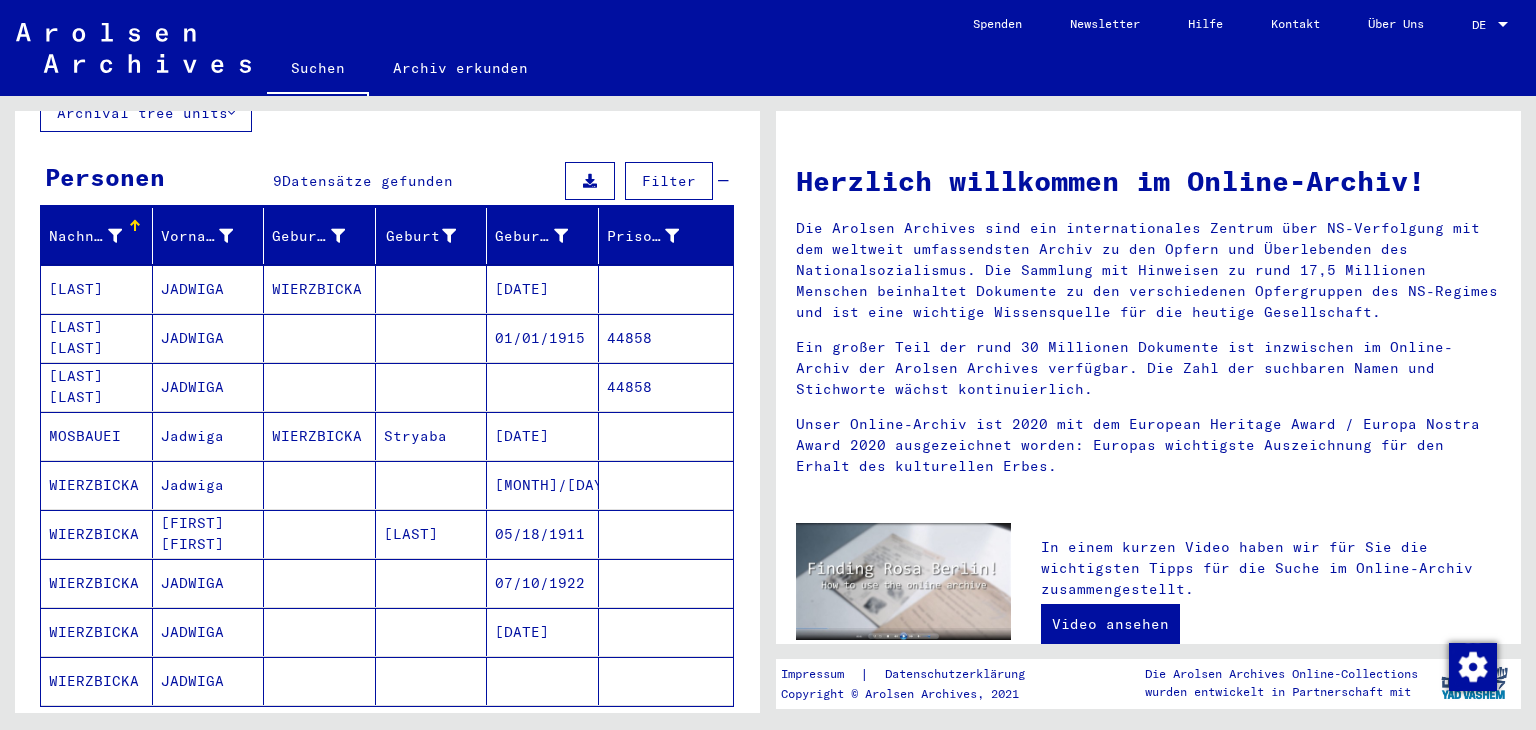 scroll, scrollTop: 165, scrollLeft: 0, axis: vertical 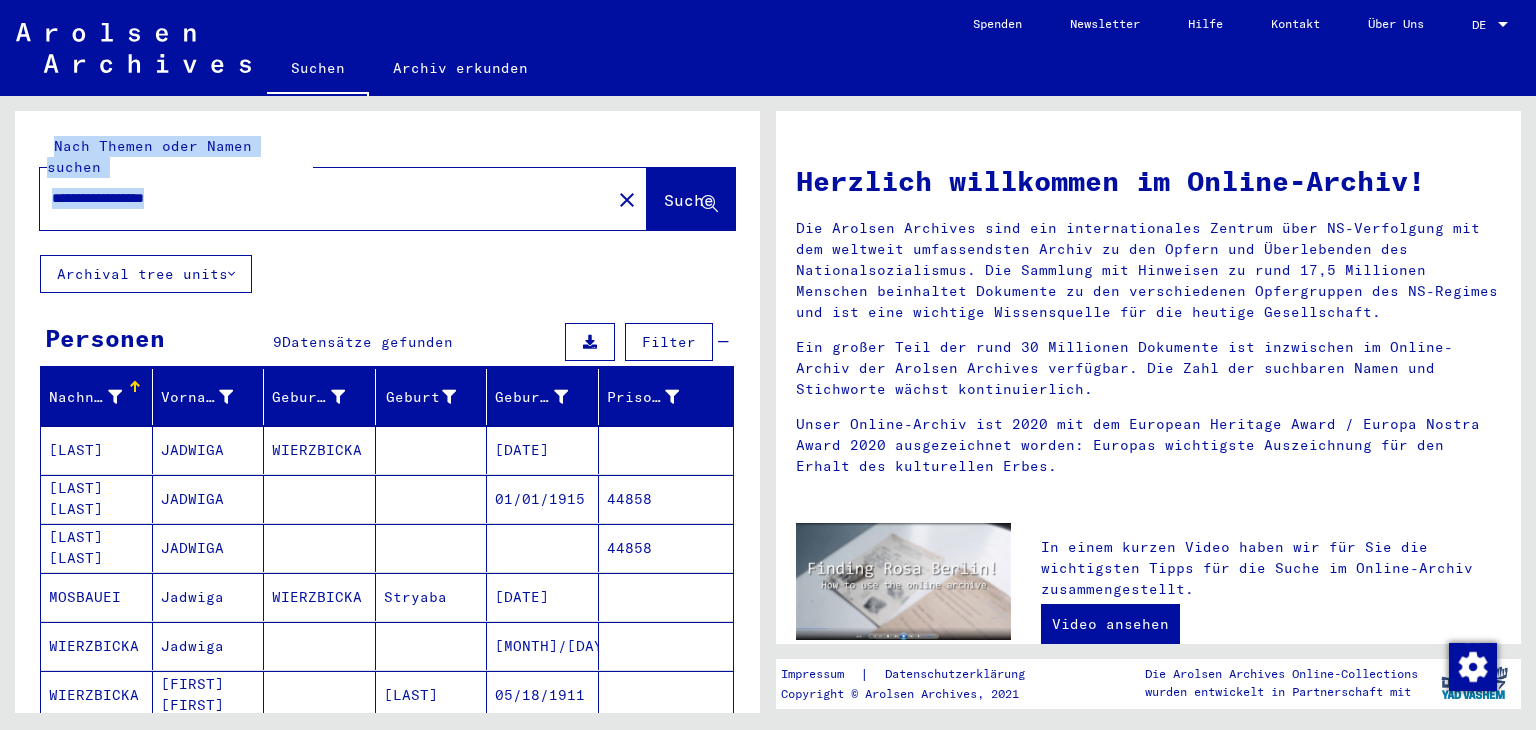 click on "**********" 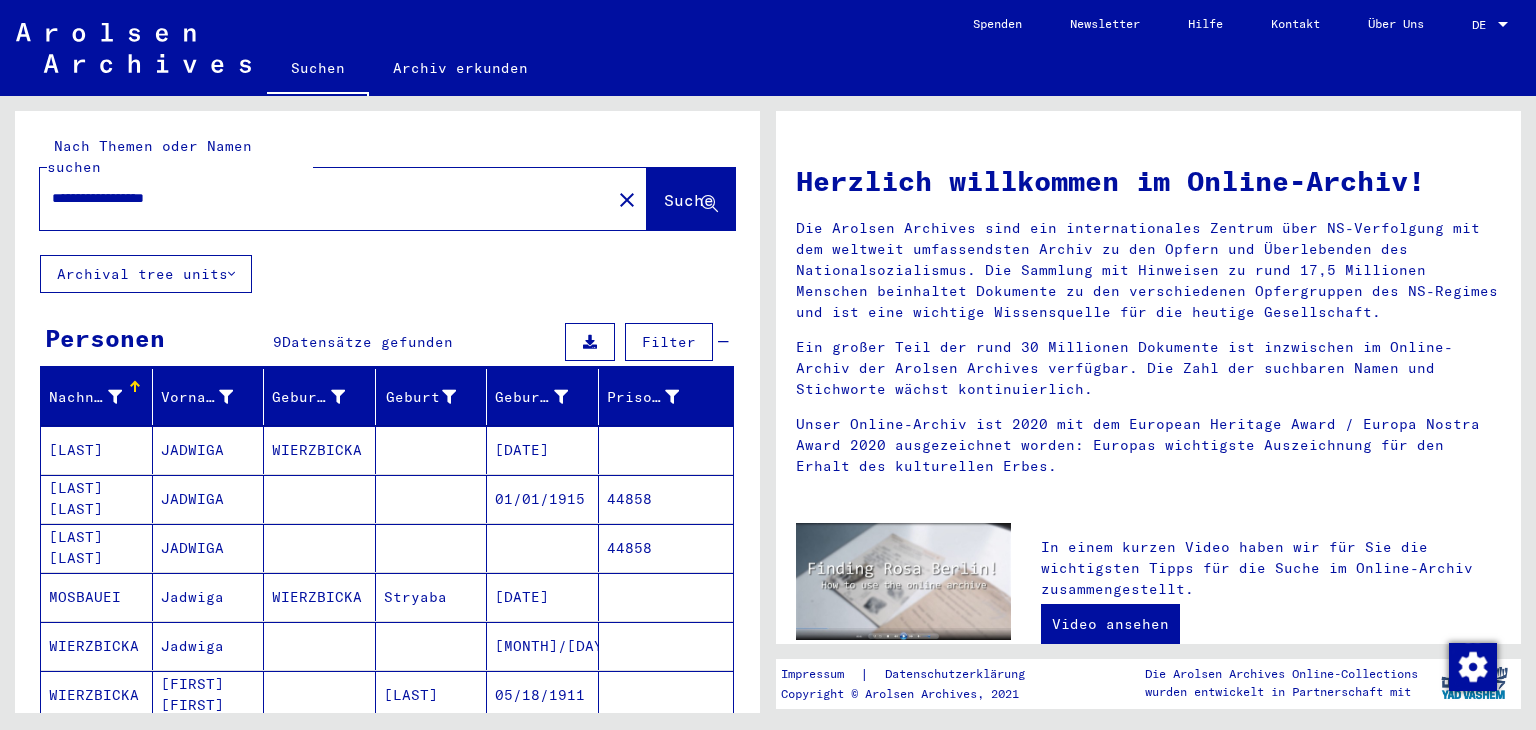 click on "**********" at bounding box center [319, 198] 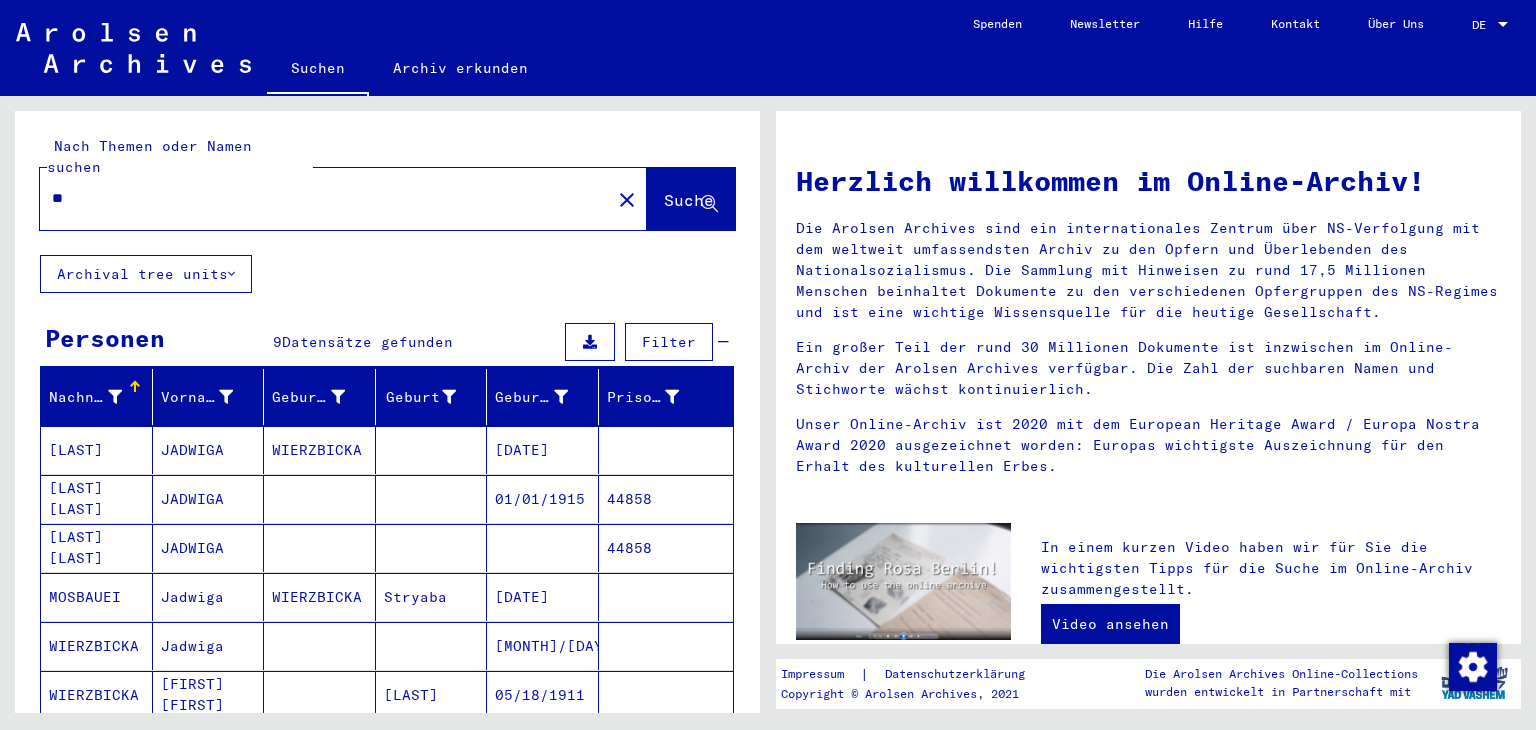 type on "*" 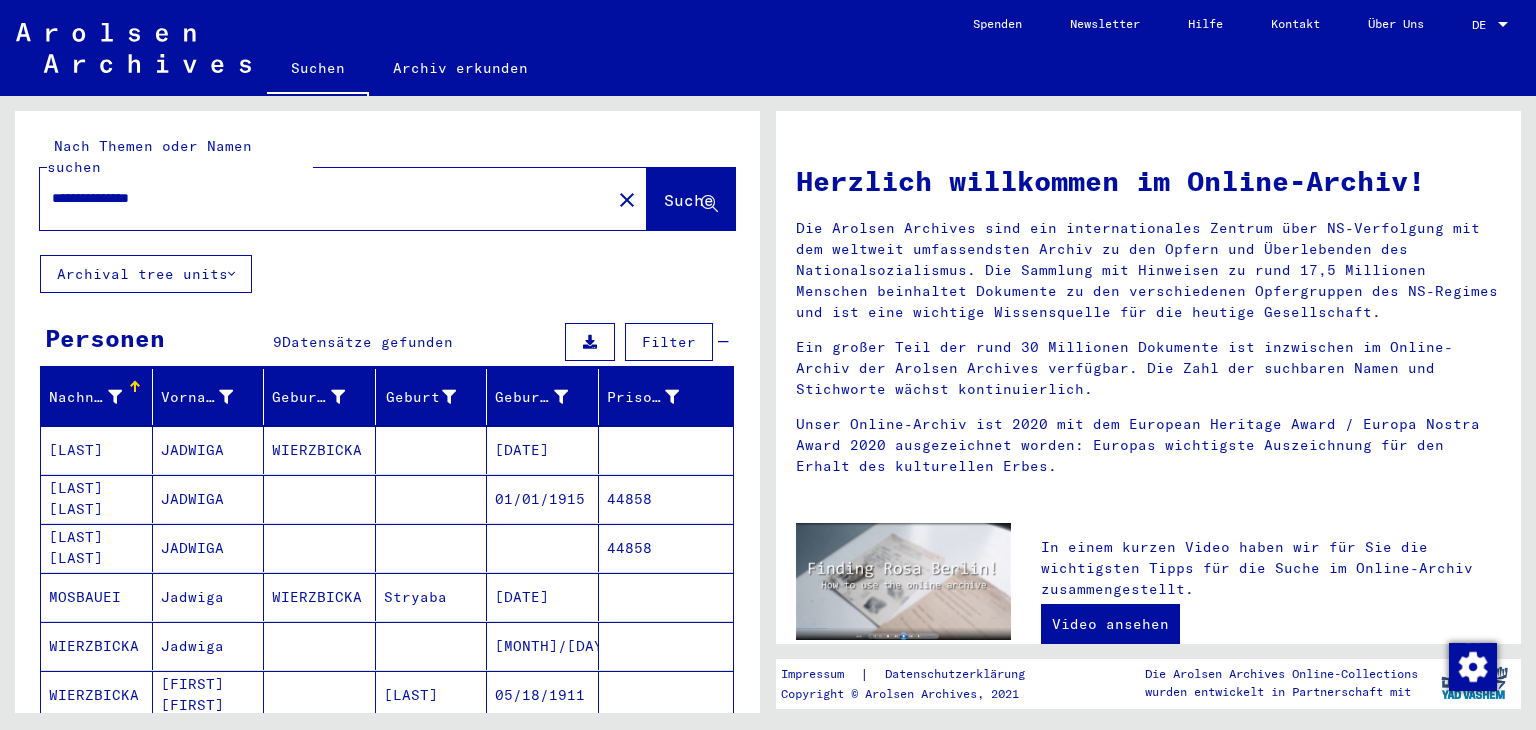 type on "**********" 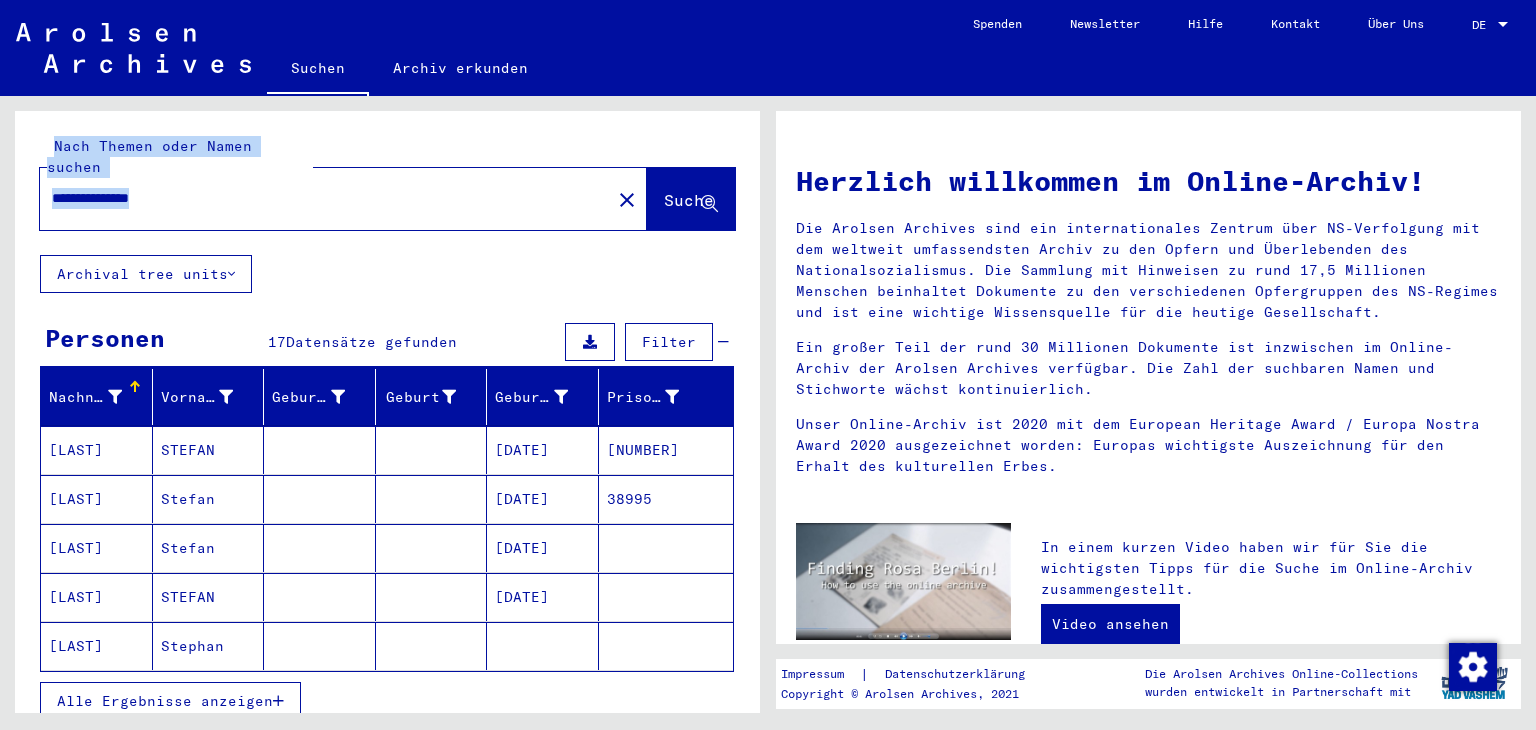 drag, startPoint x: 734, startPoint y: 448, endPoint x: 751, endPoint y: 478, distance: 34.48188 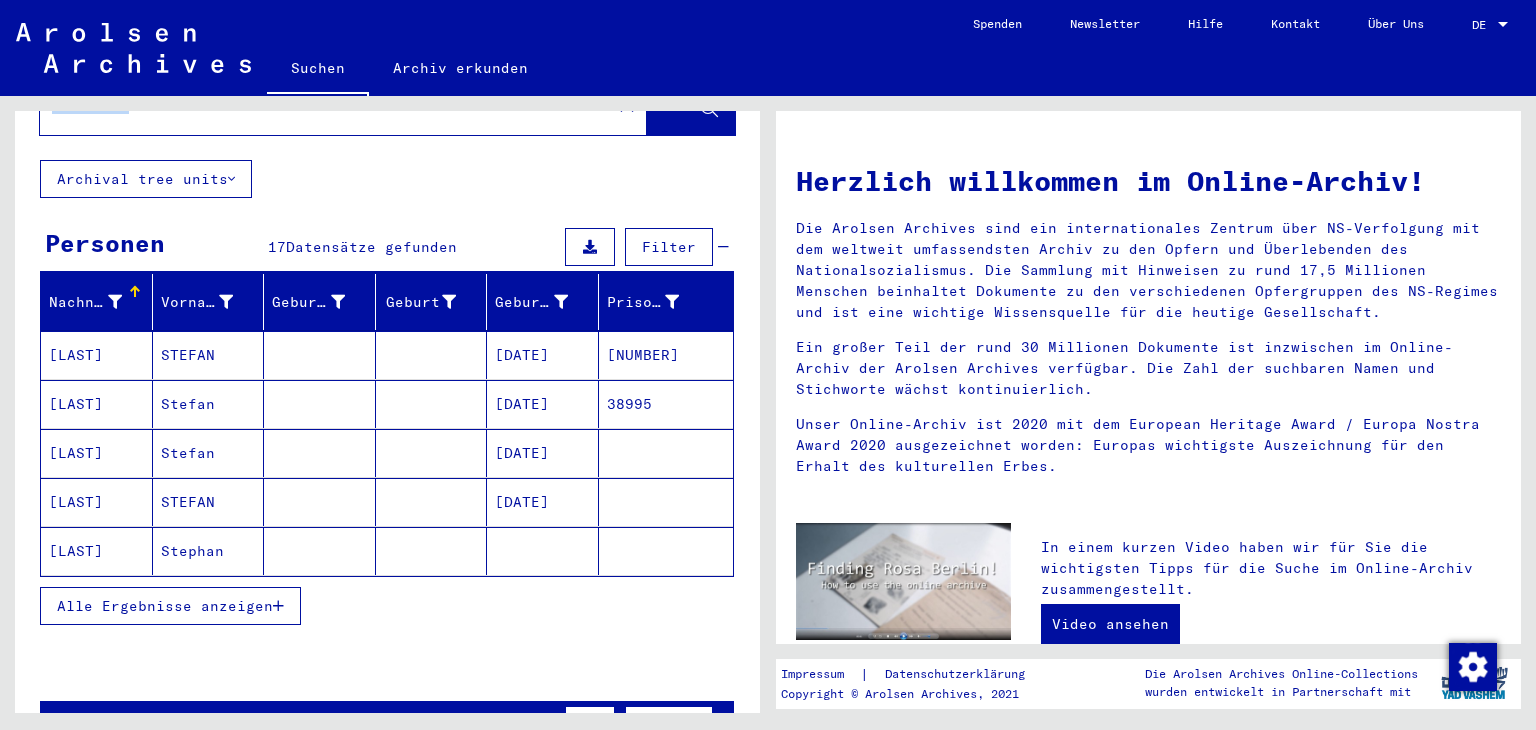 scroll, scrollTop: 104, scrollLeft: 0, axis: vertical 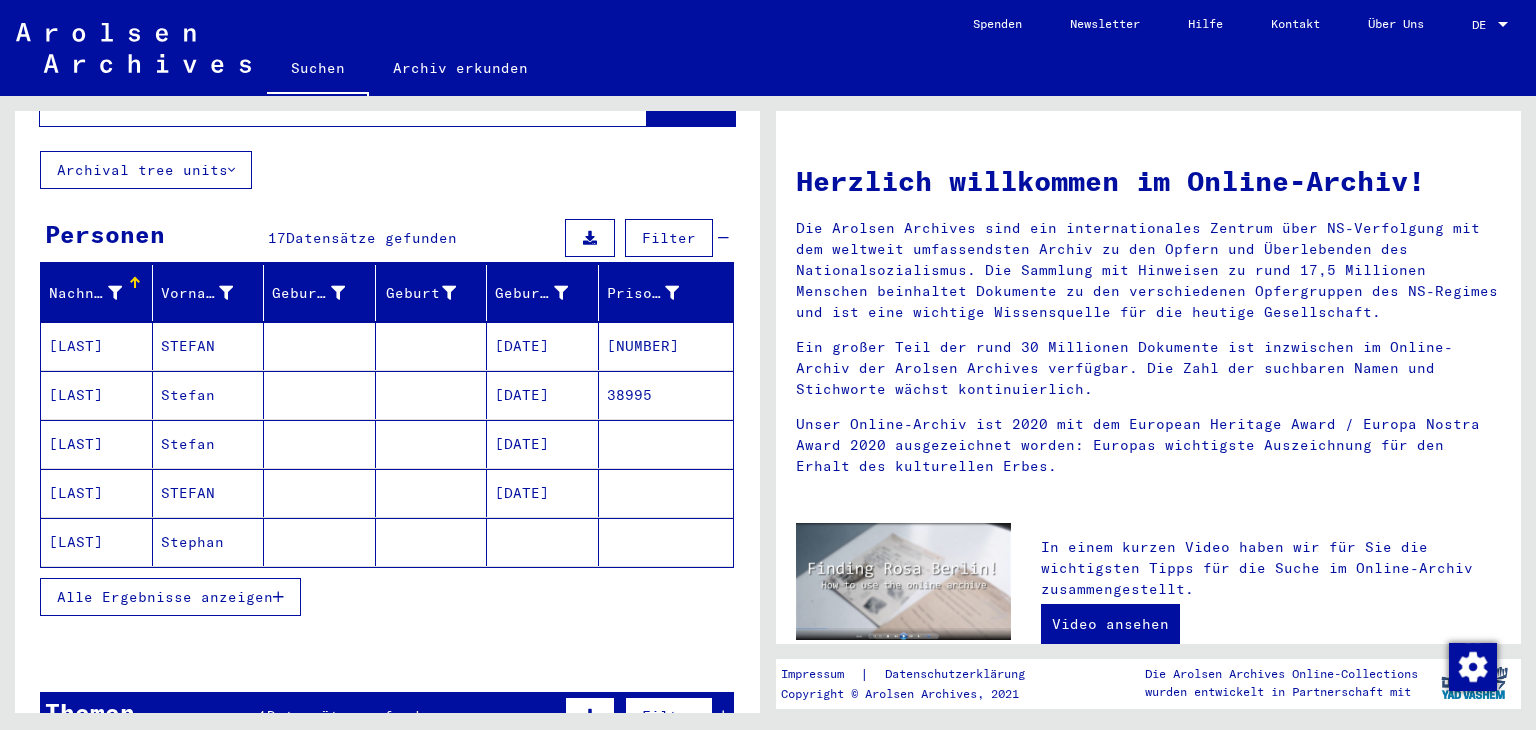 click at bounding box center (278, 597) 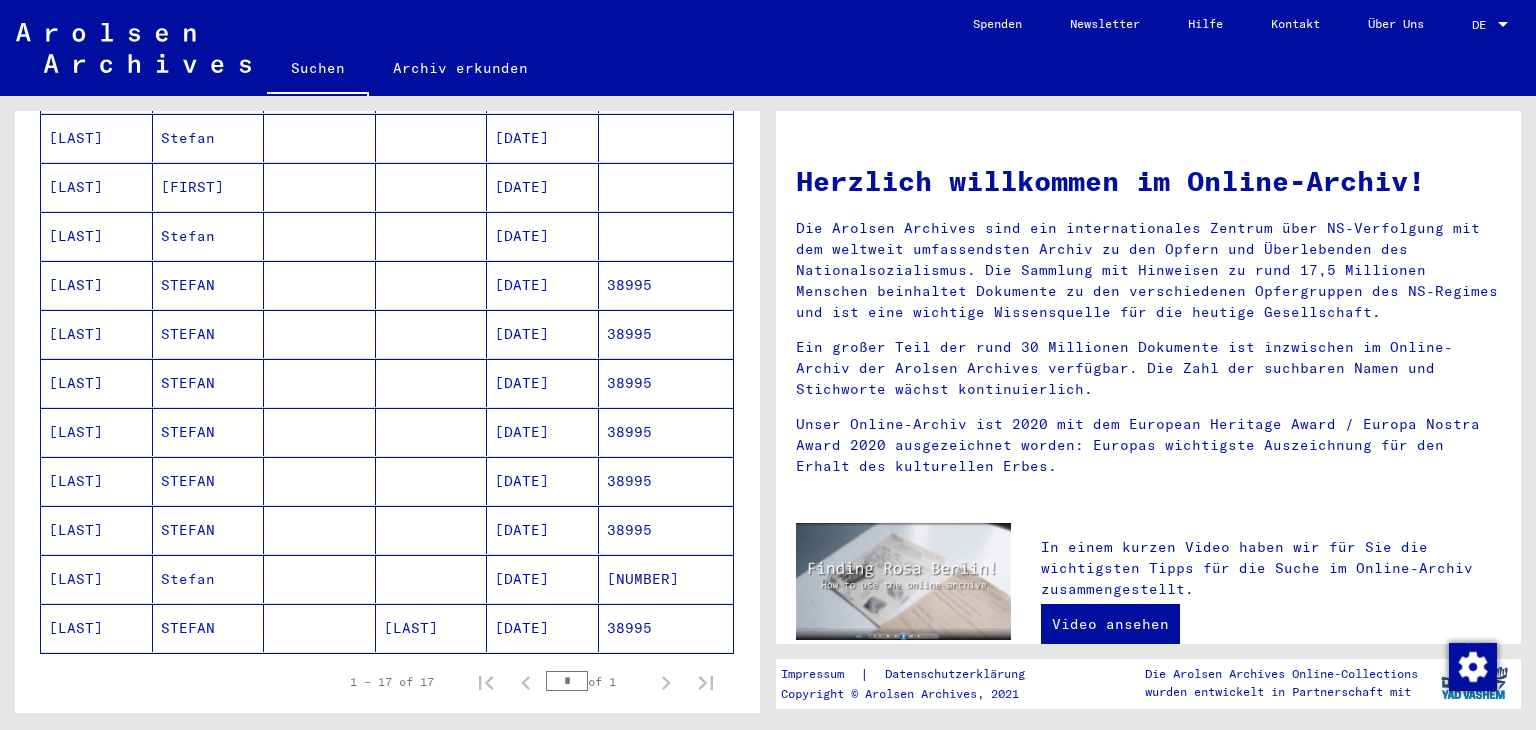 scroll, scrollTop: 637, scrollLeft: 0, axis: vertical 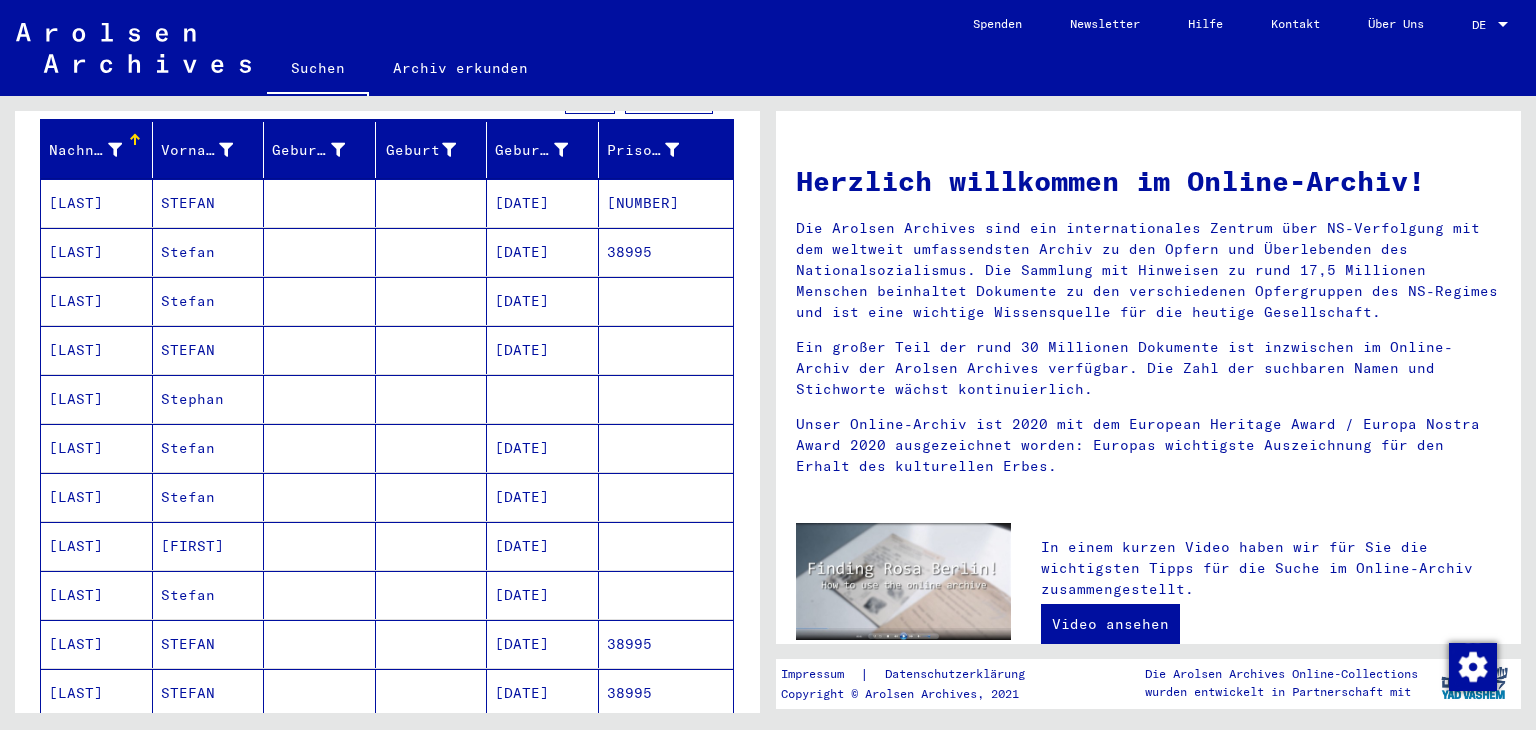 click on "Stefan" at bounding box center [209, 301] 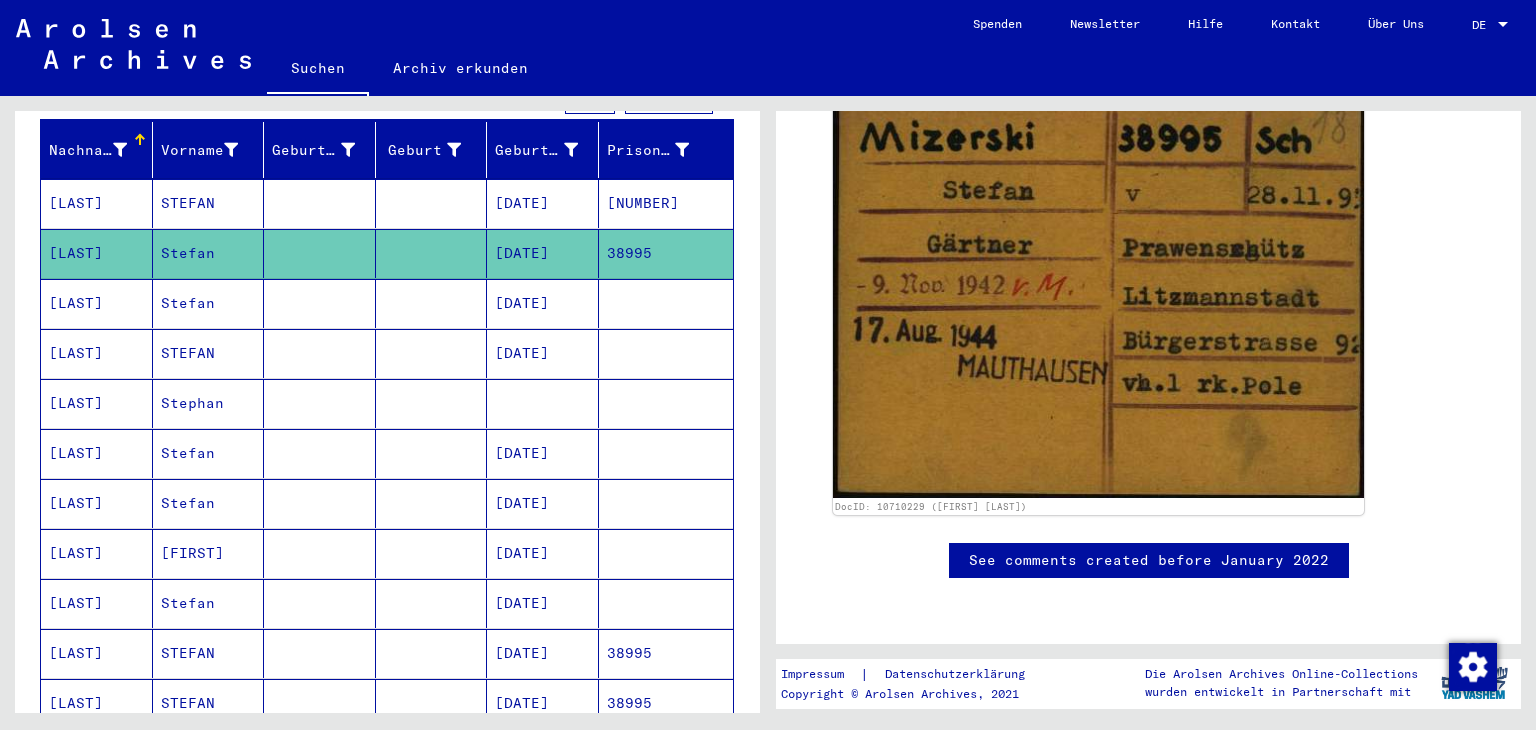 scroll, scrollTop: 505, scrollLeft: 0, axis: vertical 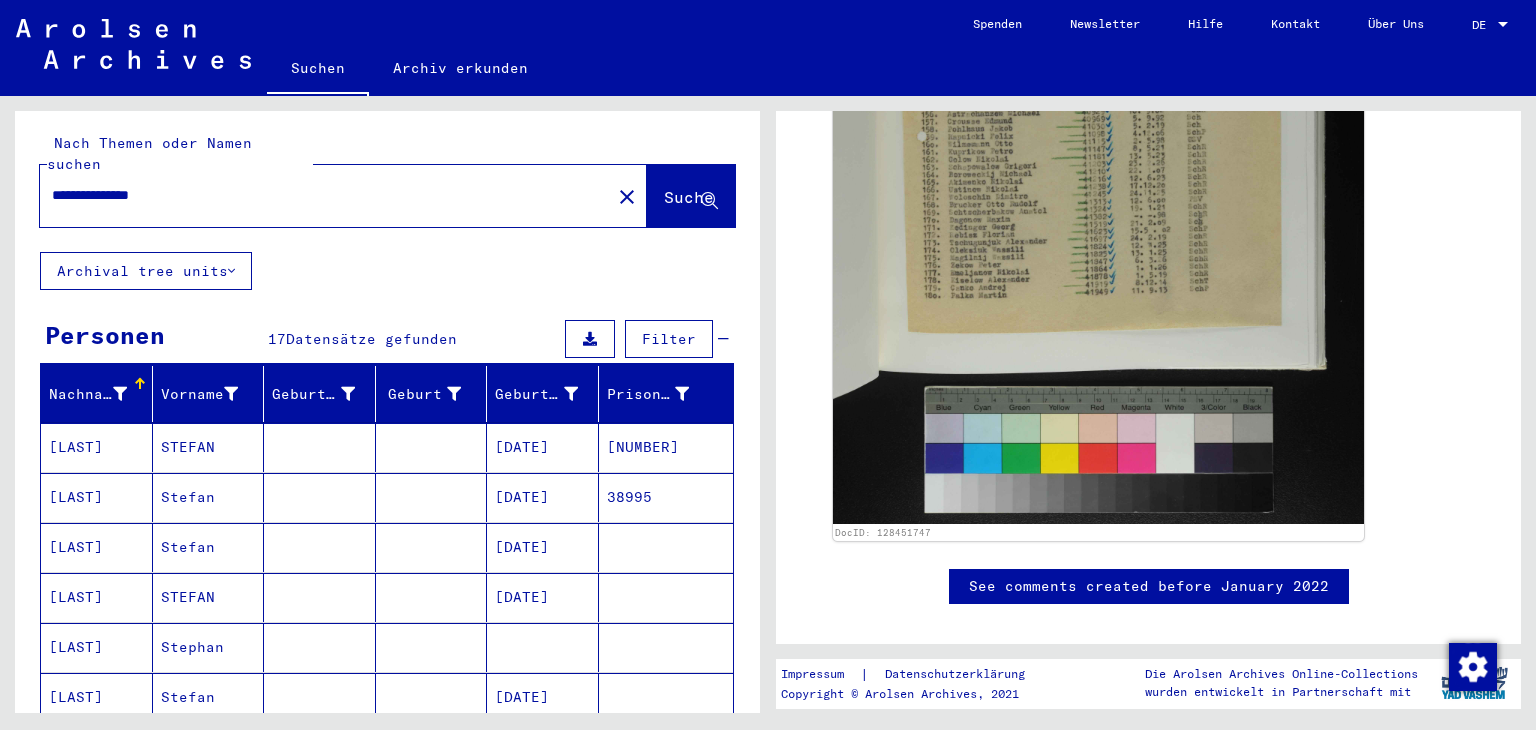 click on "[LAST]   [FIRST]         [DATE]   38995" 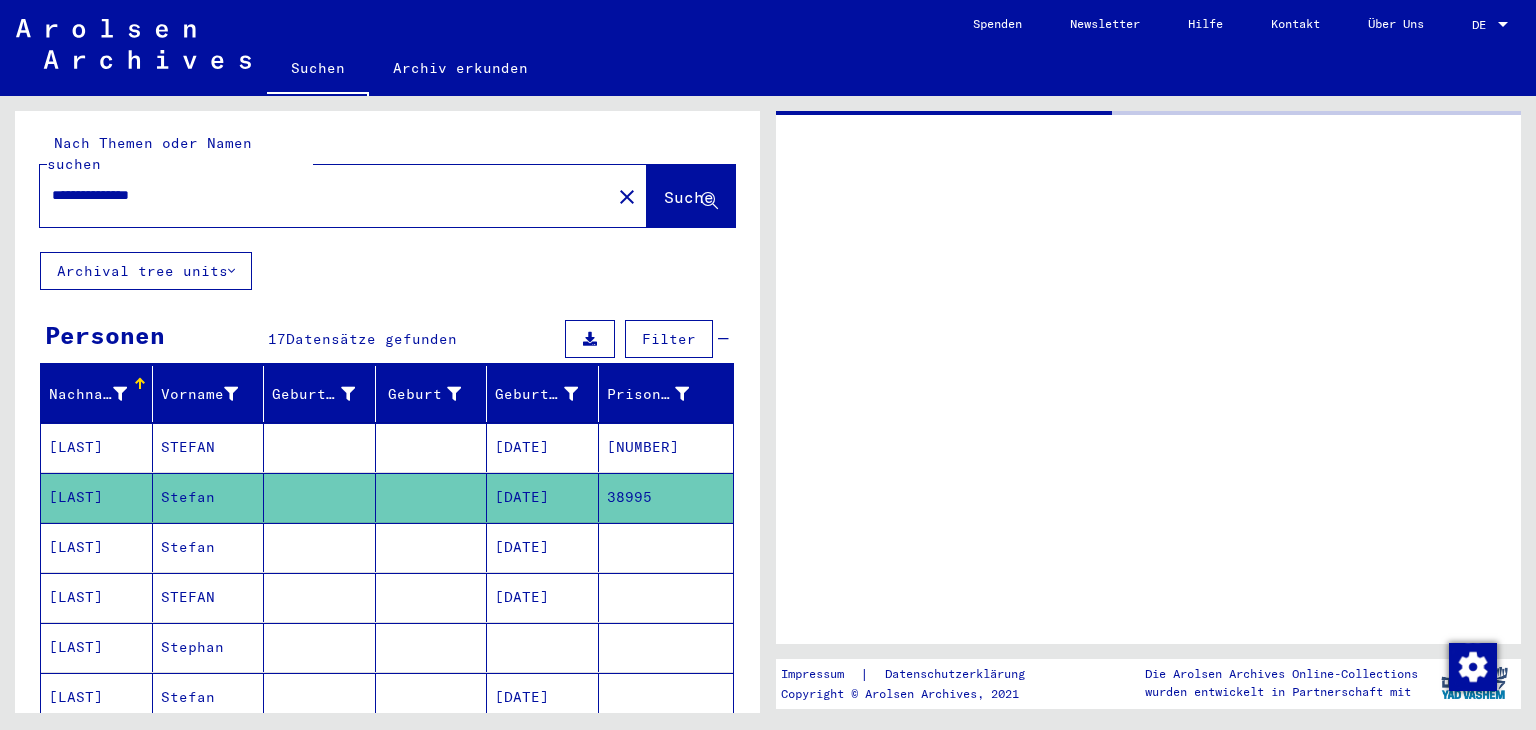 scroll, scrollTop: 0, scrollLeft: 0, axis: both 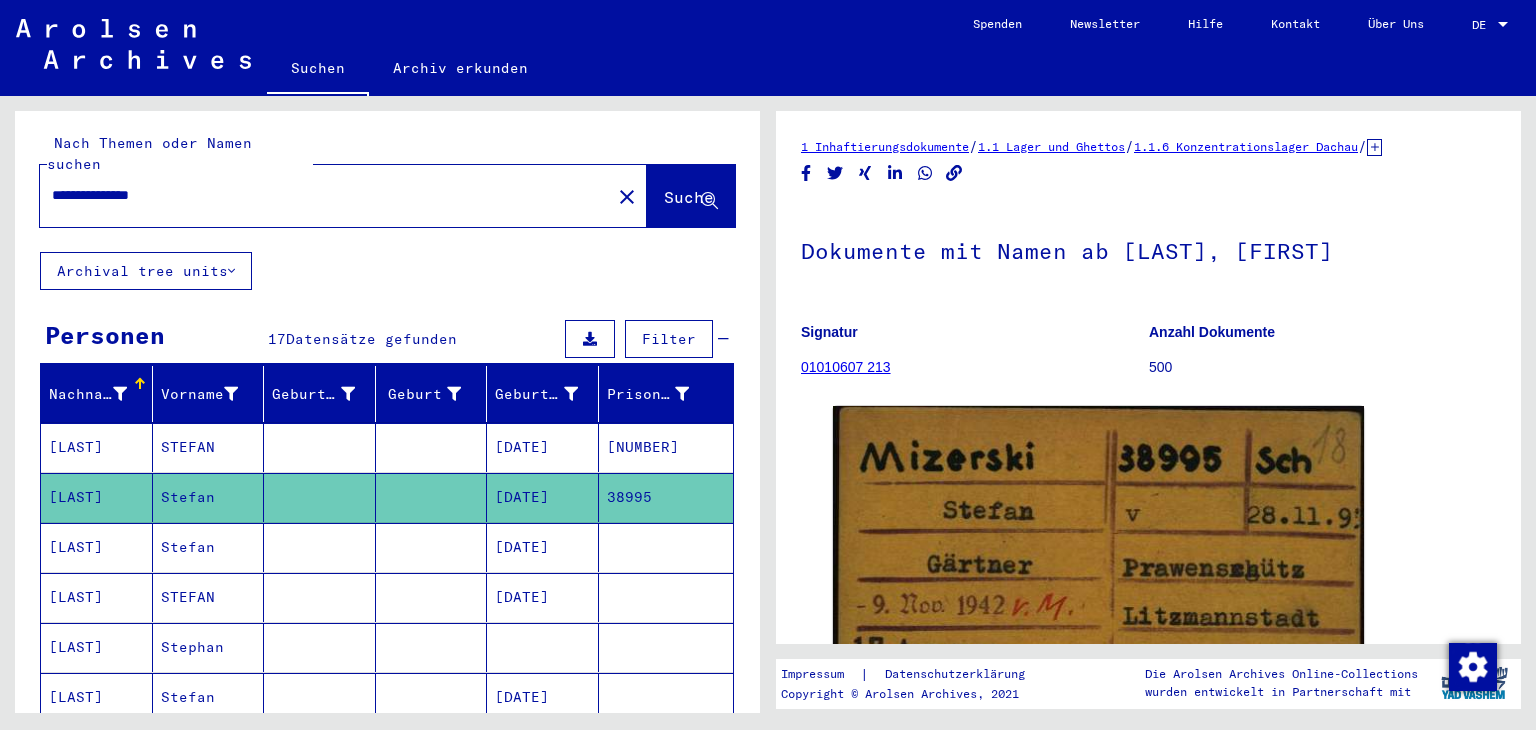 click at bounding box center [320, 497] 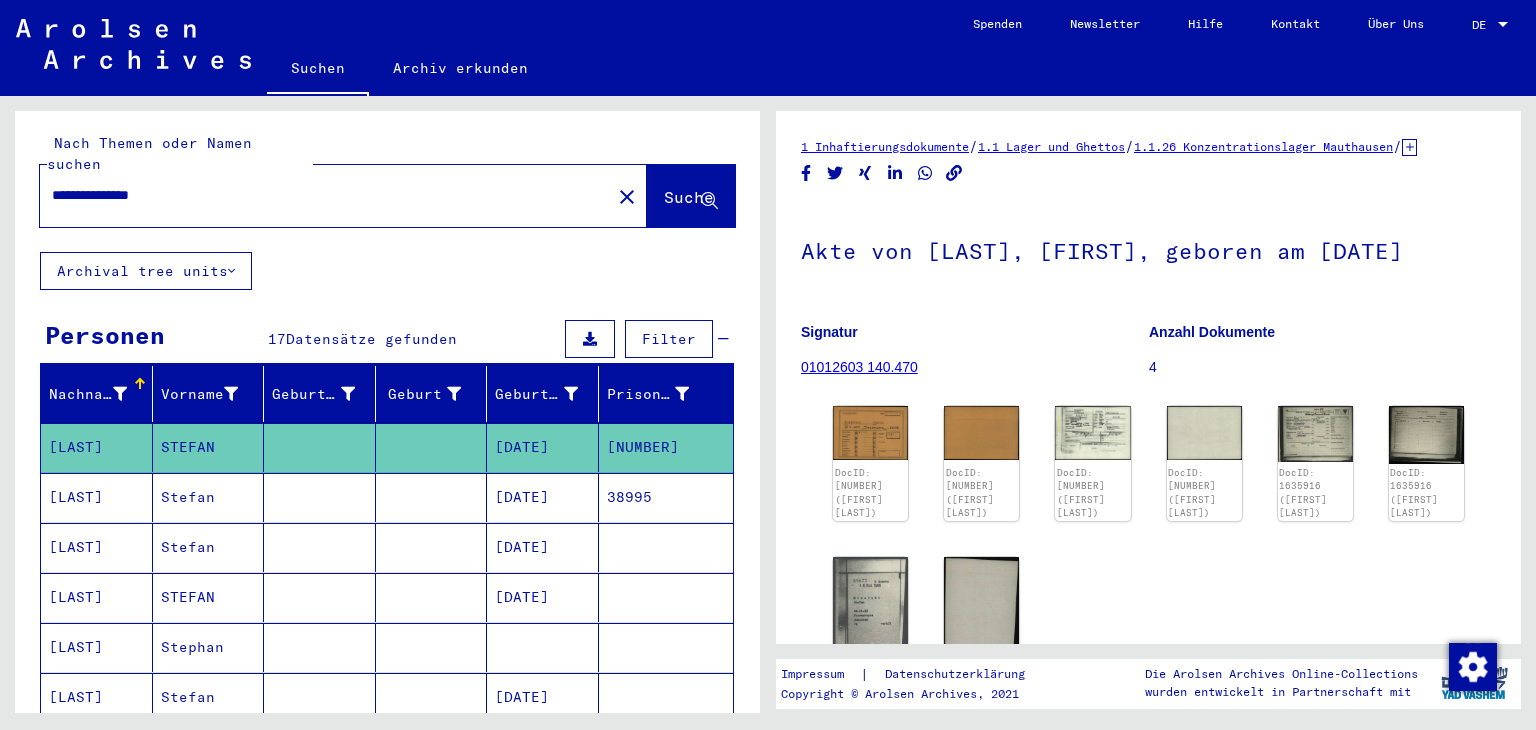 click at bounding box center (320, 547) 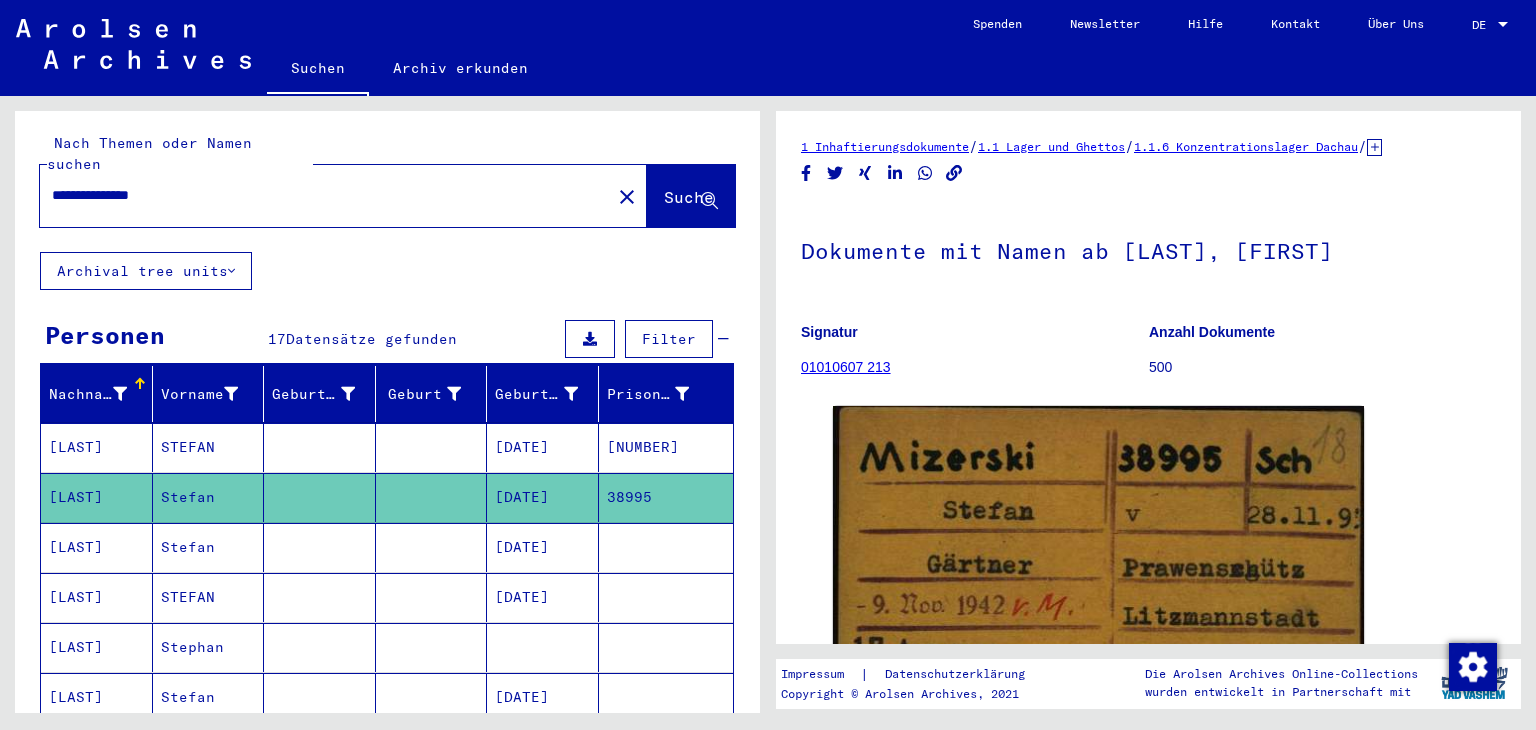 click on "**********" at bounding box center (325, 195) 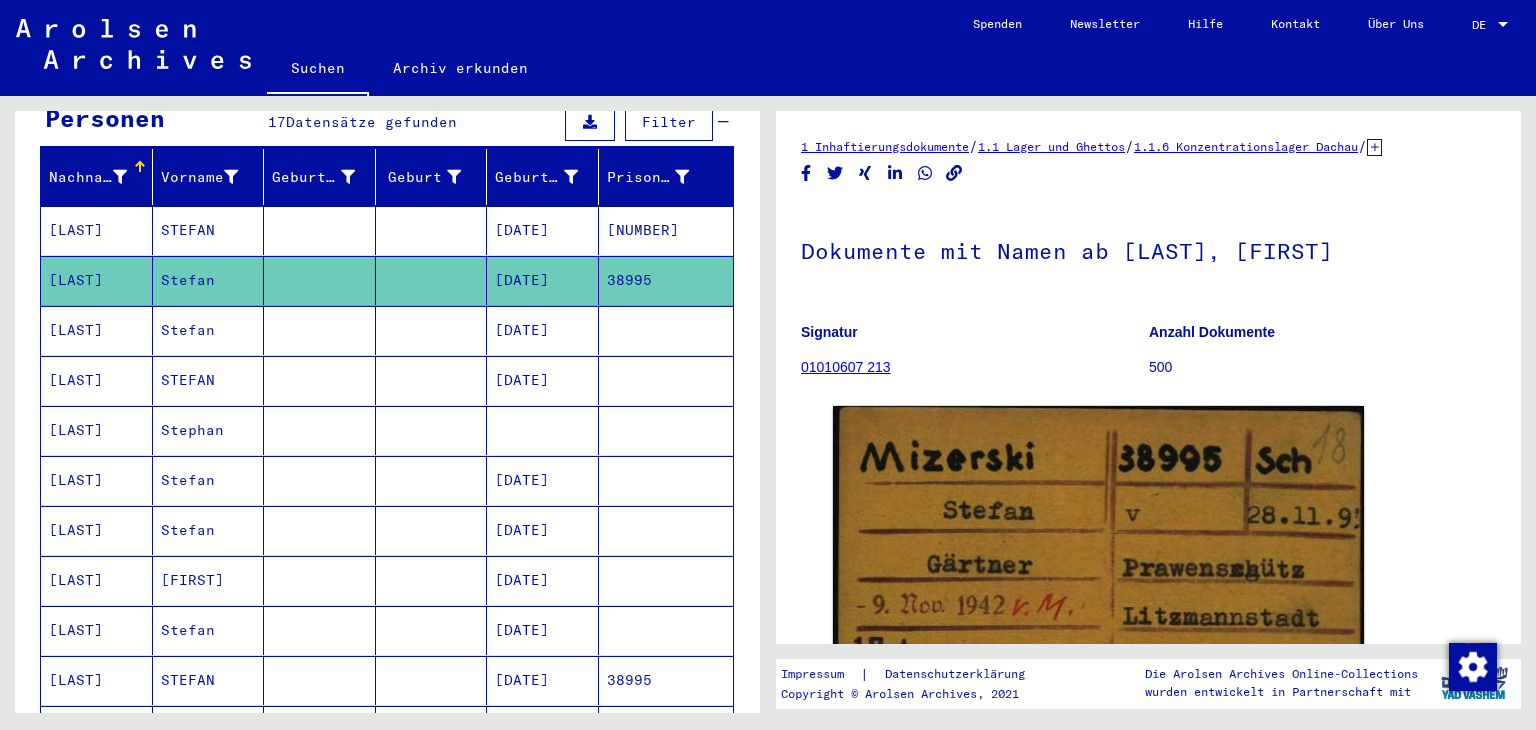 scroll, scrollTop: 280, scrollLeft: 0, axis: vertical 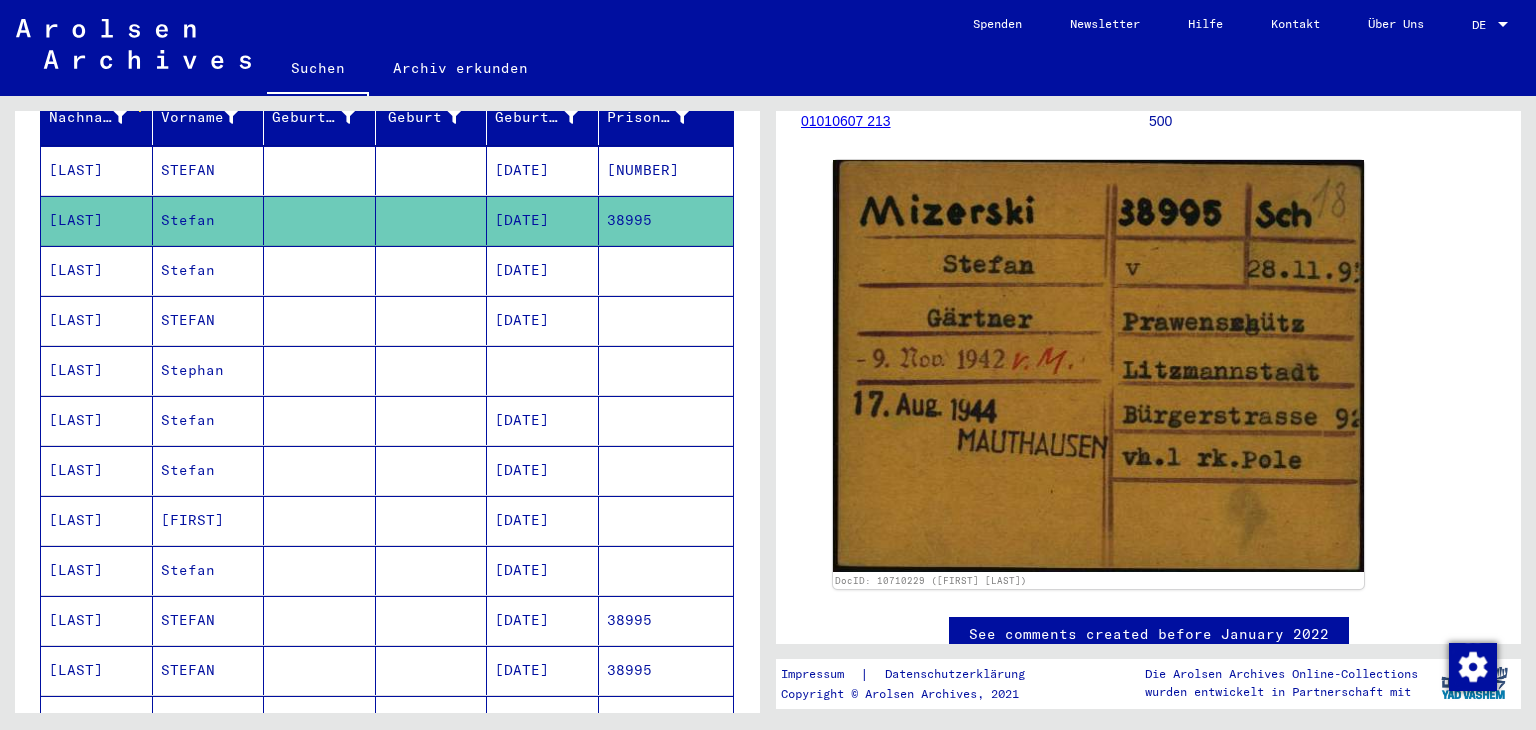 click on "[DATE]" at bounding box center [543, 370] 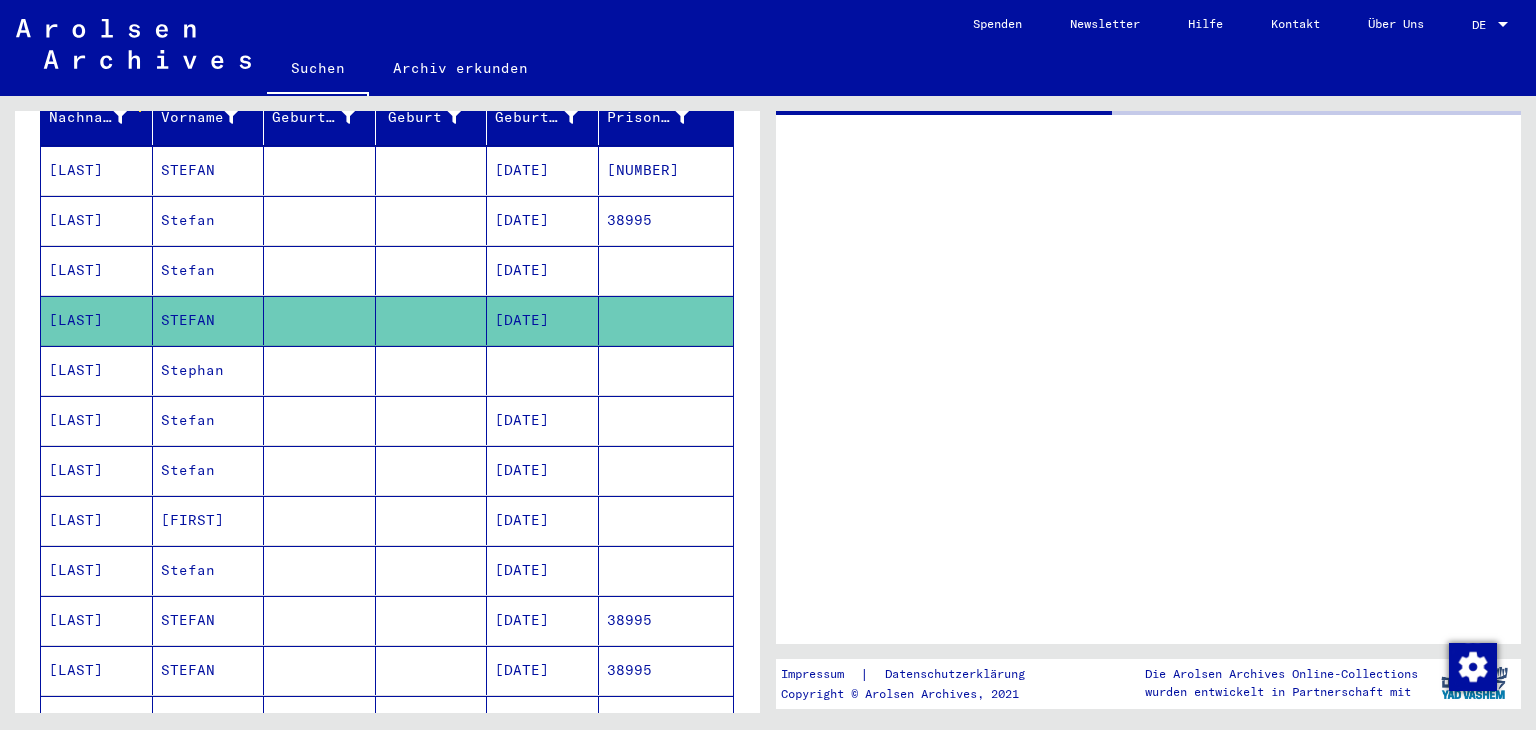 scroll, scrollTop: 0, scrollLeft: 0, axis: both 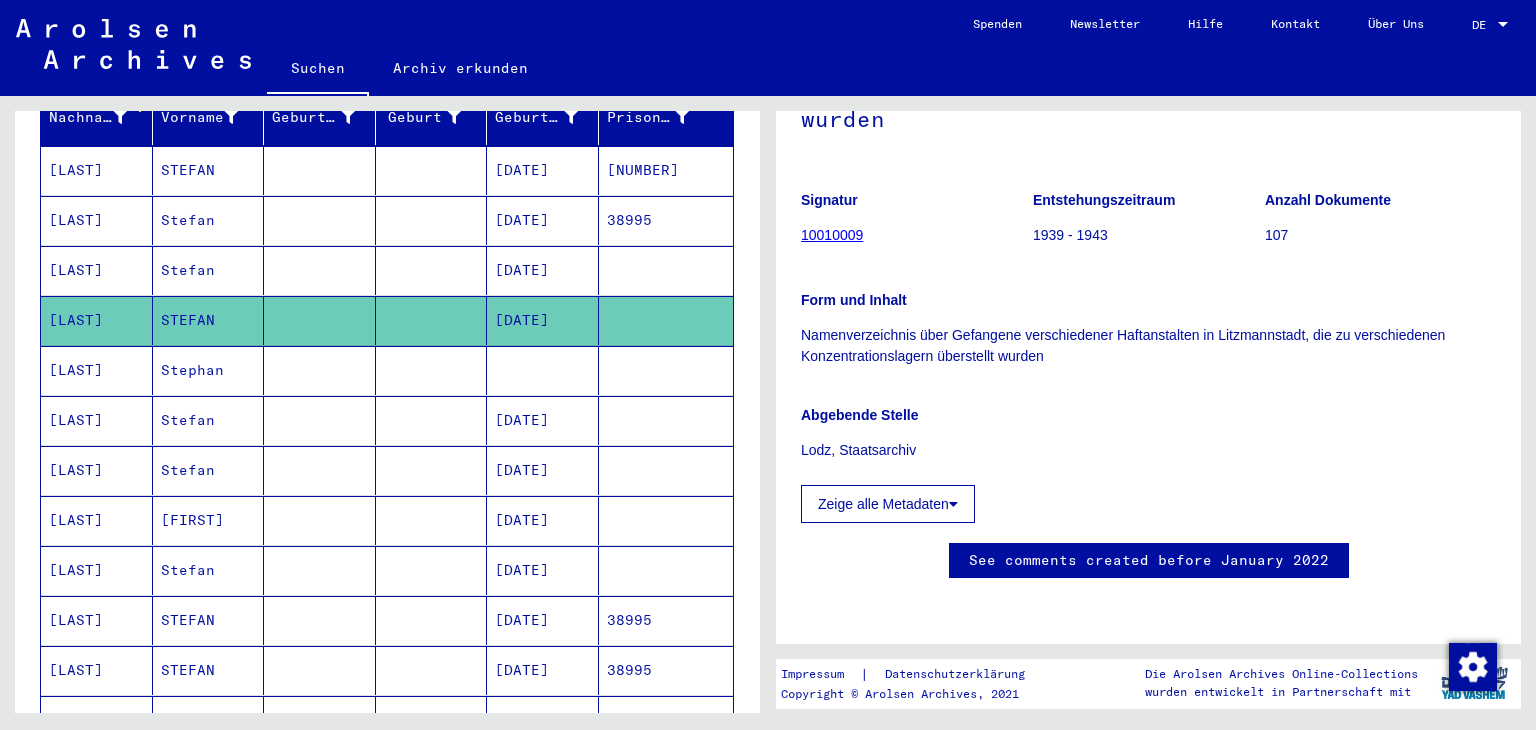 click on "[DATE]" at bounding box center [543, 670] 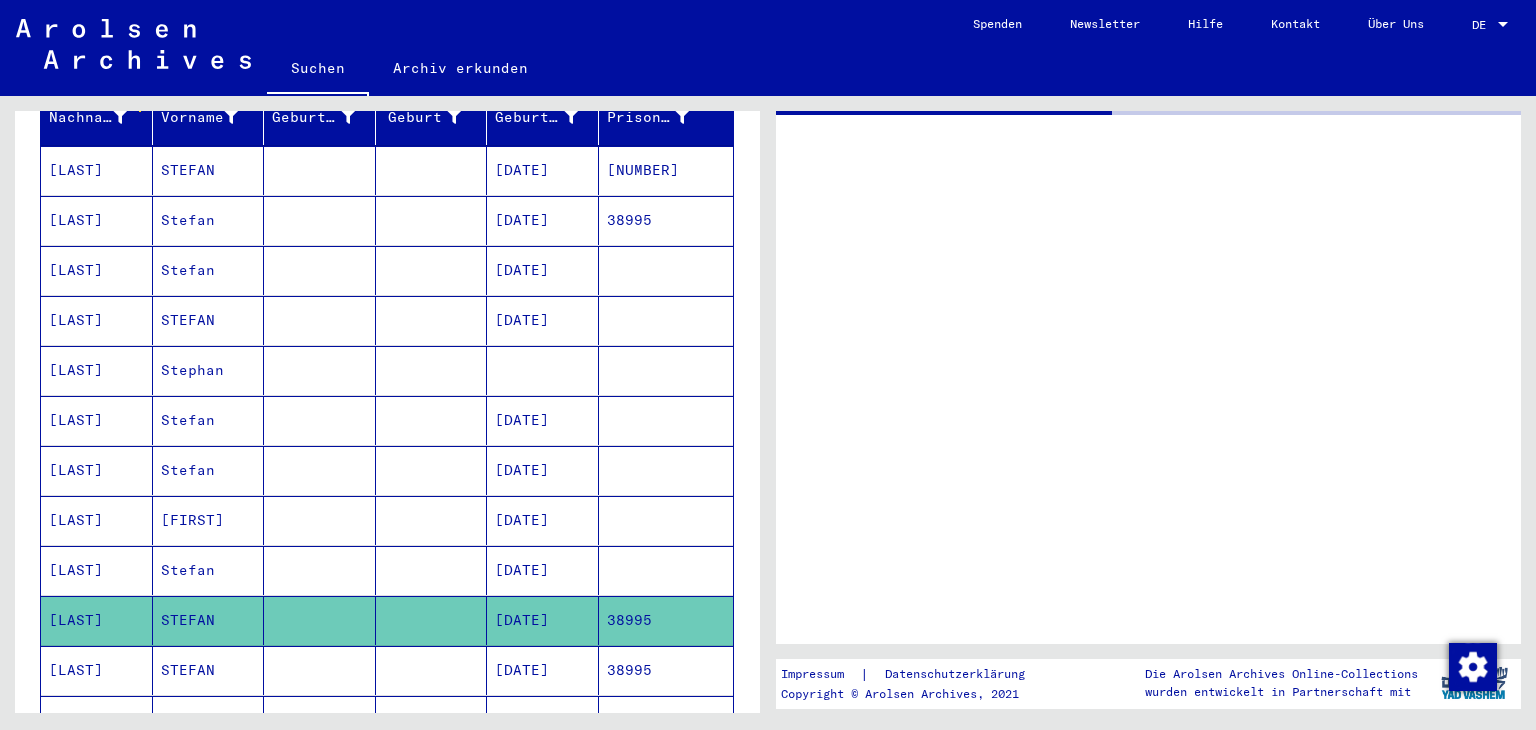 scroll, scrollTop: 0, scrollLeft: 0, axis: both 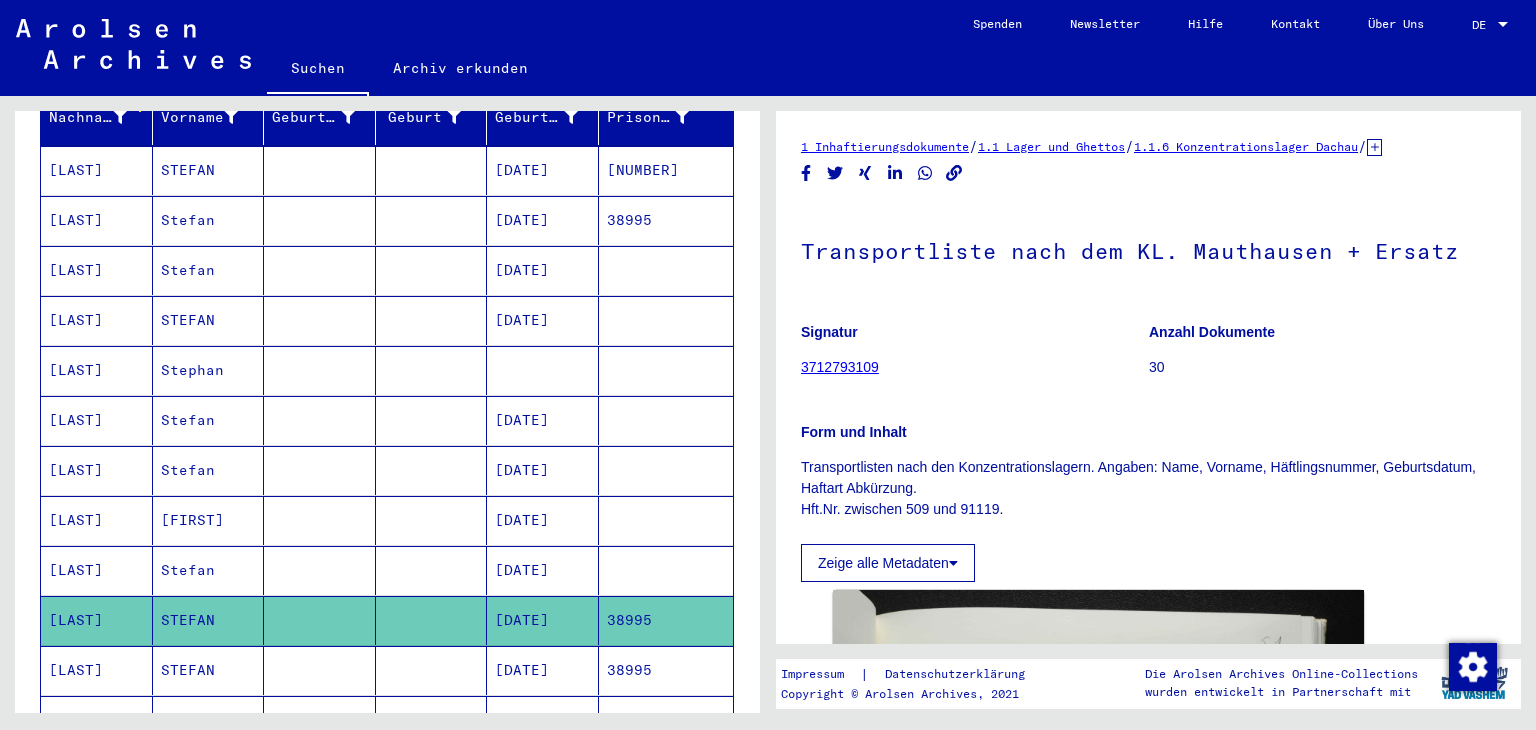 click on "[DATE]" at bounding box center (543, 720) 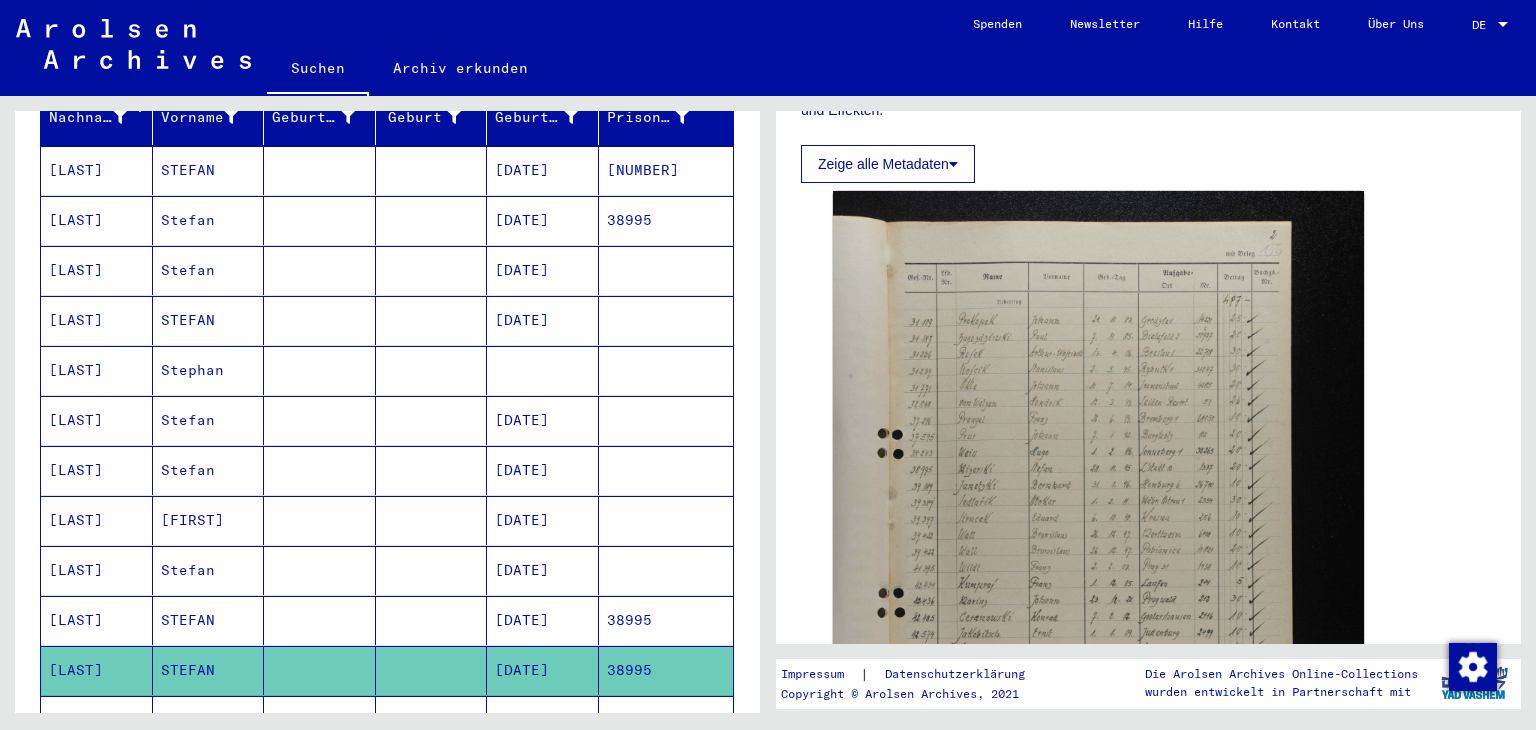 scroll, scrollTop: 516, scrollLeft: 0, axis: vertical 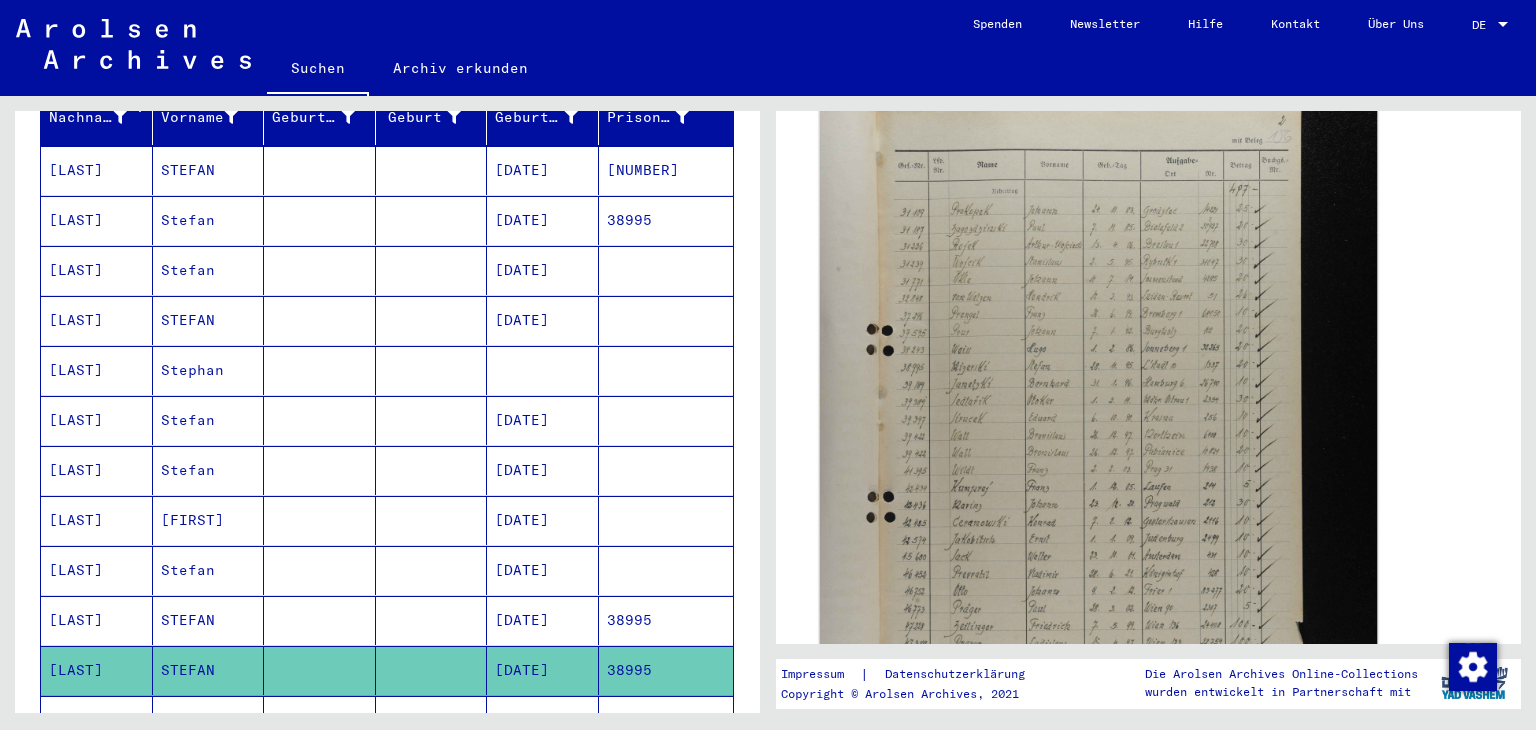 click 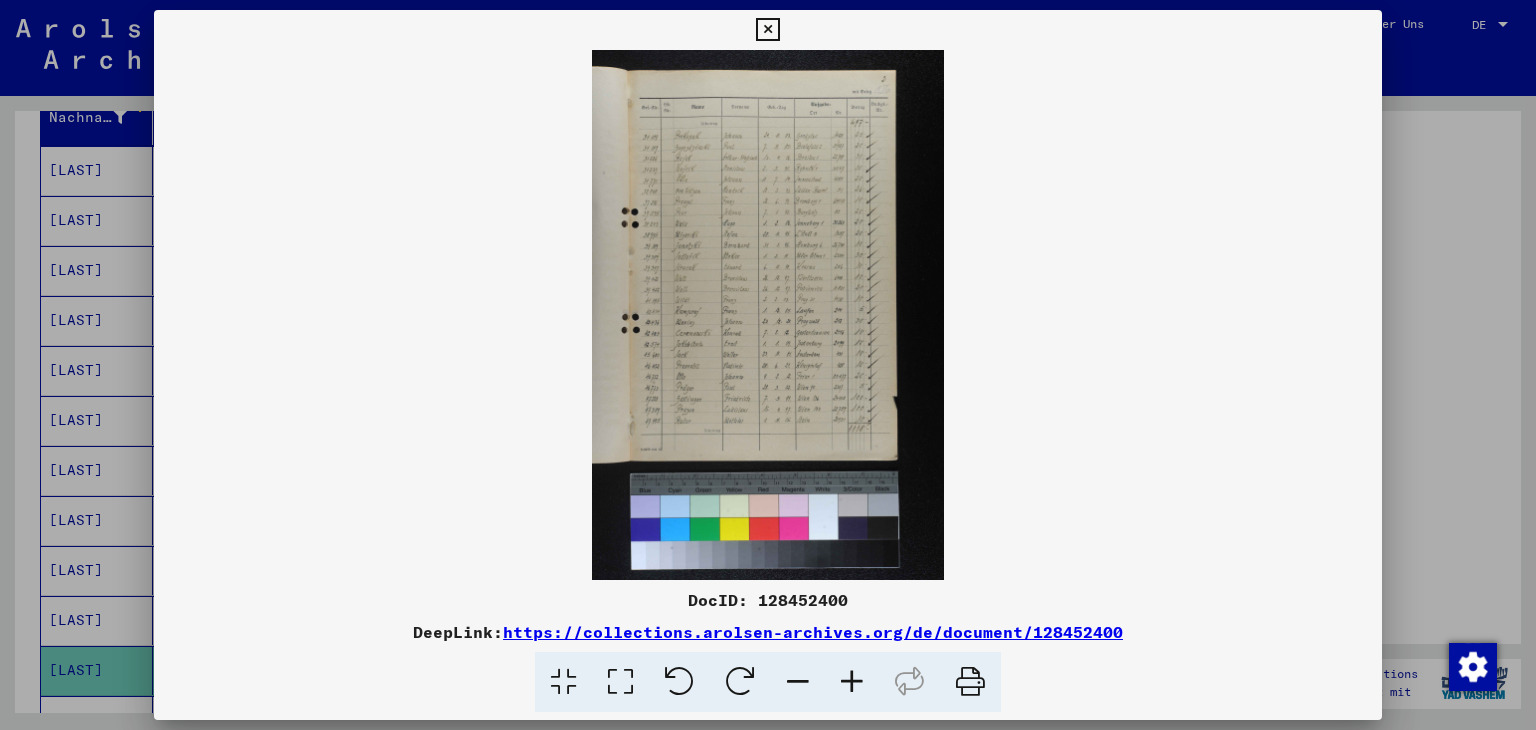 scroll, scrollTop: 516, scrollLeft: 0, axis: vertical 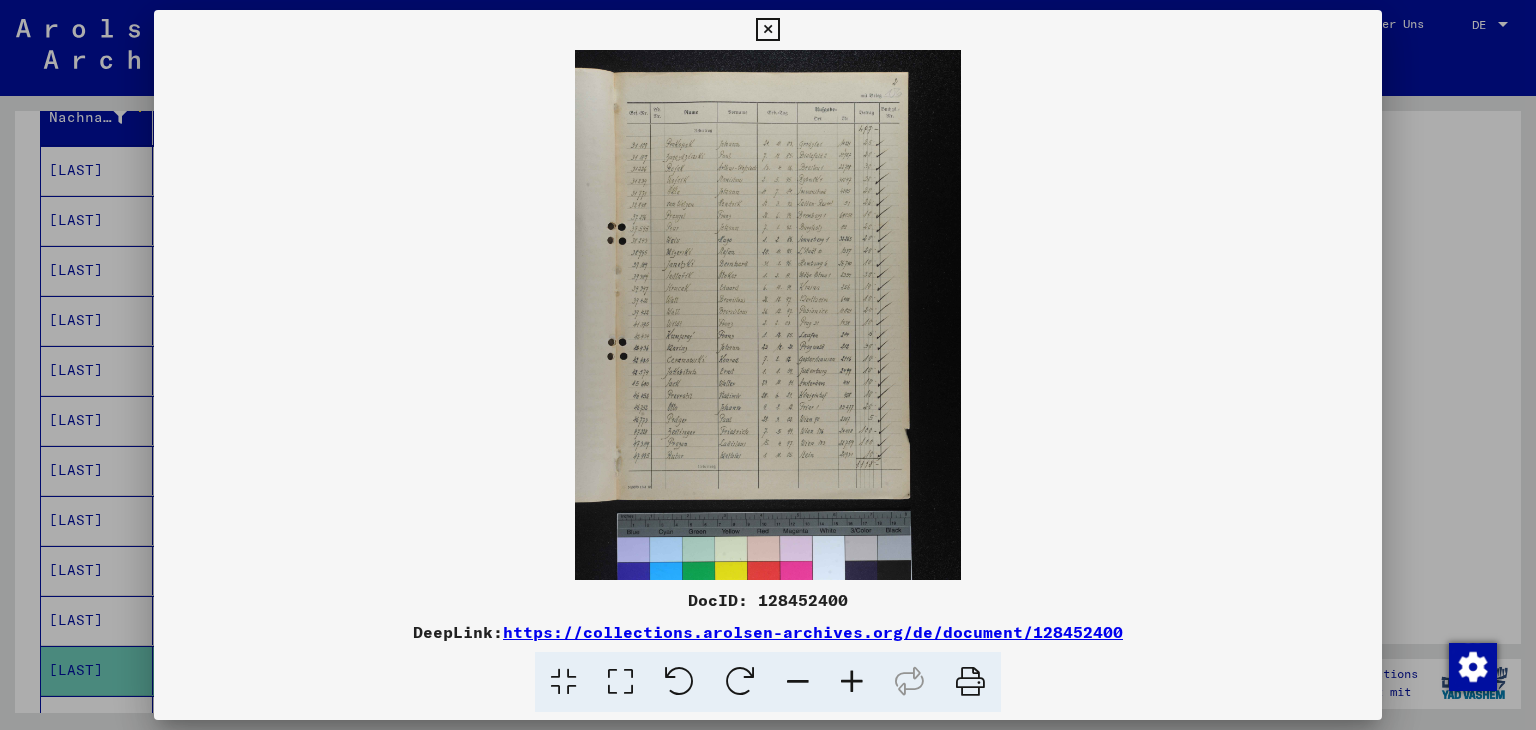 click at bounding box center (852, 682) 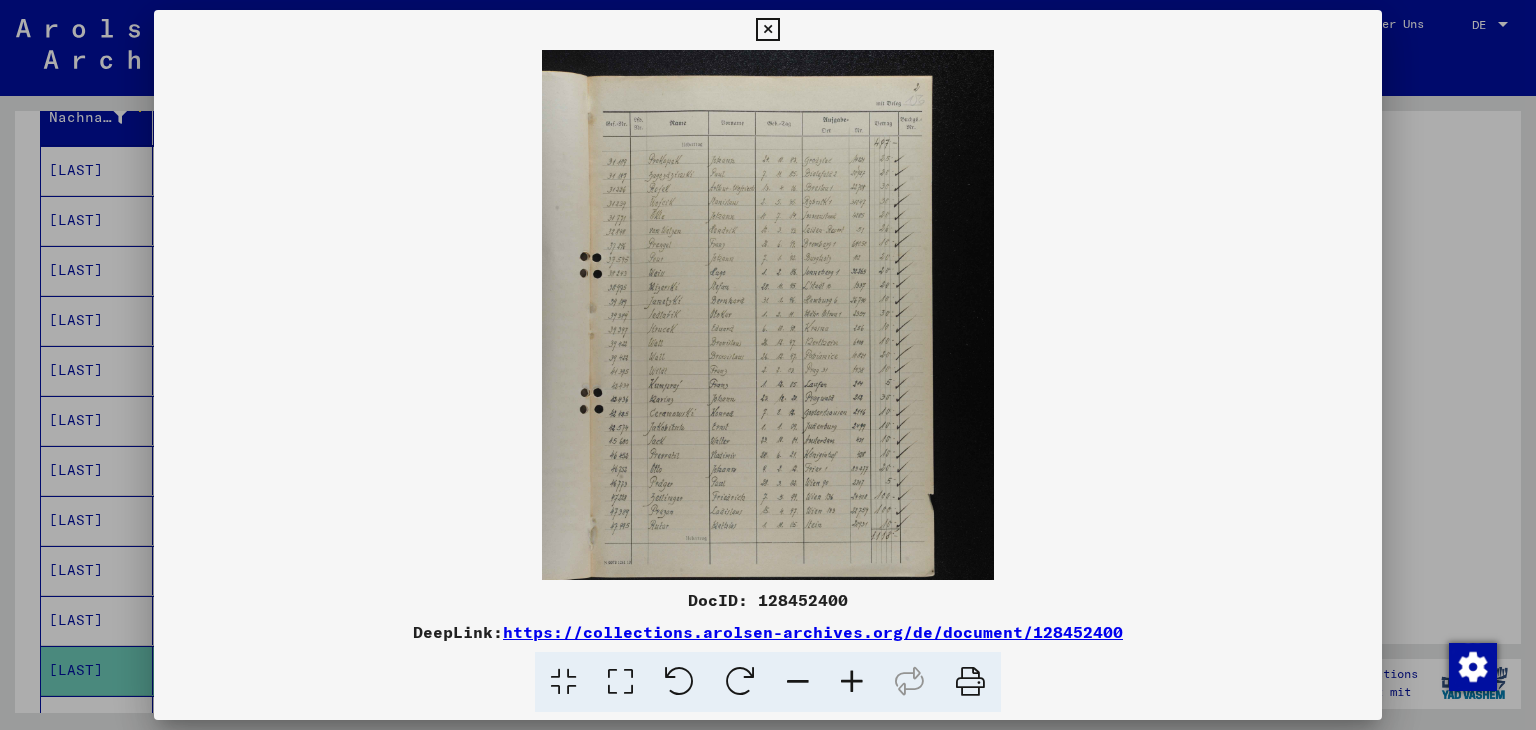 click at bounding box center [852, 682] 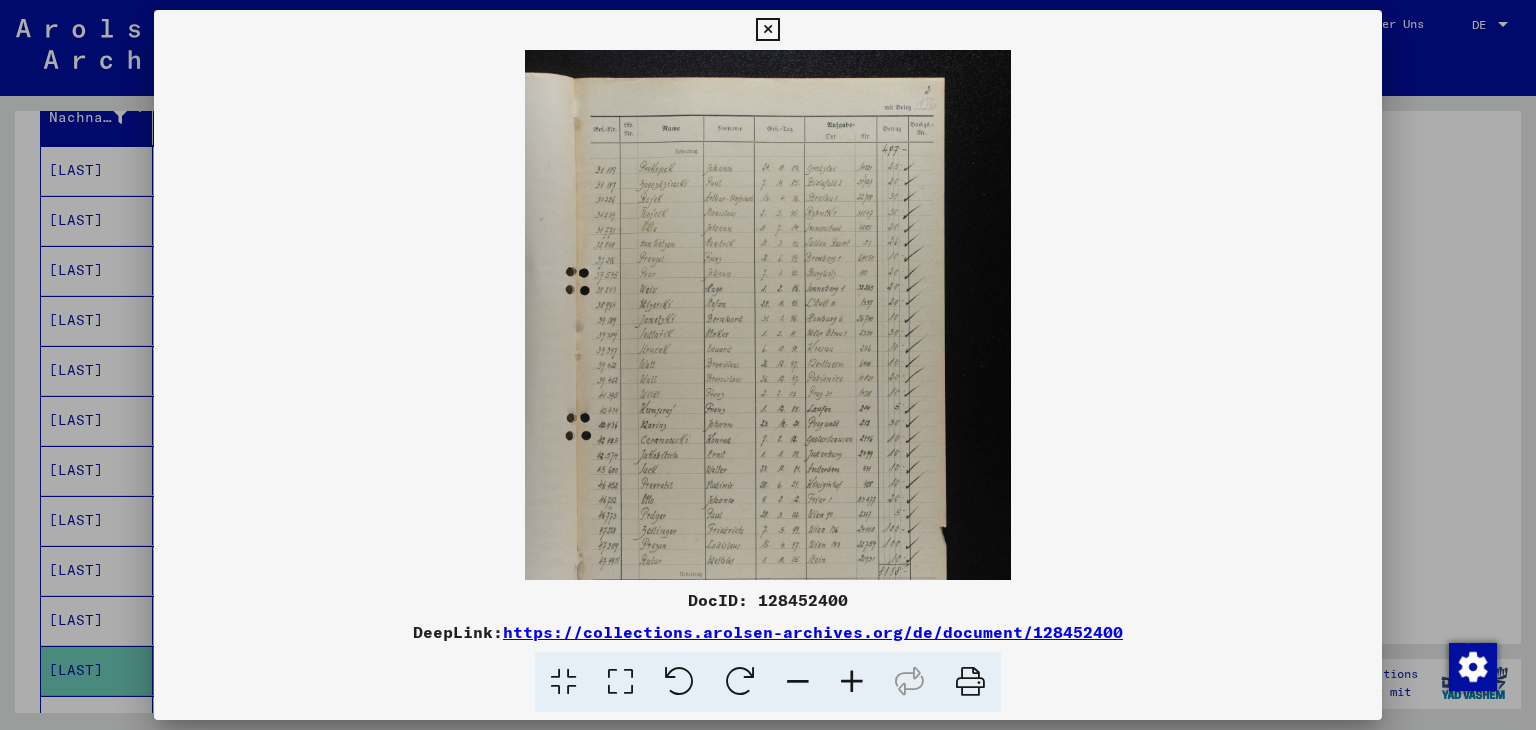 click at bounding box center [852, 682] 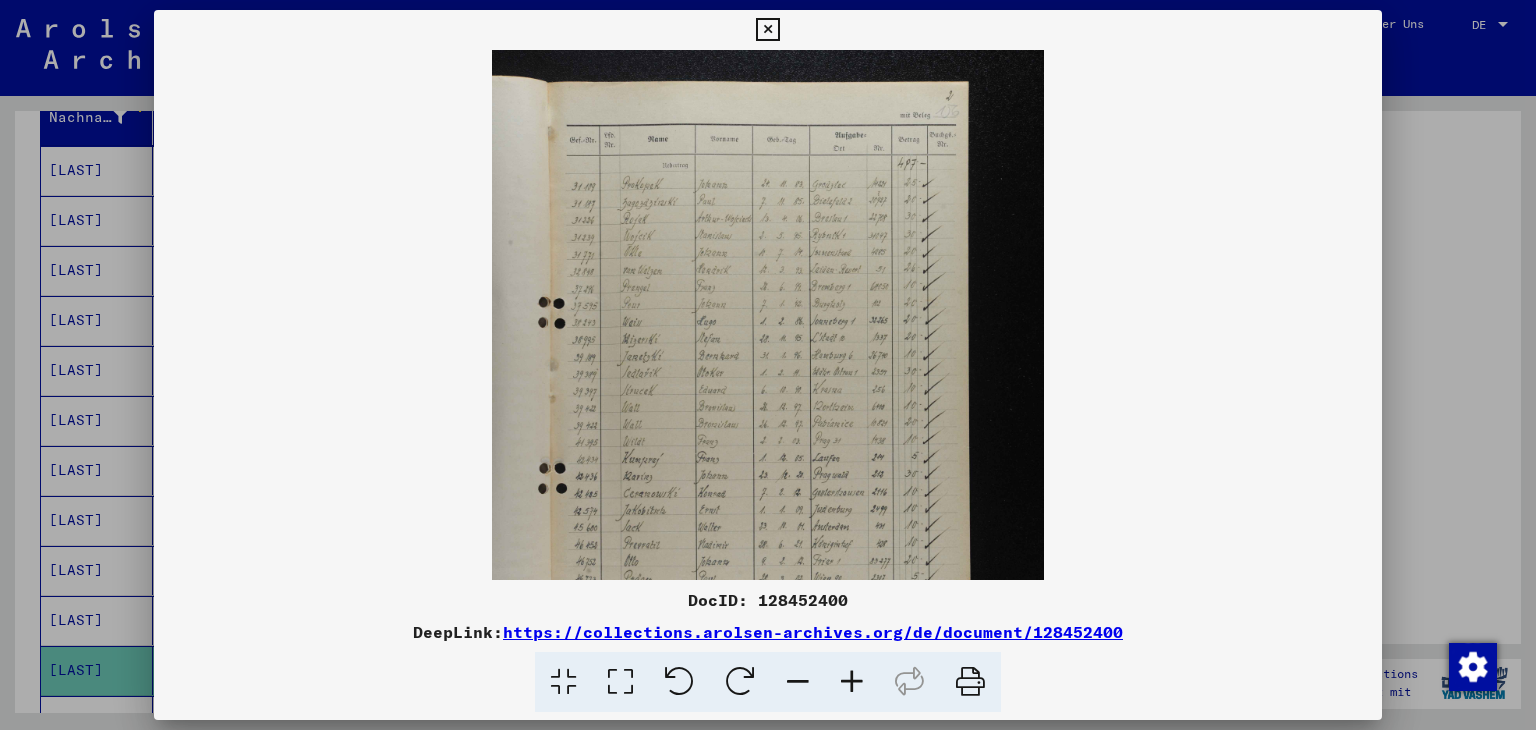 click at bounding box center (852, 682) 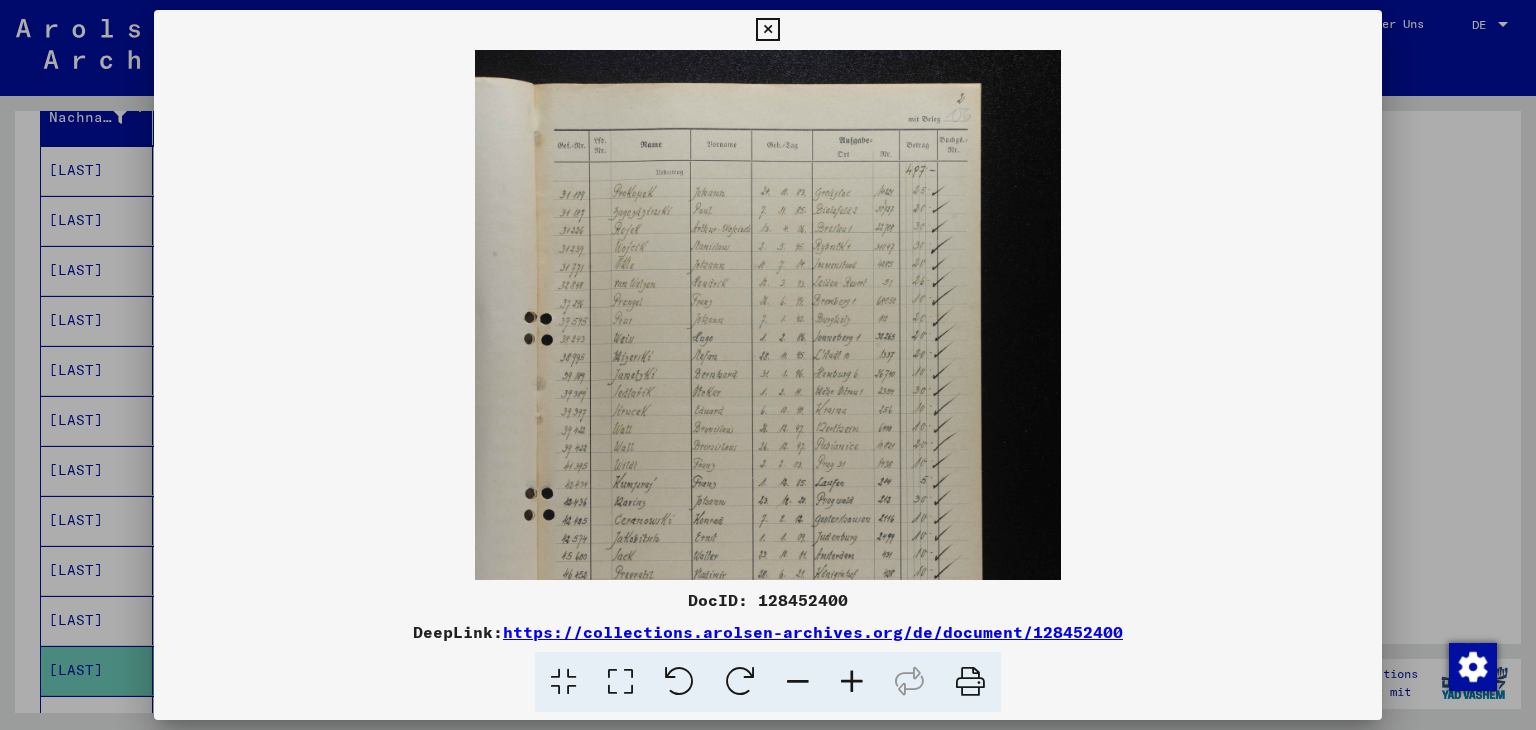 click at bounding box center (852, 682) 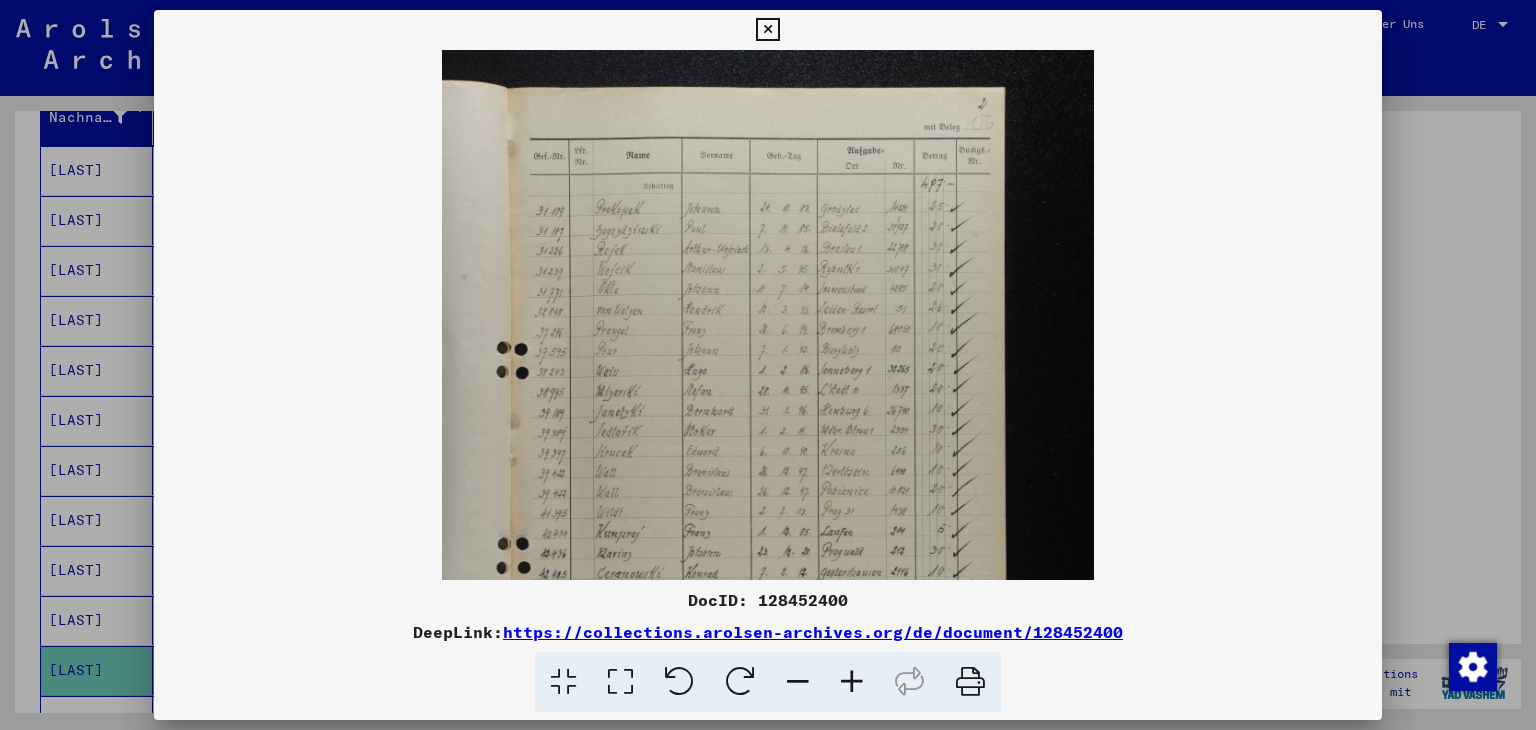 click at bounding box center [852, 682] 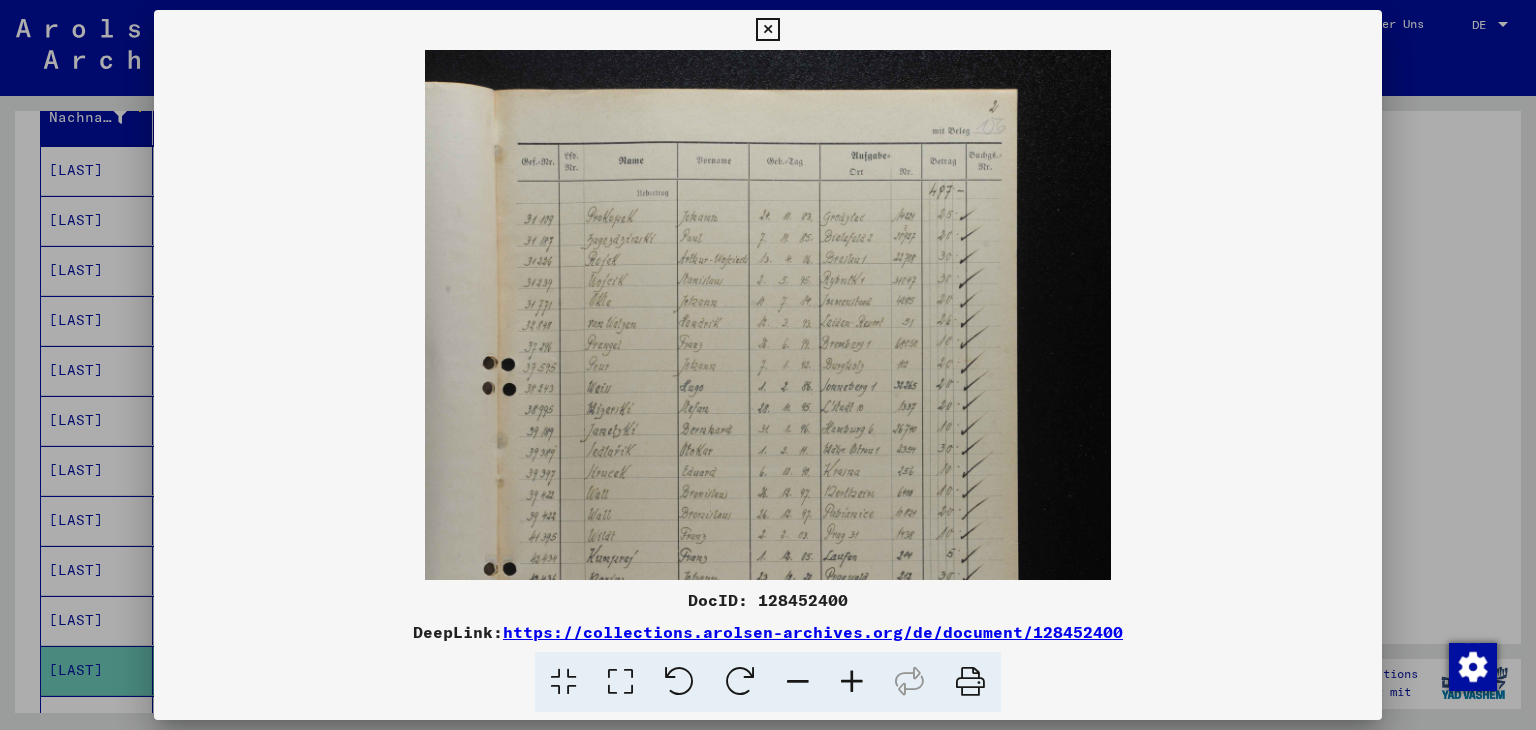 click at bounding box center (852, 682) 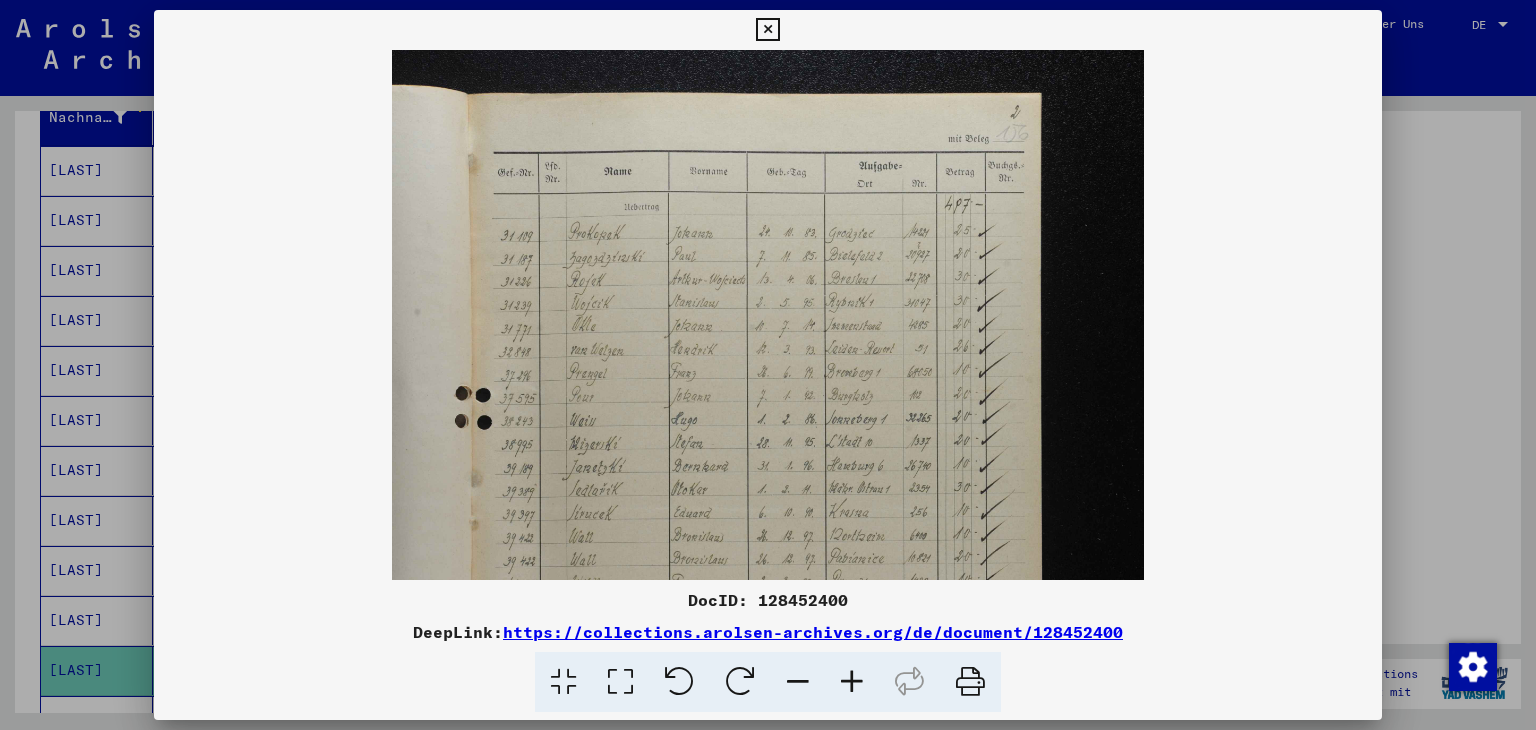 click at bounding box center (852, 682) 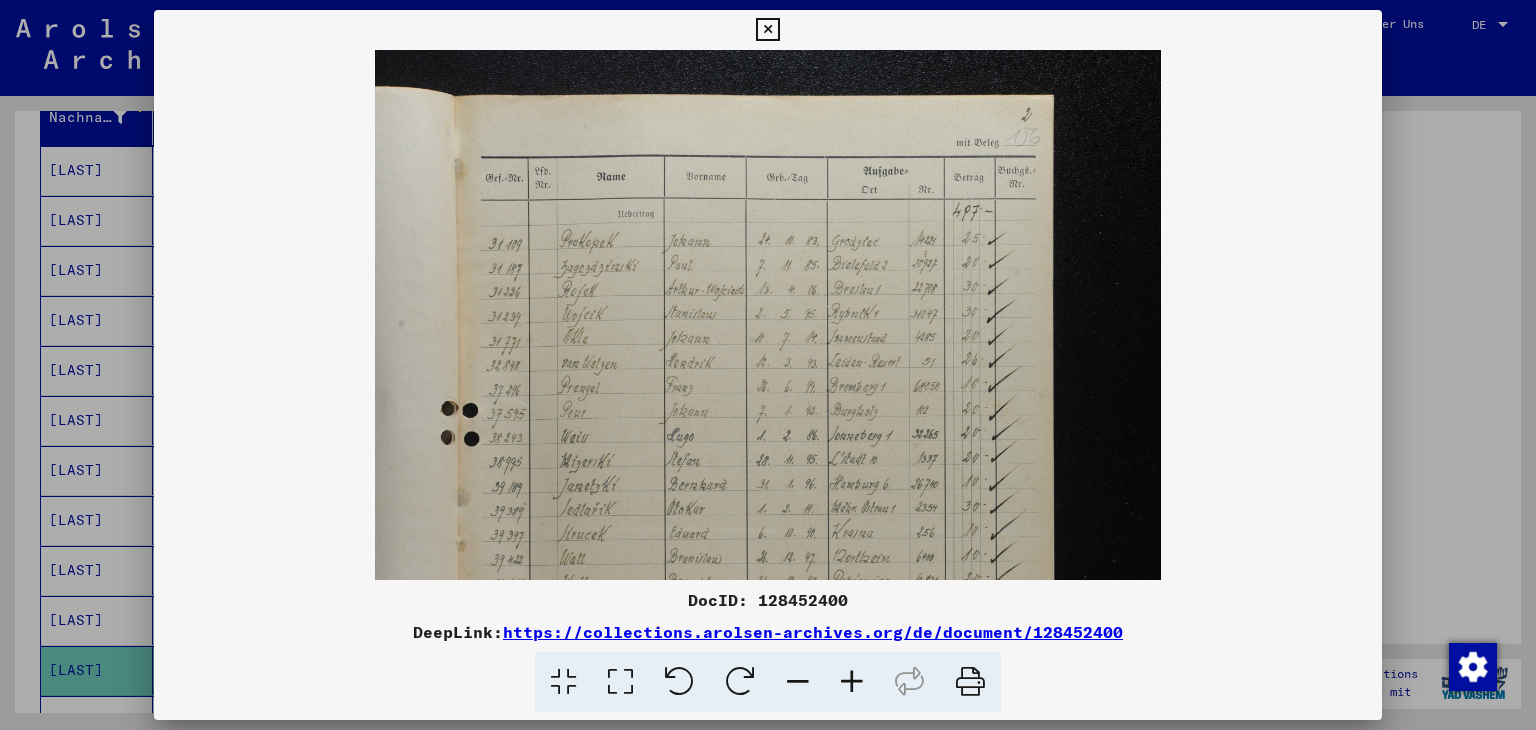 click at bounding box center [852, 682] 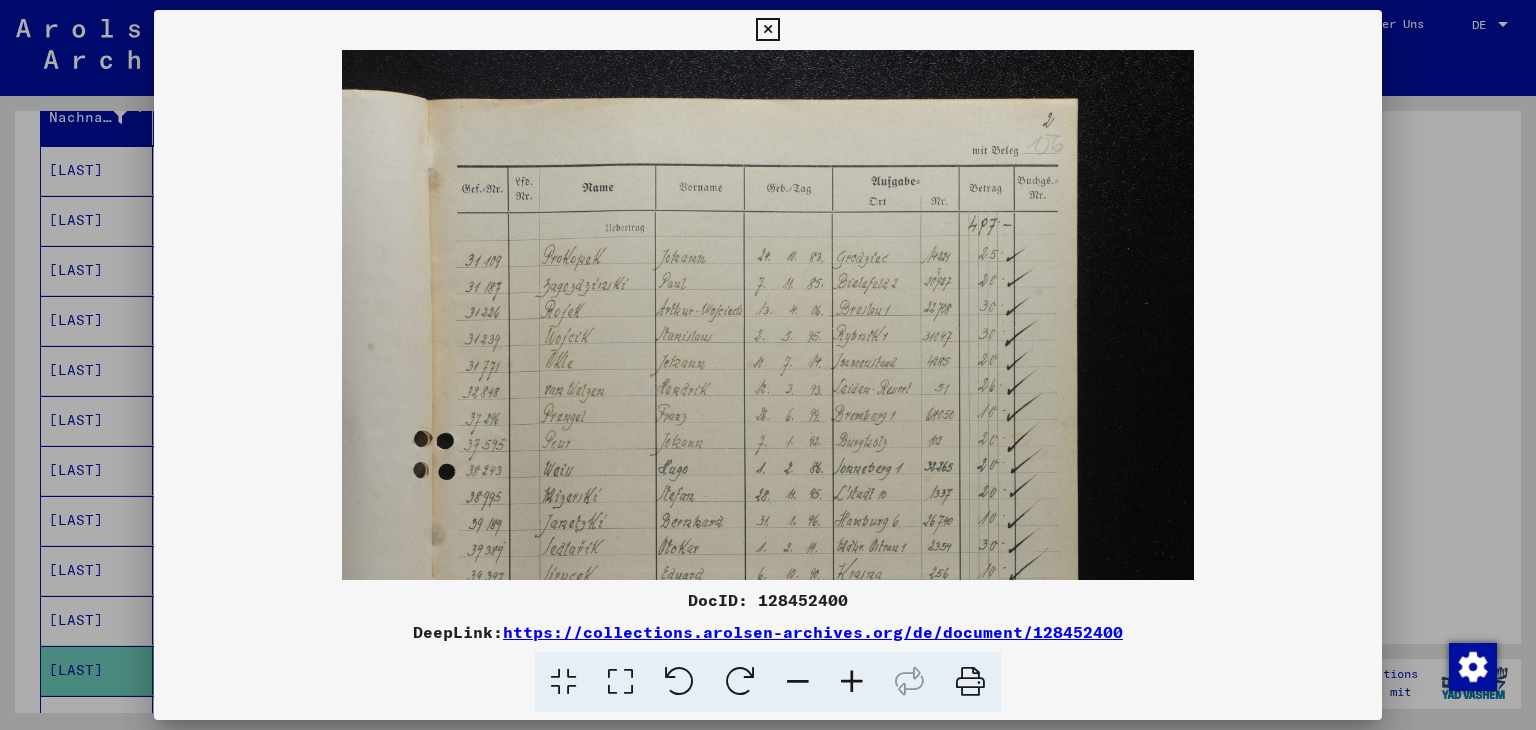 click at bounding box center (852, 682) 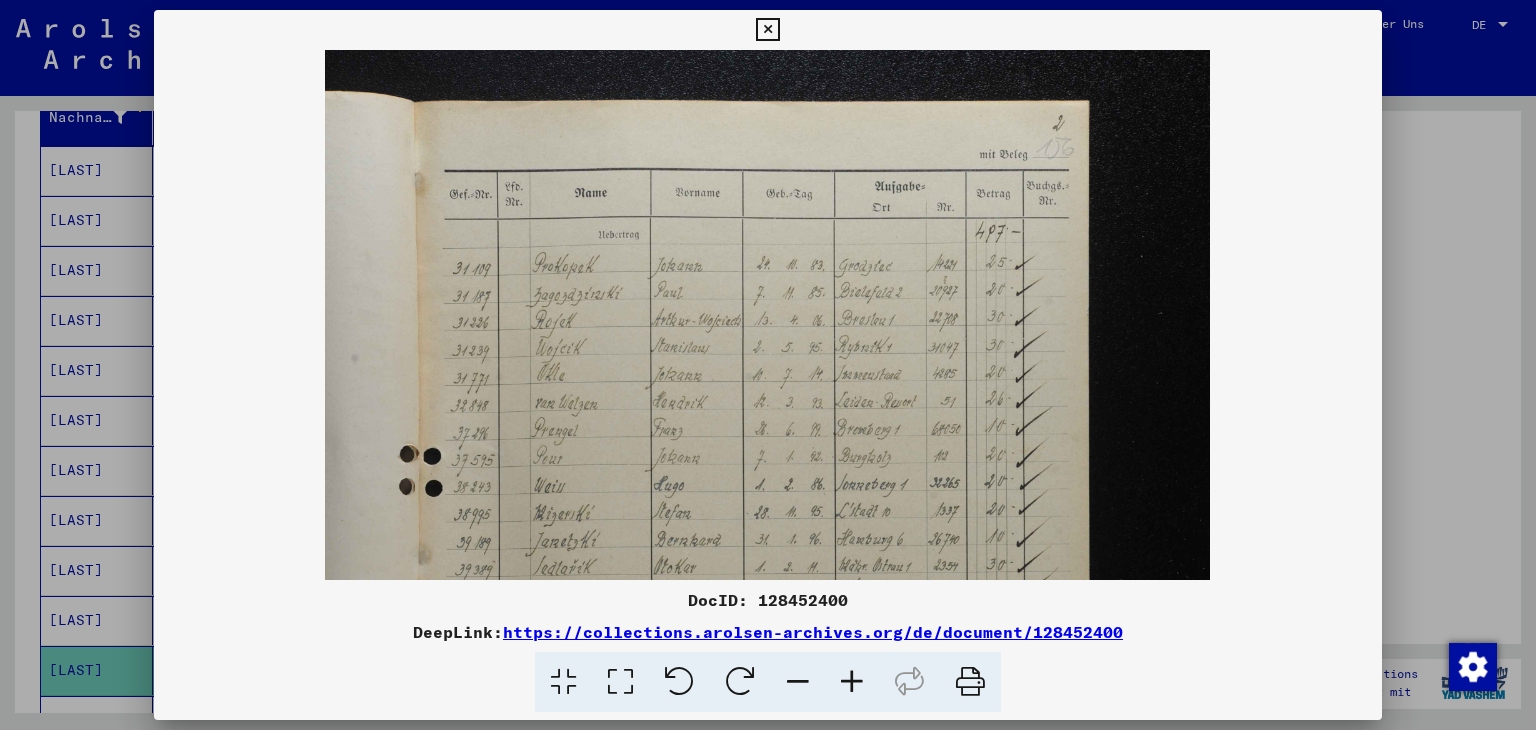 click at bounding box center [852, 682] 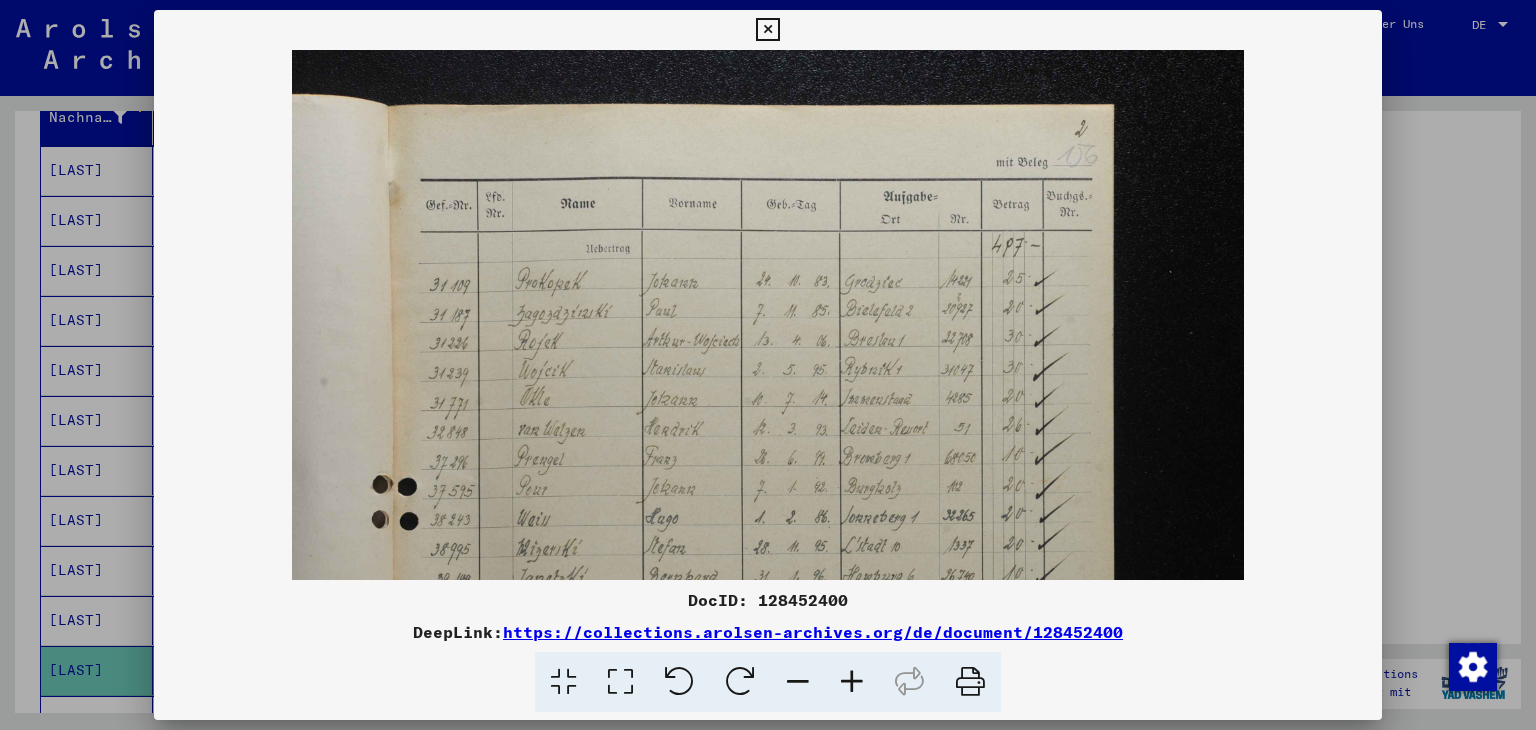 click at bounding box center [852, 682] 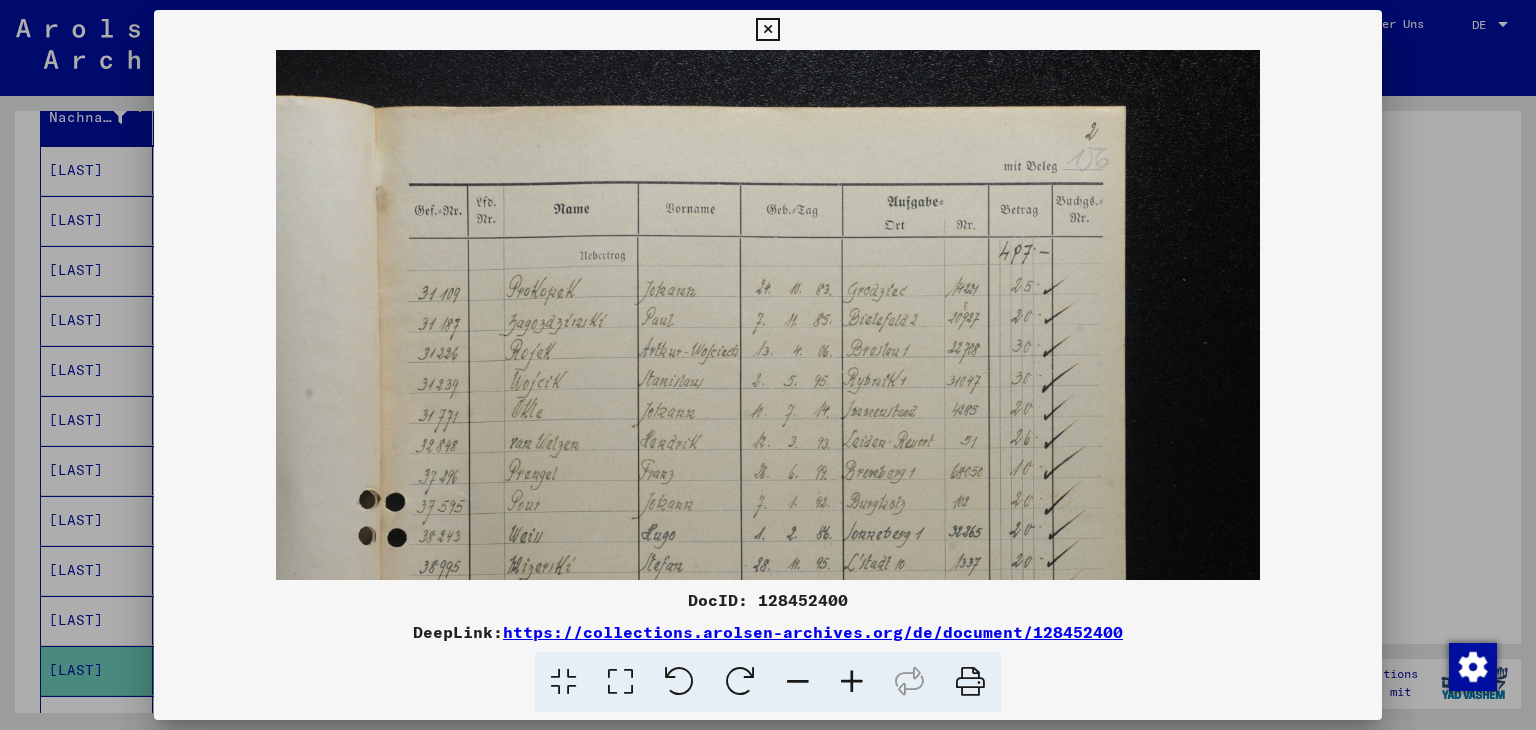 click at bounding box center [852, 682] 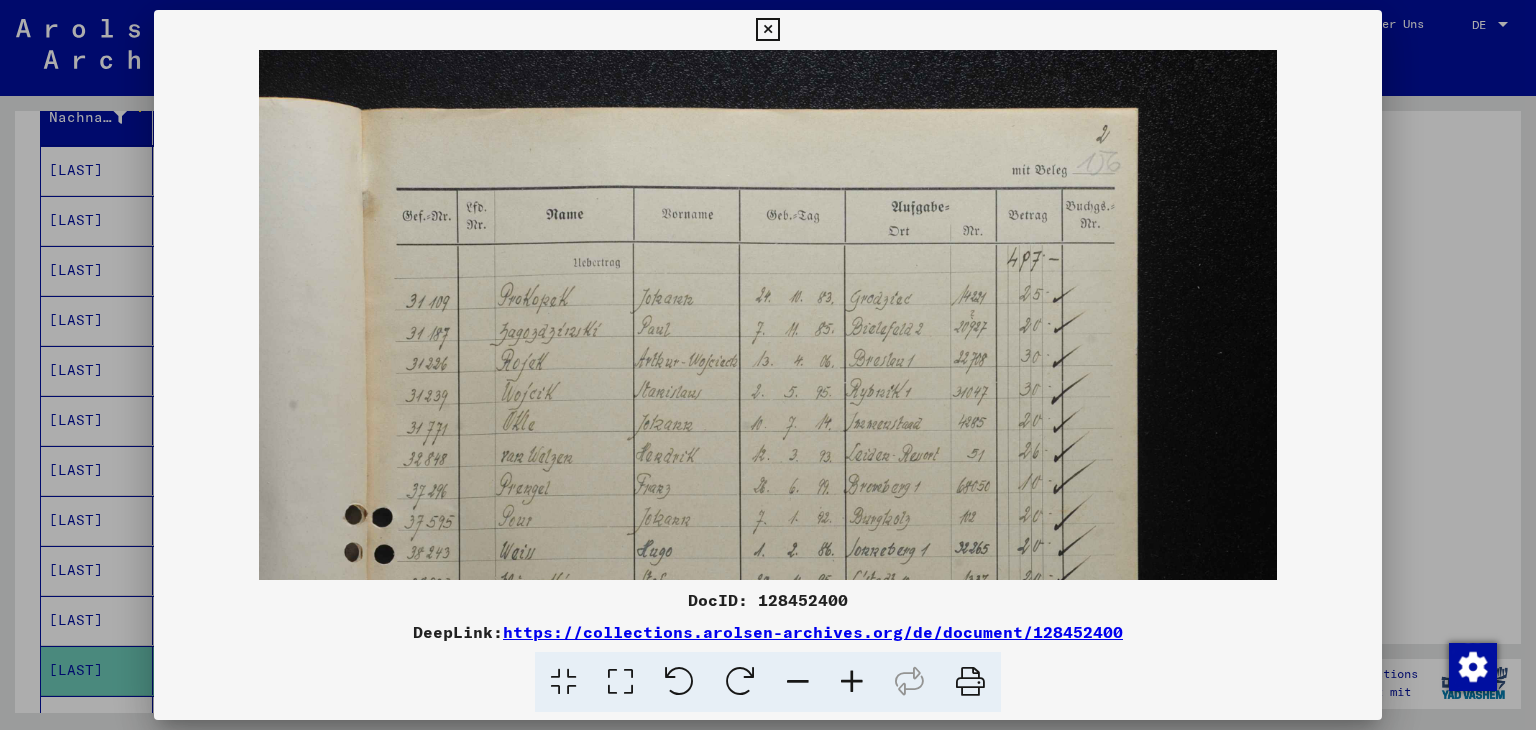click at bounding box center (852, 682) 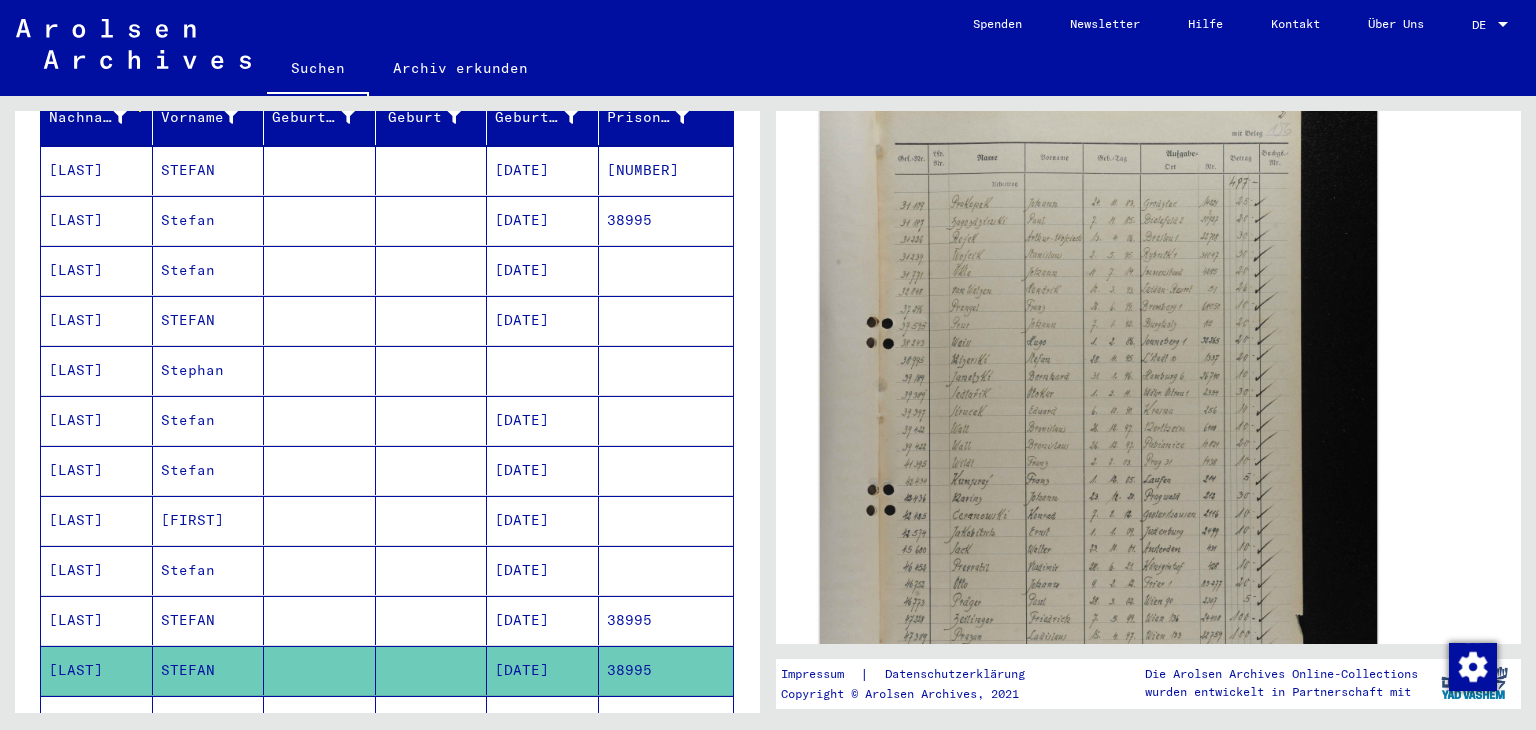 click 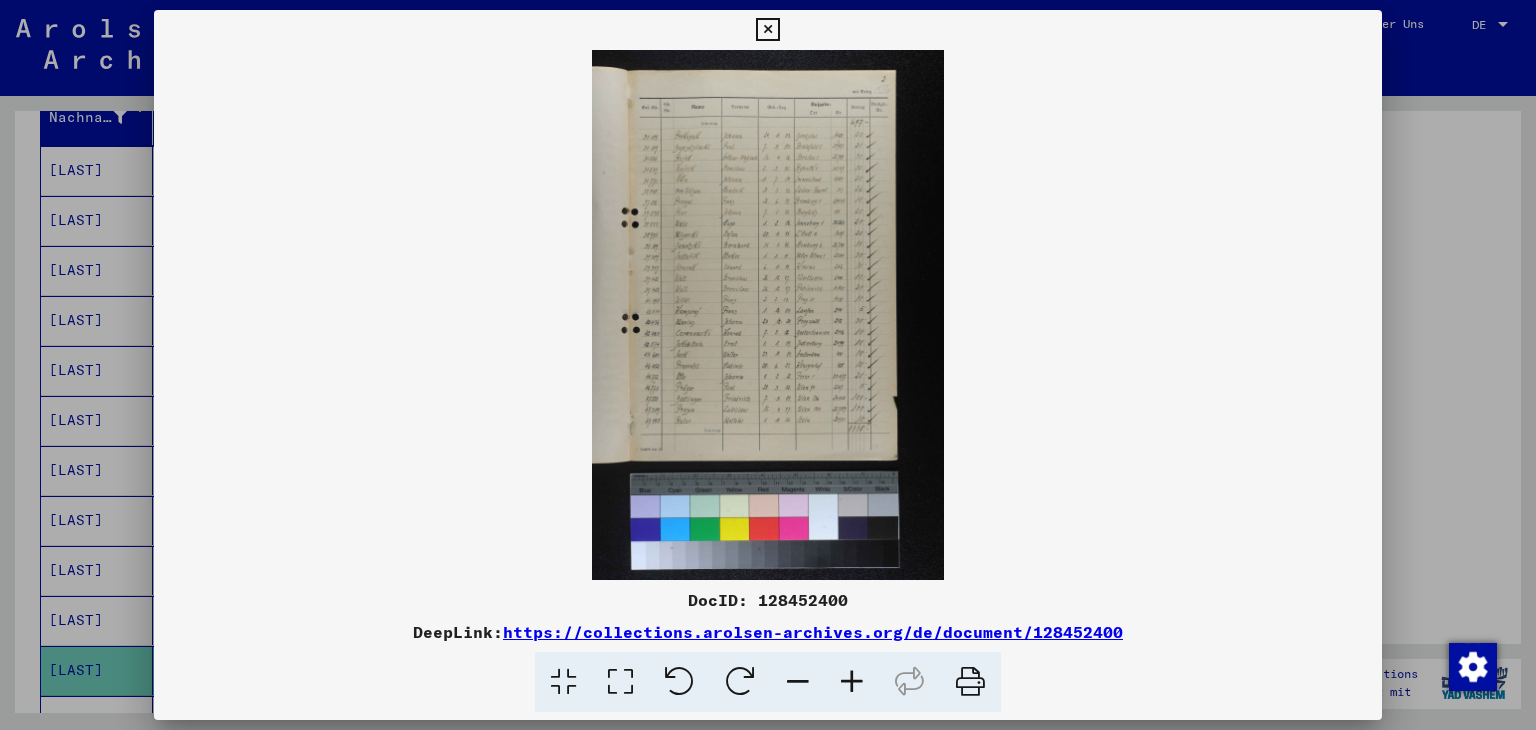 click at bounding box center (768, 315) 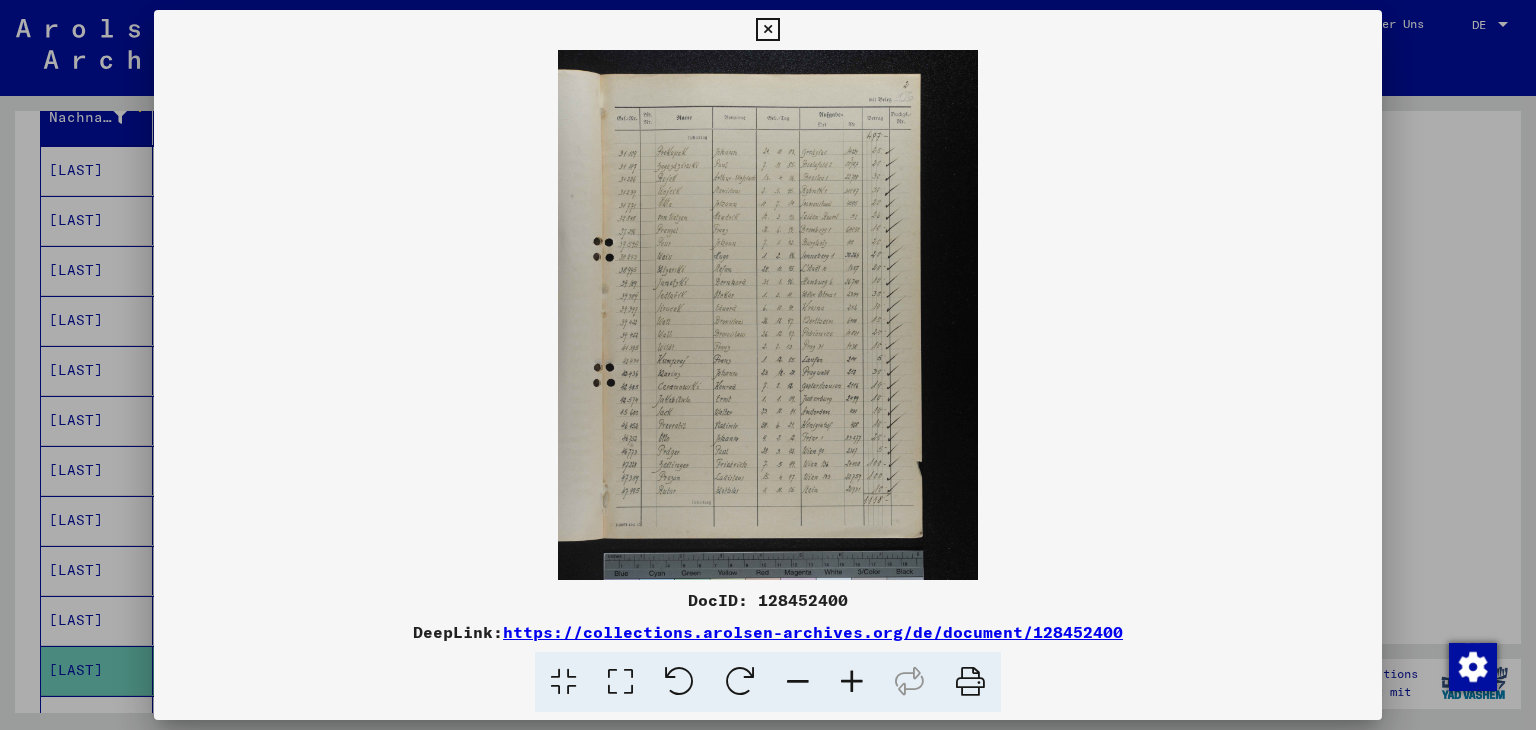 click at bounding box center [852, 682] 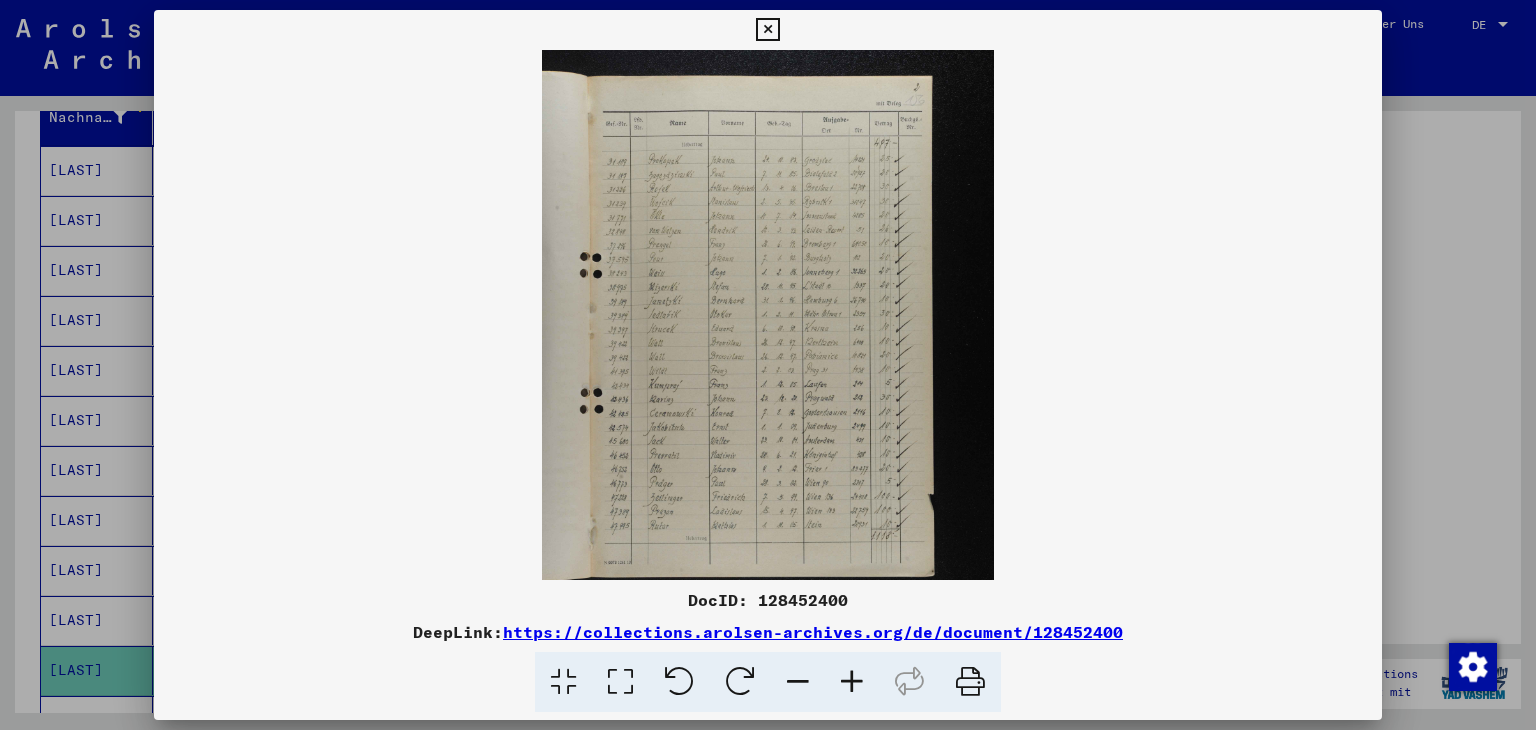 click at bounding box center [852, 682] 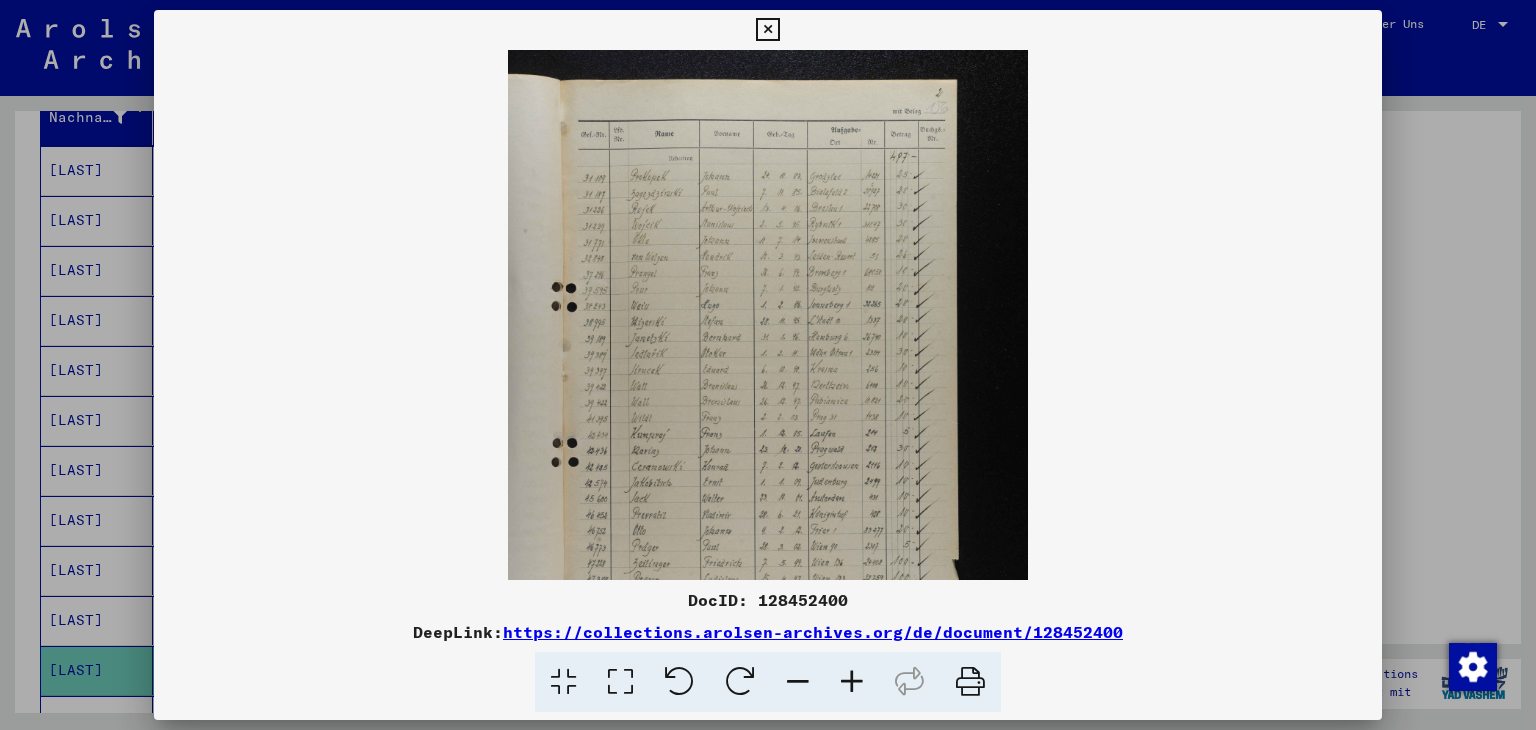 click at bounding box center [852, 682] 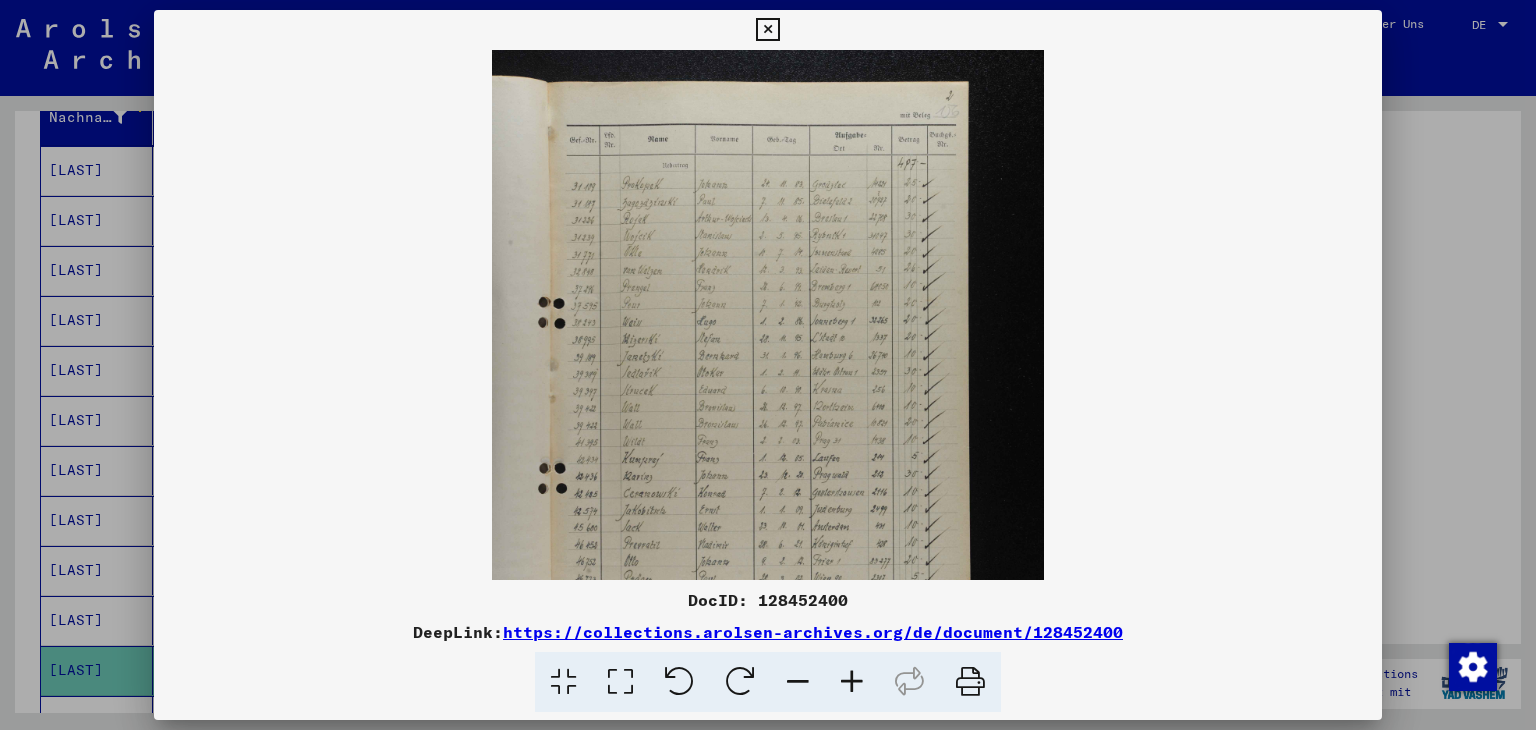 click at bounding box center [852, 682] 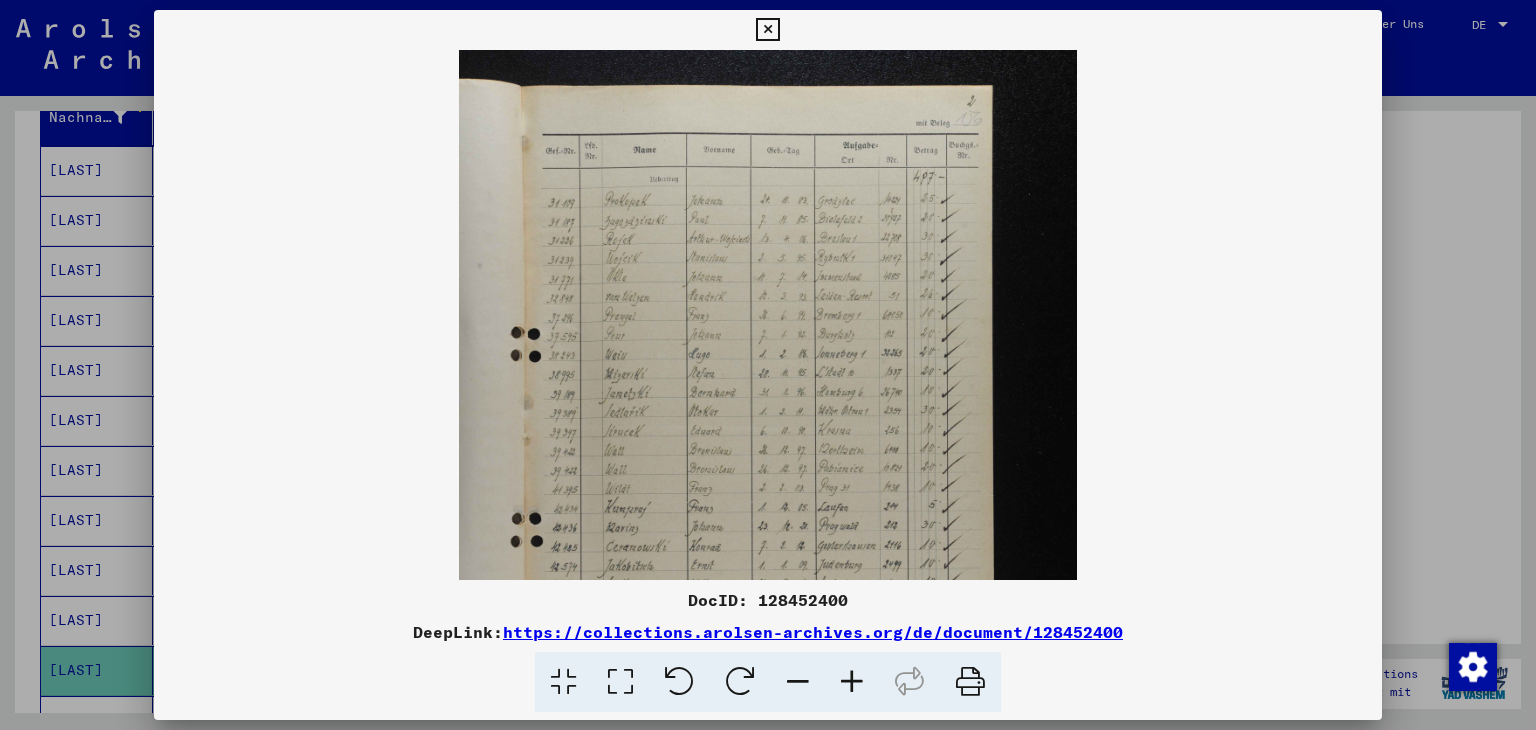 click at bounding box center [852, 682] 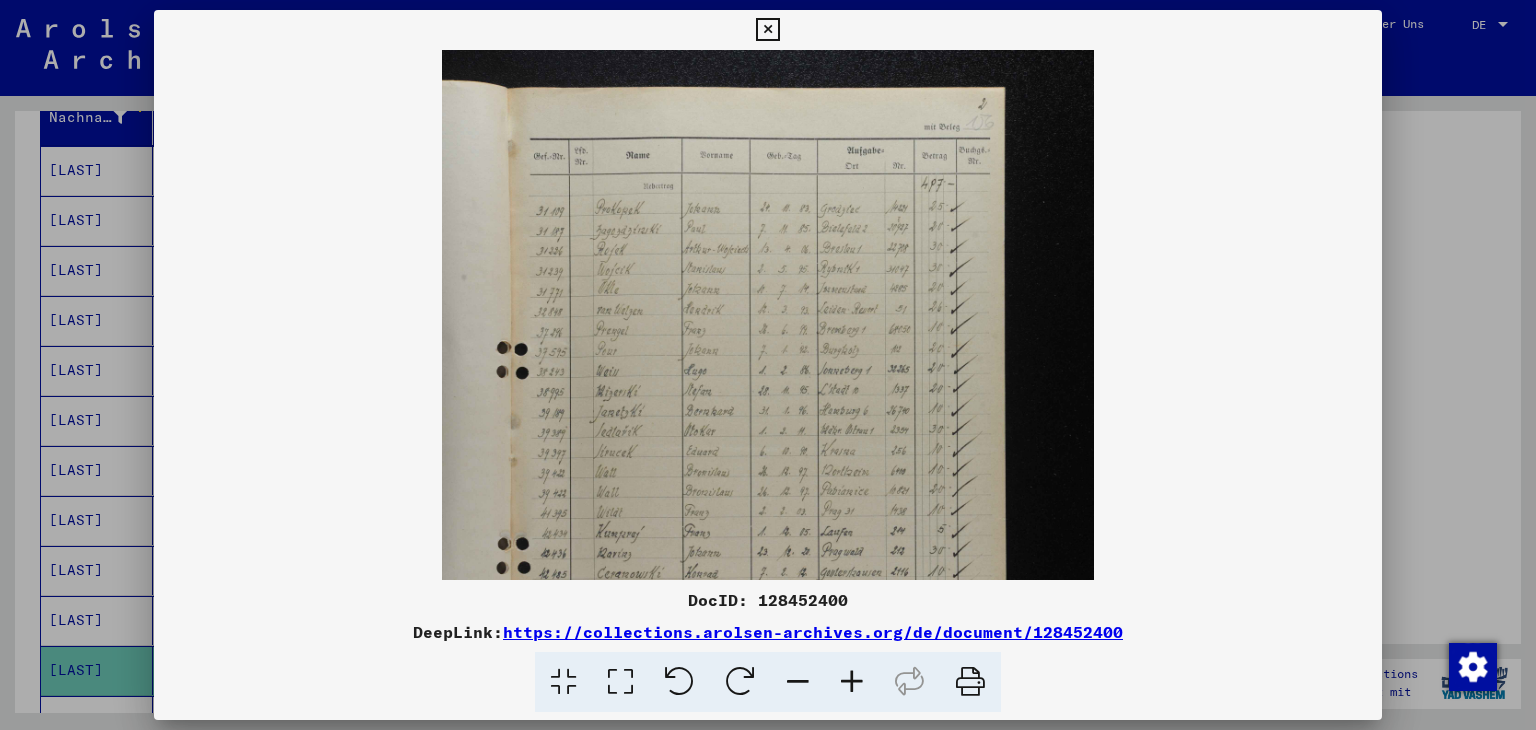 click at bounding box center (852, 682) 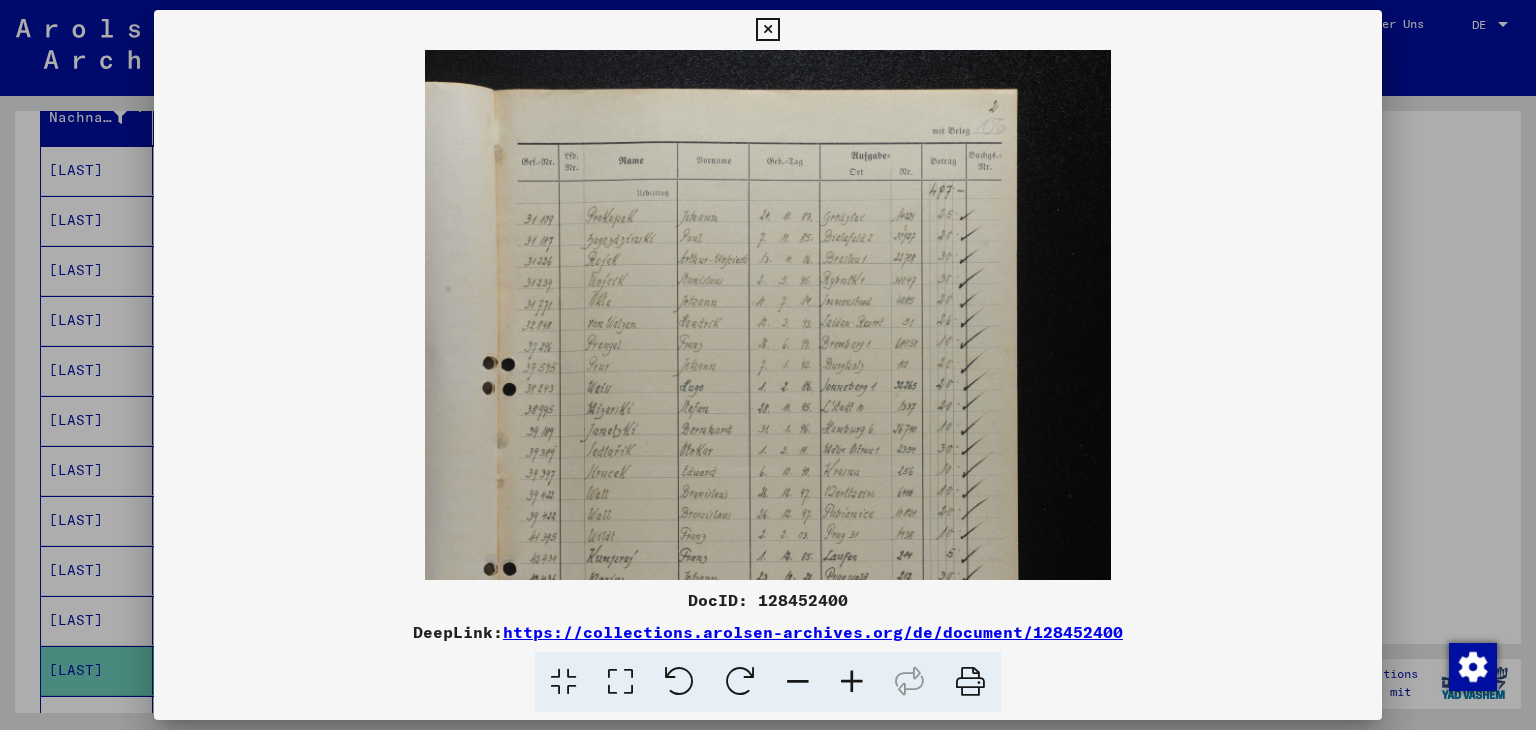 click at bounding box center [852, 682] 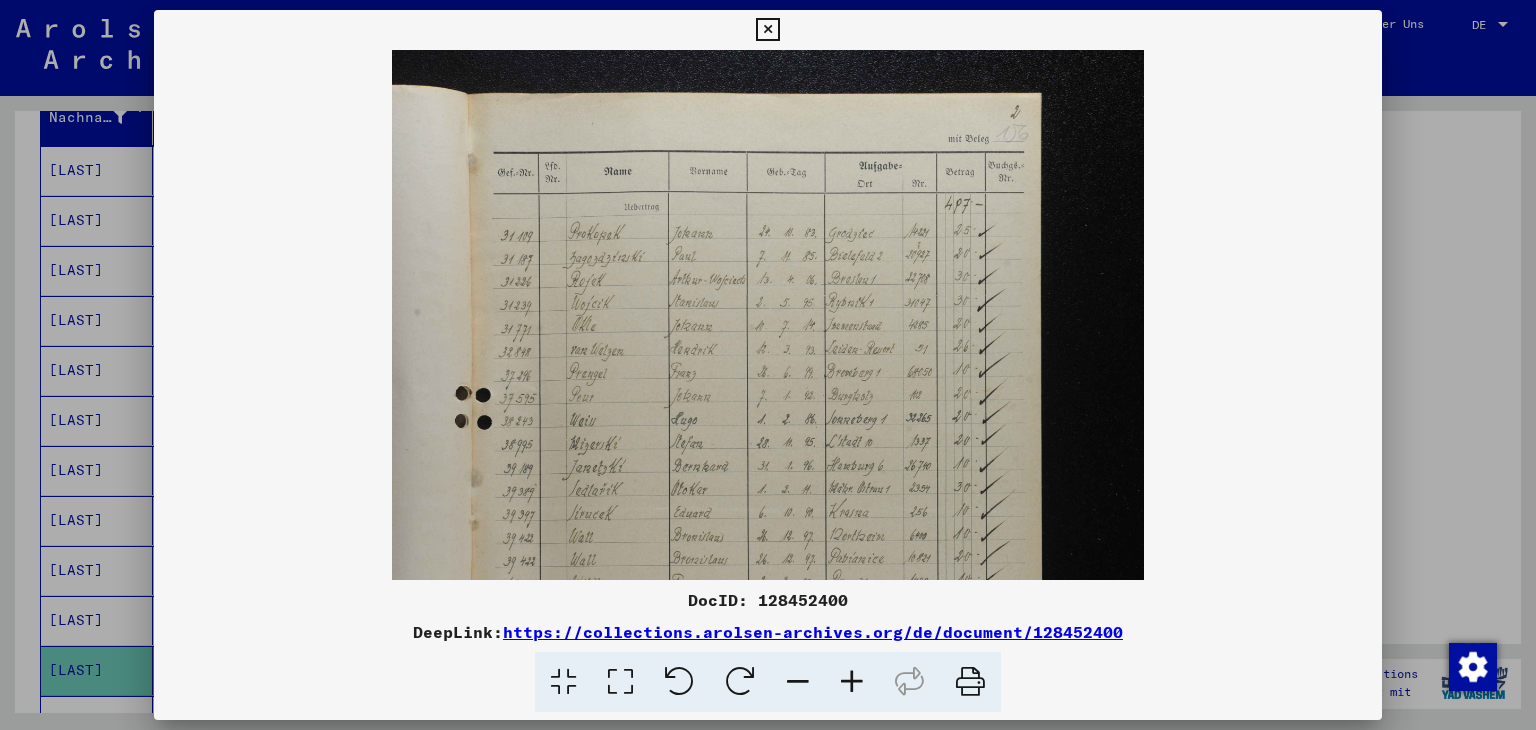 click at bounding box center (852, 682) 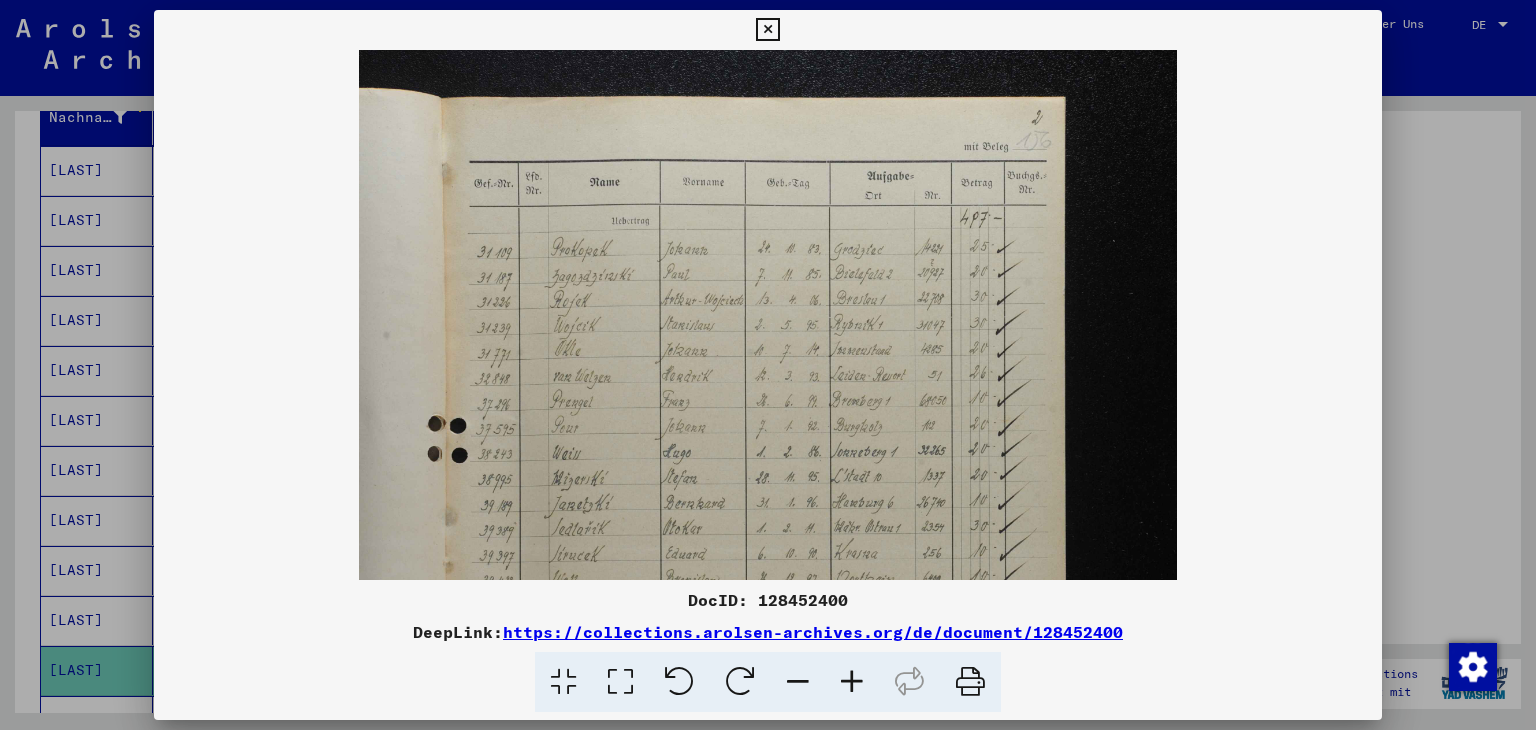 click at bounding box center (852, 682) 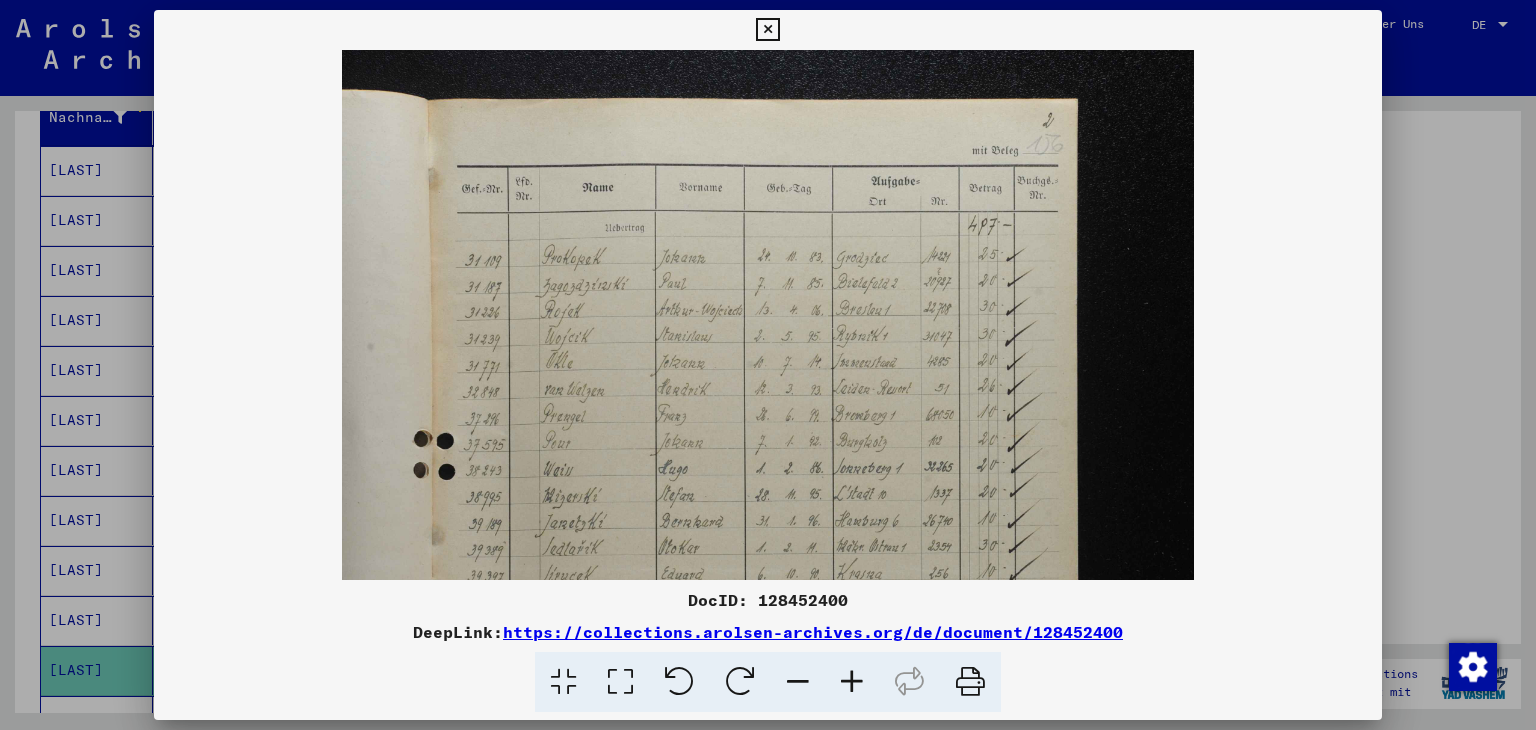 click at bounding box center [852, 682] 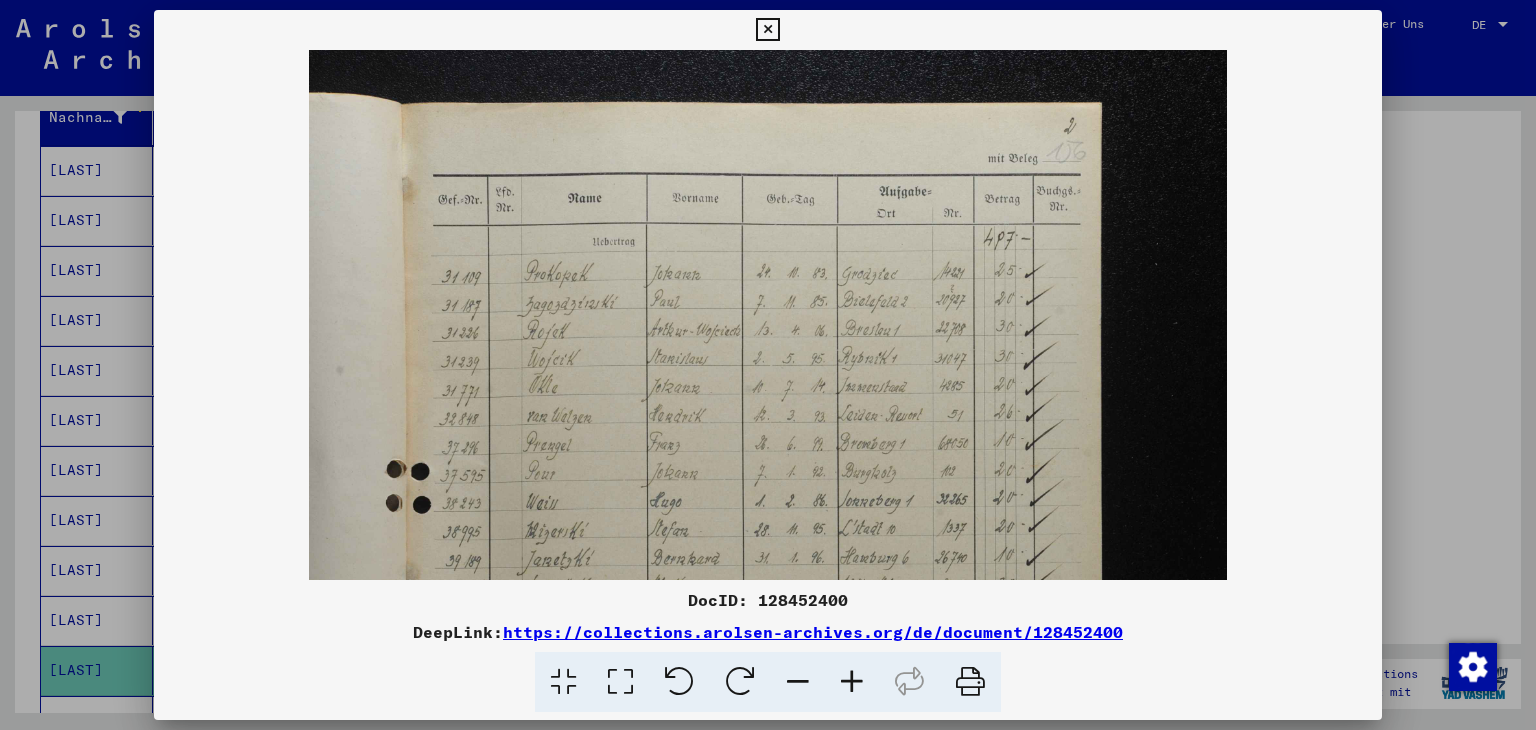 click at bounding box center (852, 682) 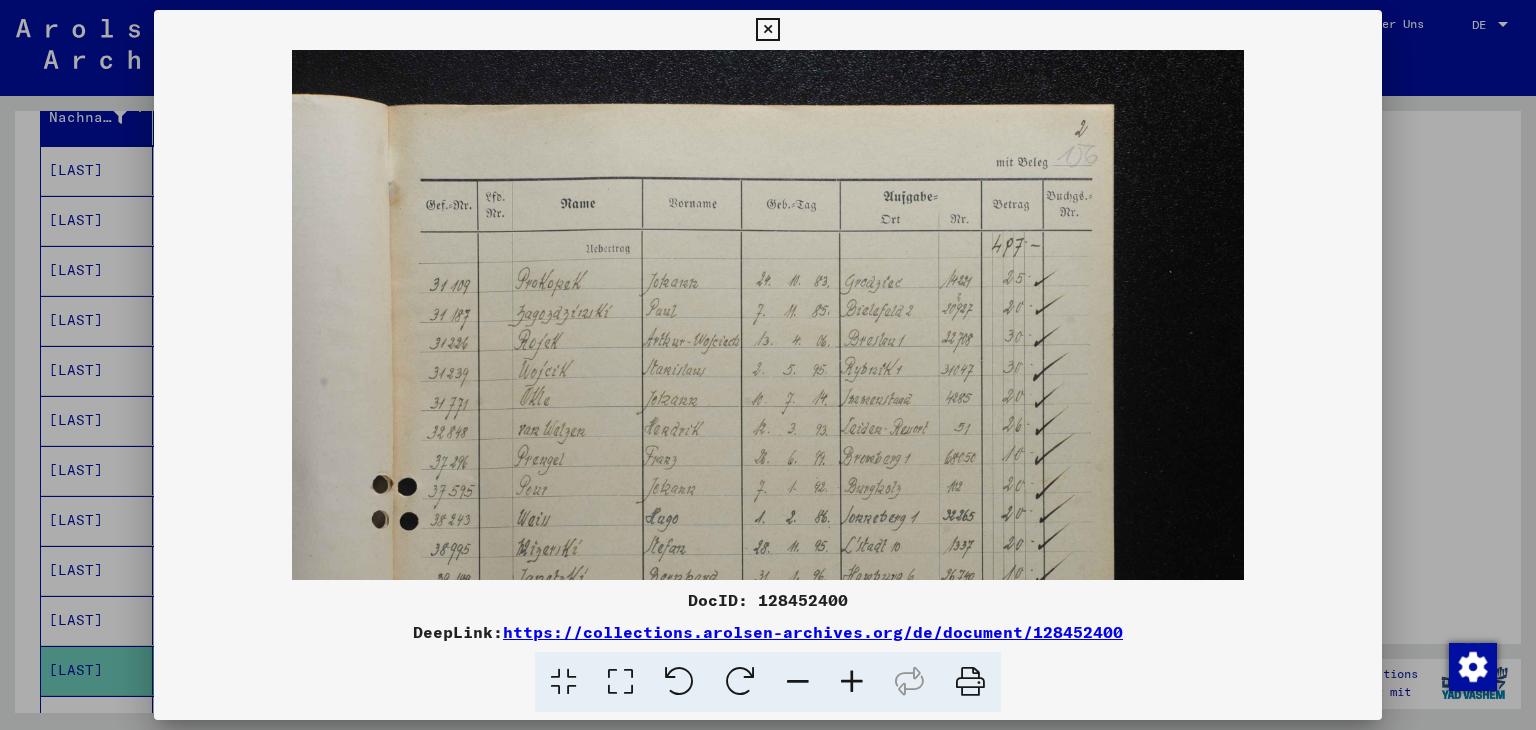 click at bounding box center [852, 682] 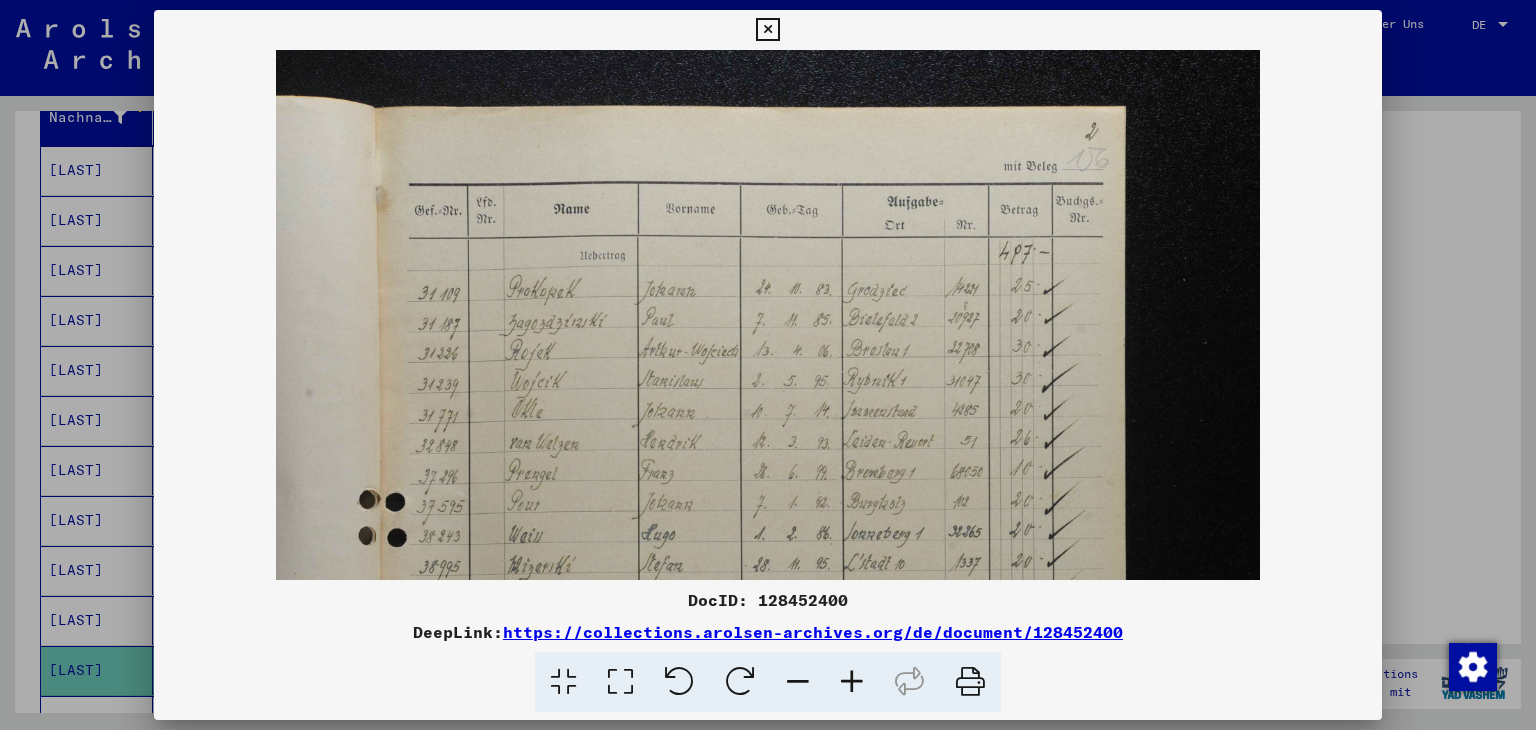 click at bounding box center [768, 365] 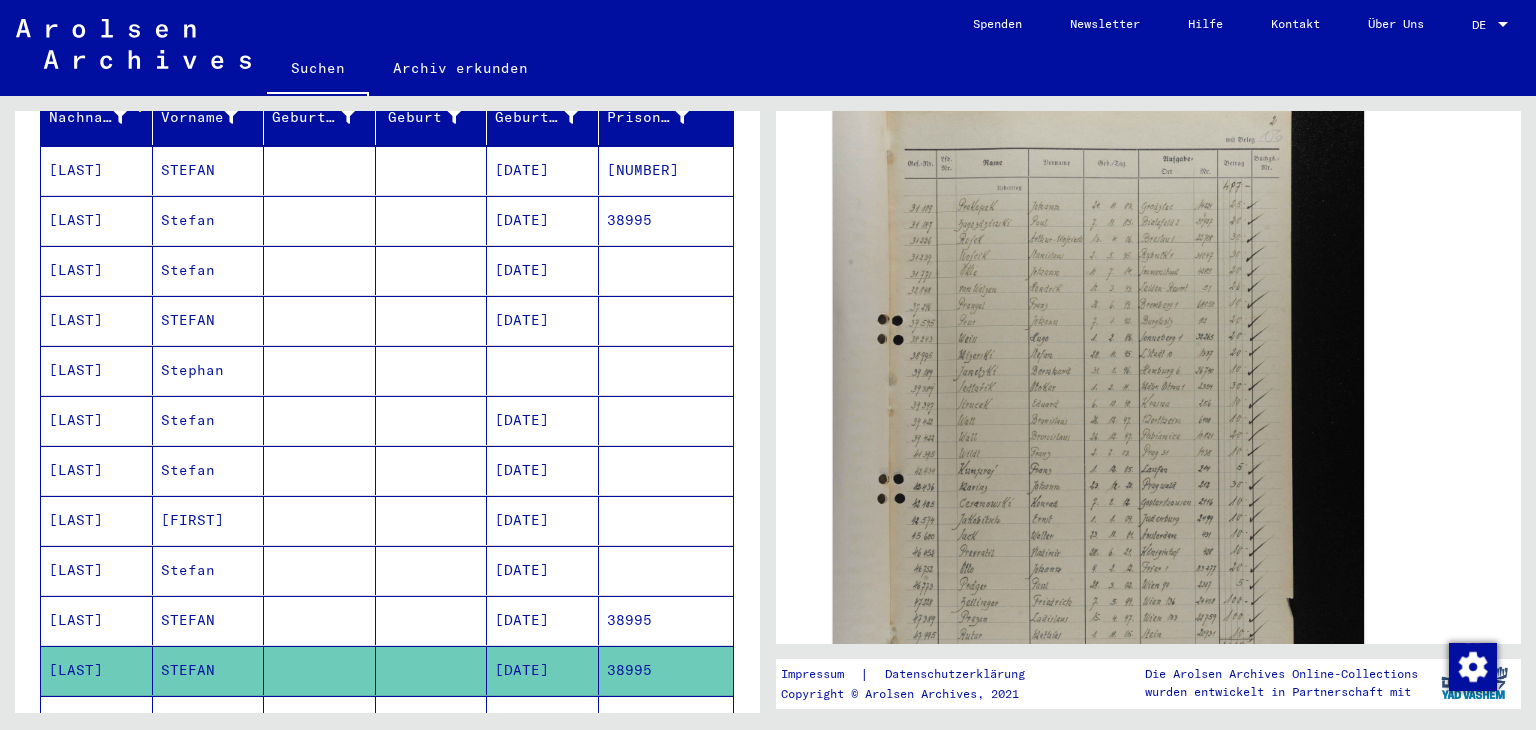 drag, startPoint x: 1504, startPoint y: 330, endPoint x: 1518, endPoint y: 333, distance: 14.3178215 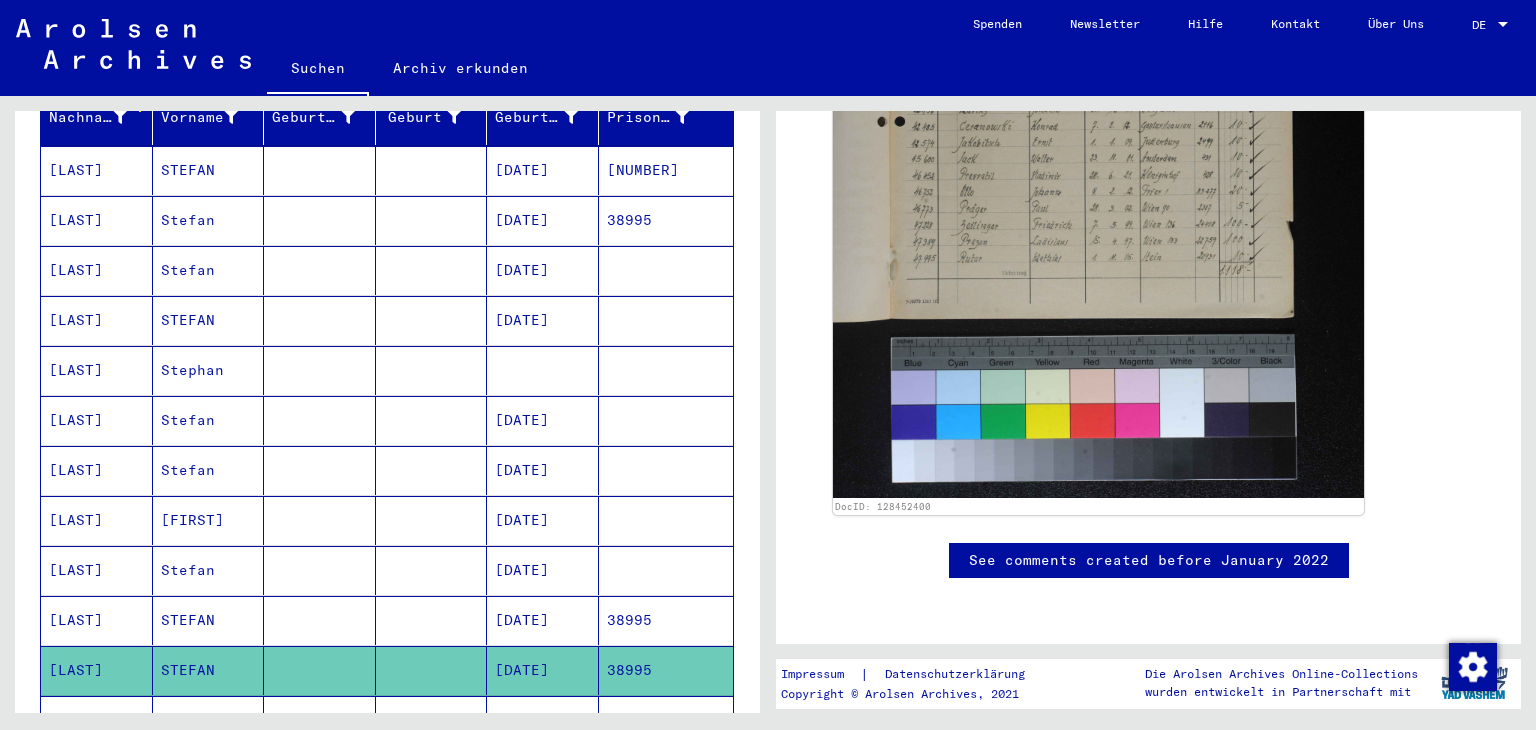 scroll, scrollTop: 1149, scrollLeft: 0, axis: vertical 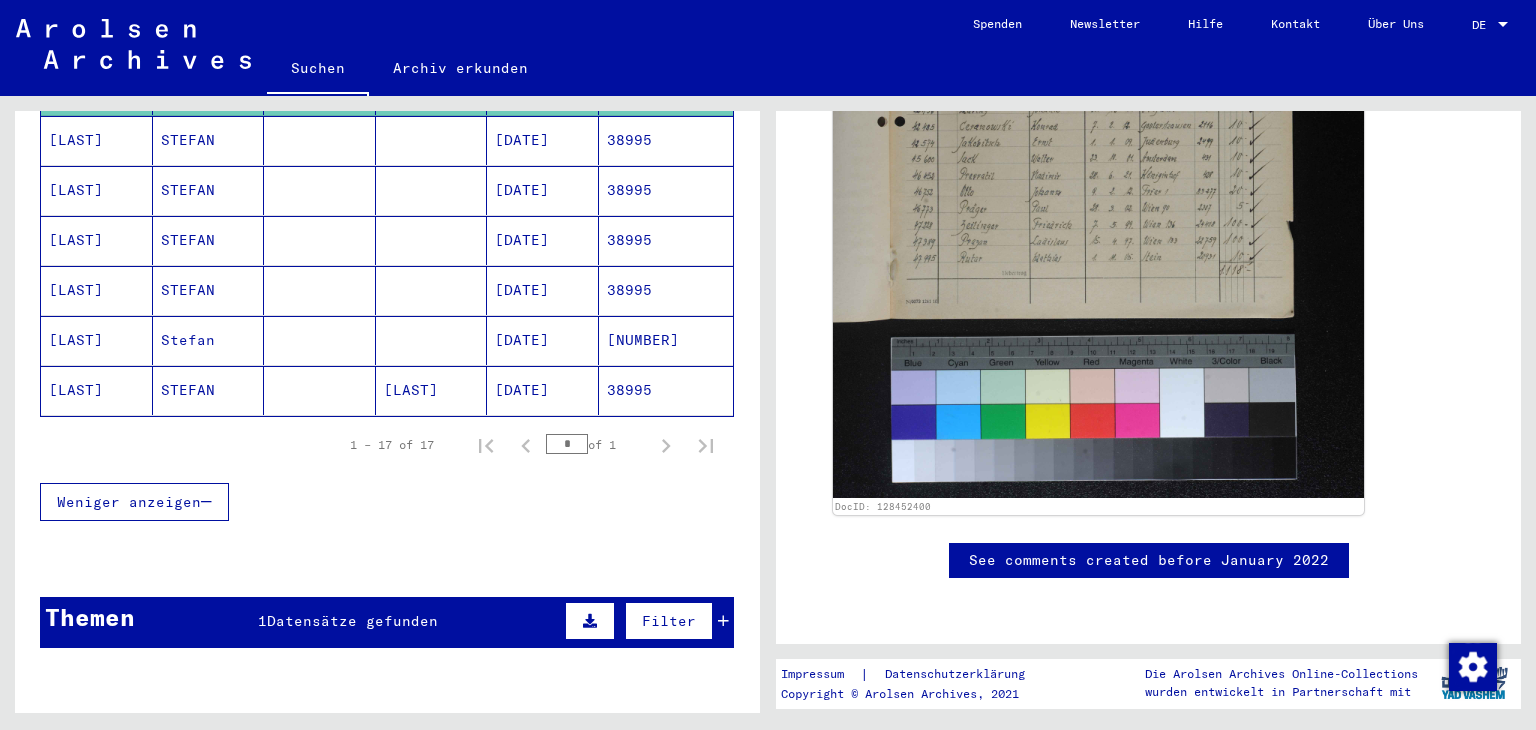 click on "Weniger anzeigen" at bounding box center (387, 502) 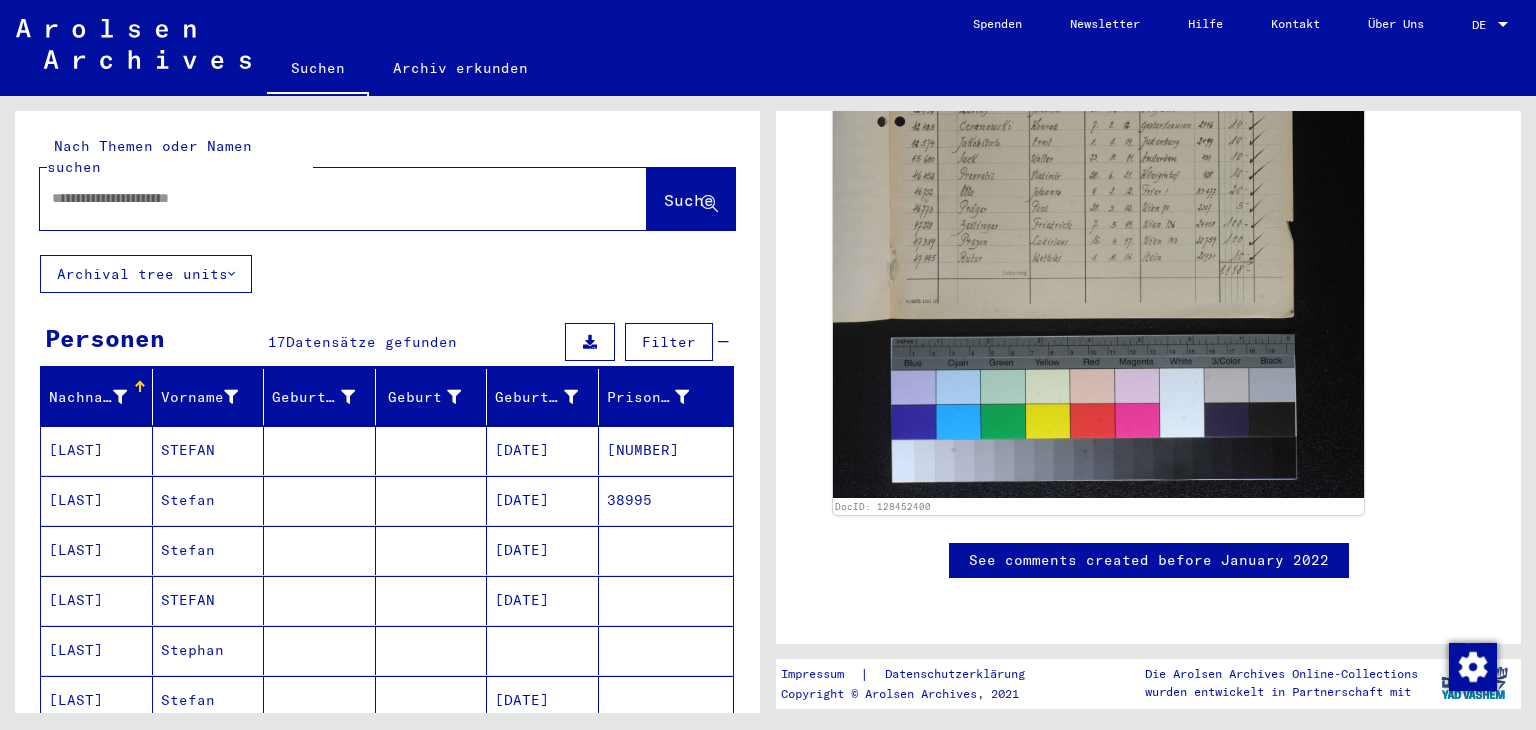 scroll, scrollTop: 0, scrollLeft: 0, axis: both 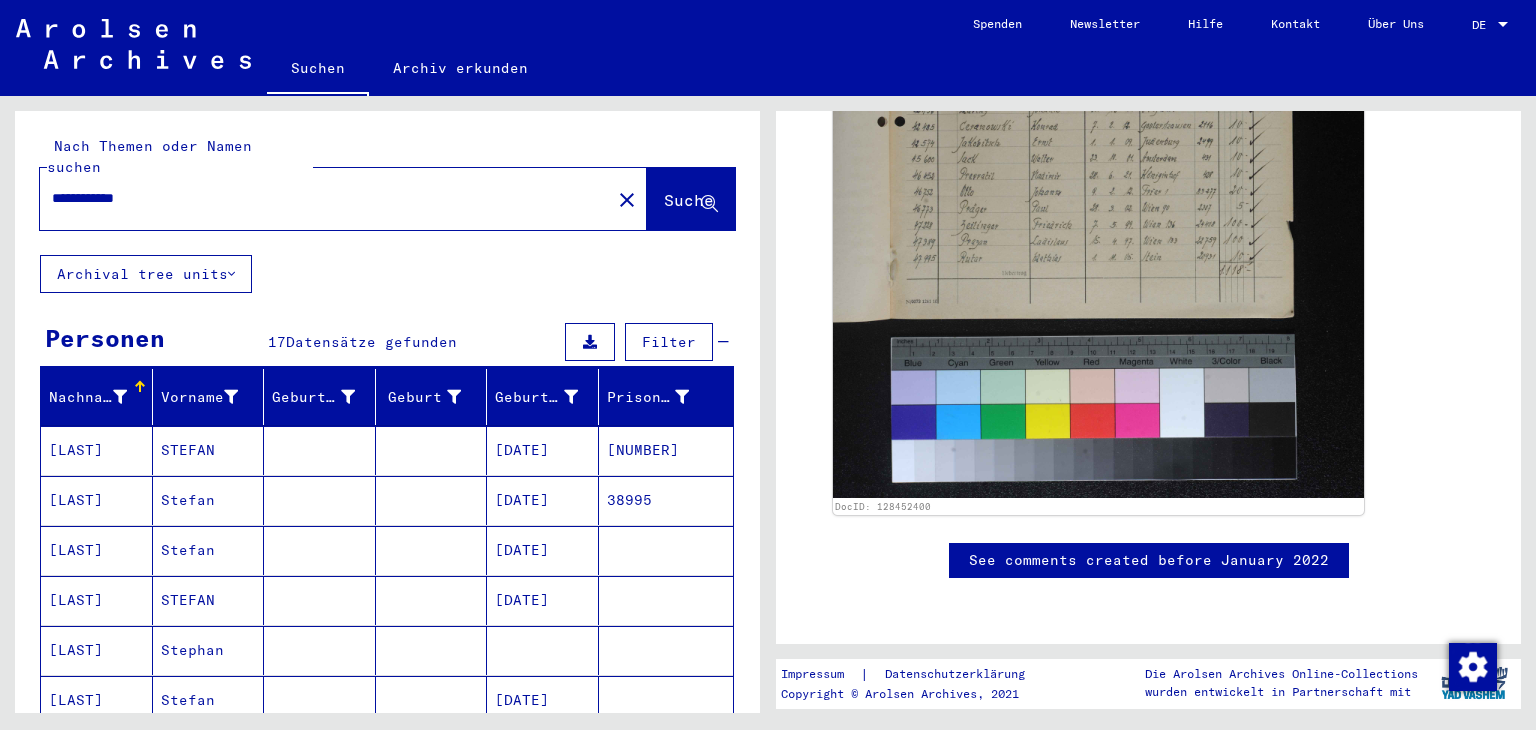 type on "**********" 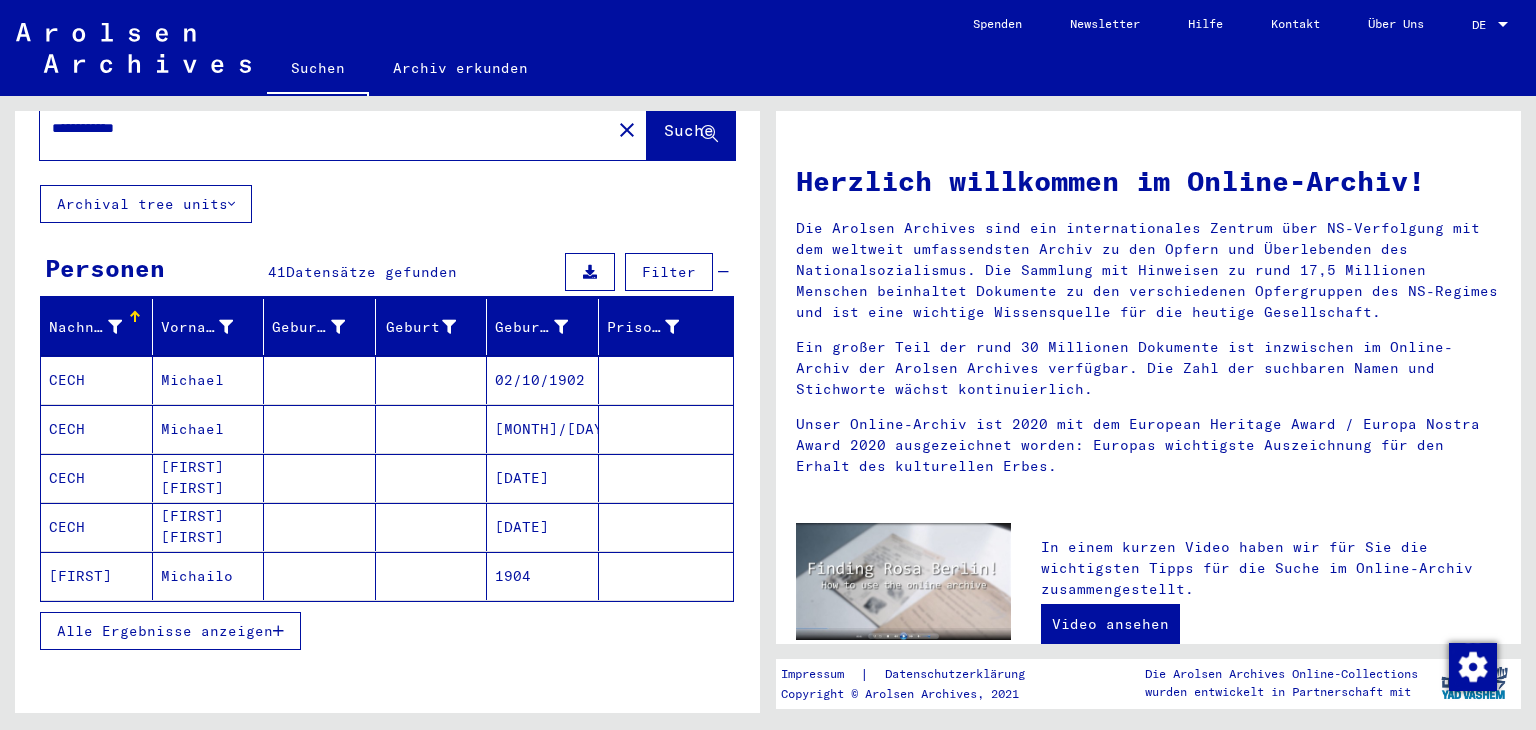 scroll, scrollTop: 79, scrollLeft: 0, axis: vertical 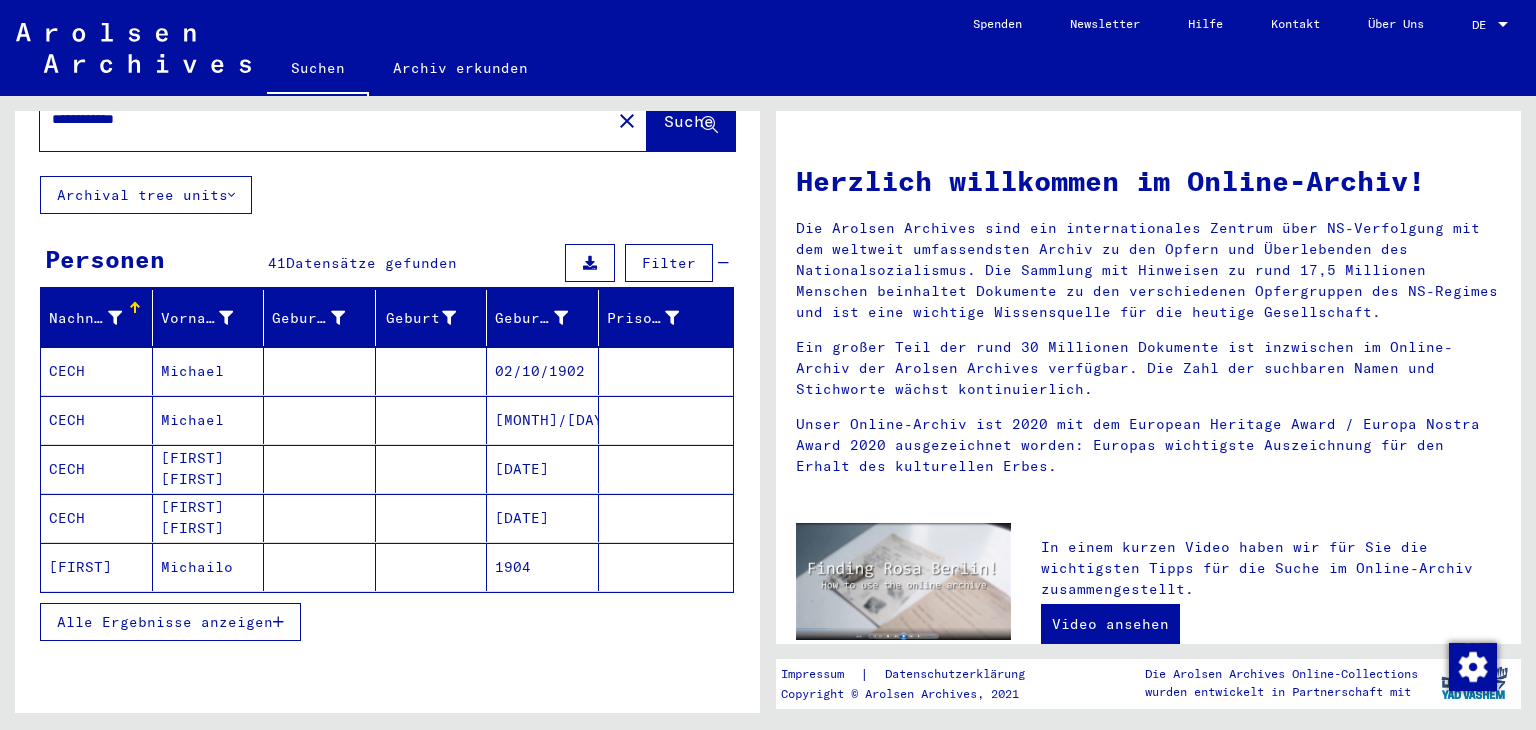 click on "Alle Ergebnisse anzeigen" at bounding box center (170, 622) 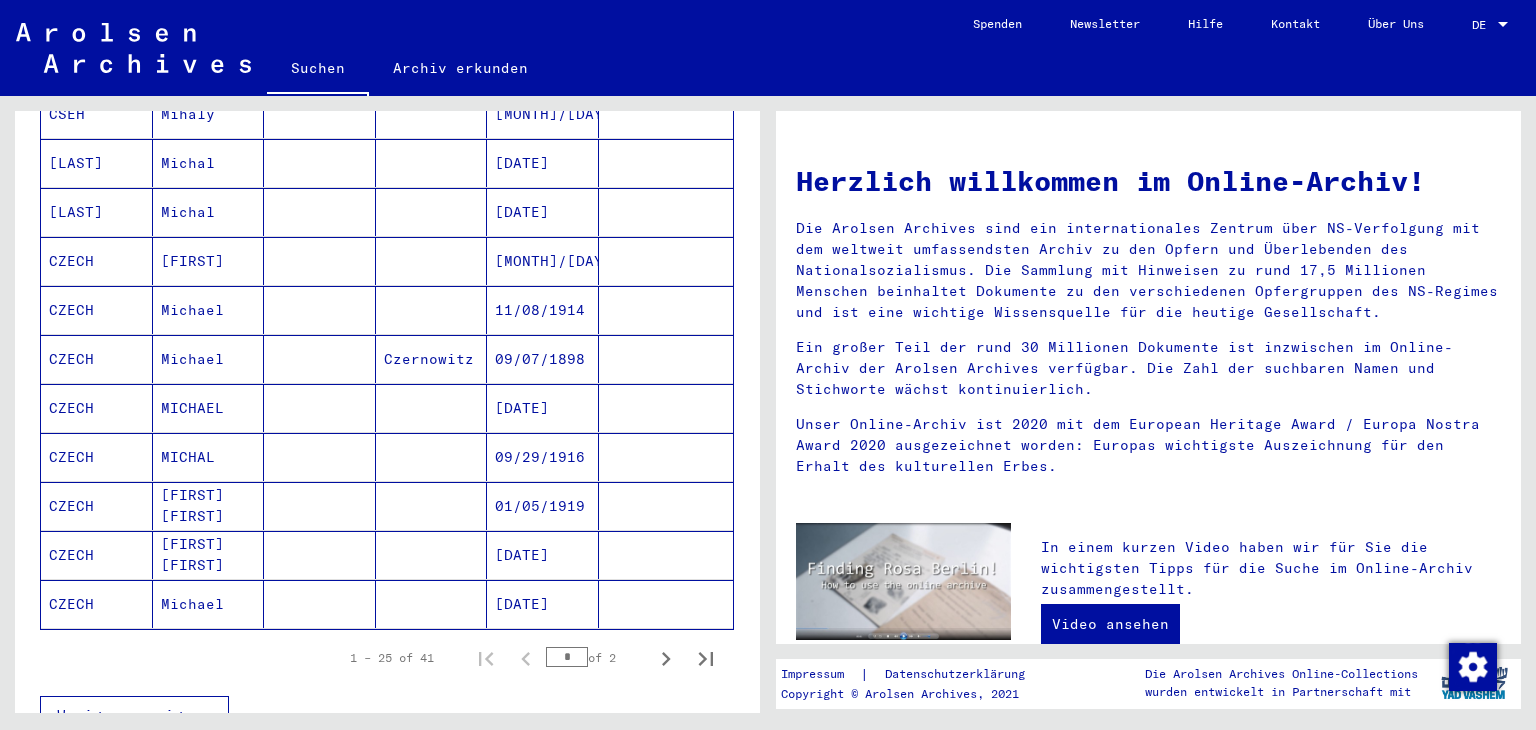 scroll, scrollTop: 1026, scrollLeft: 0, axis: vertical 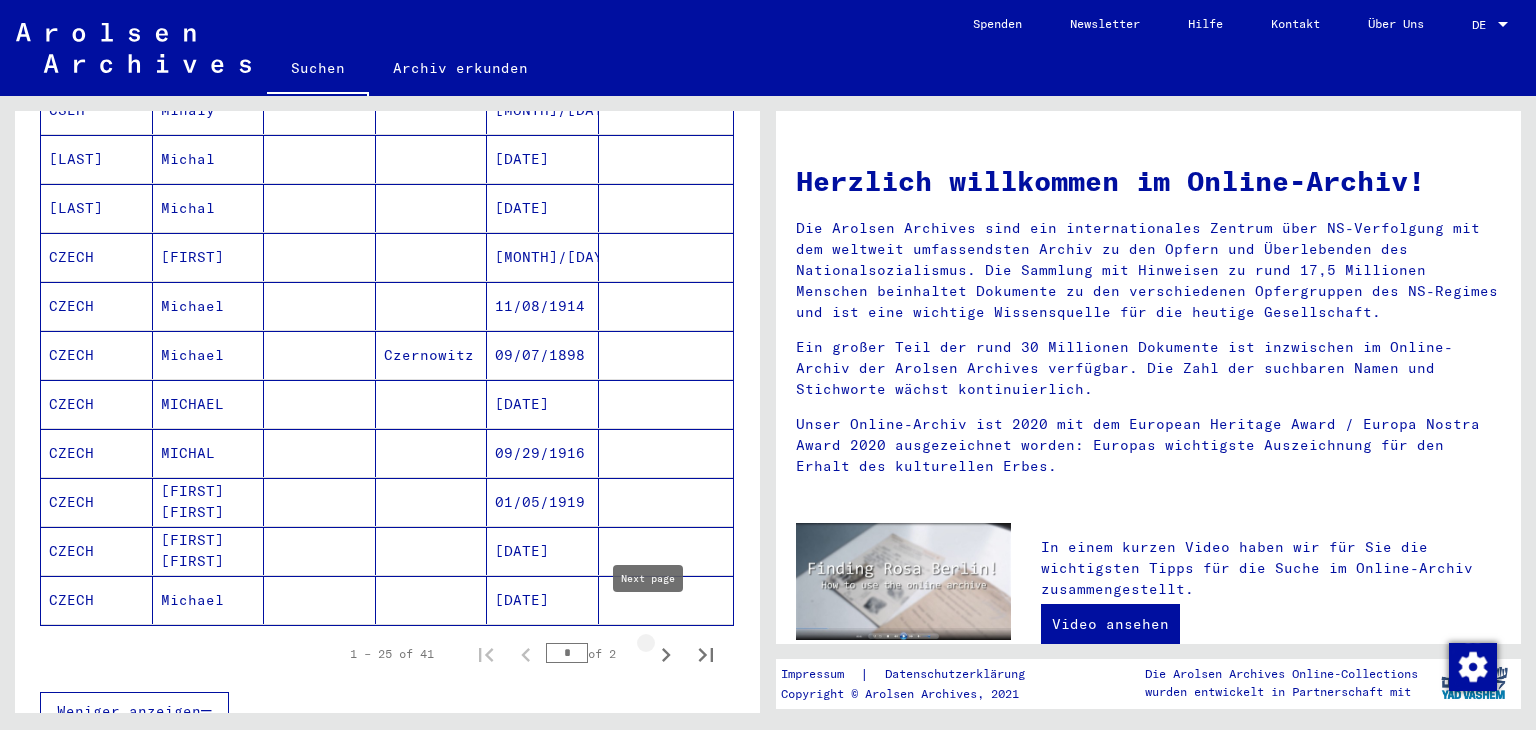click 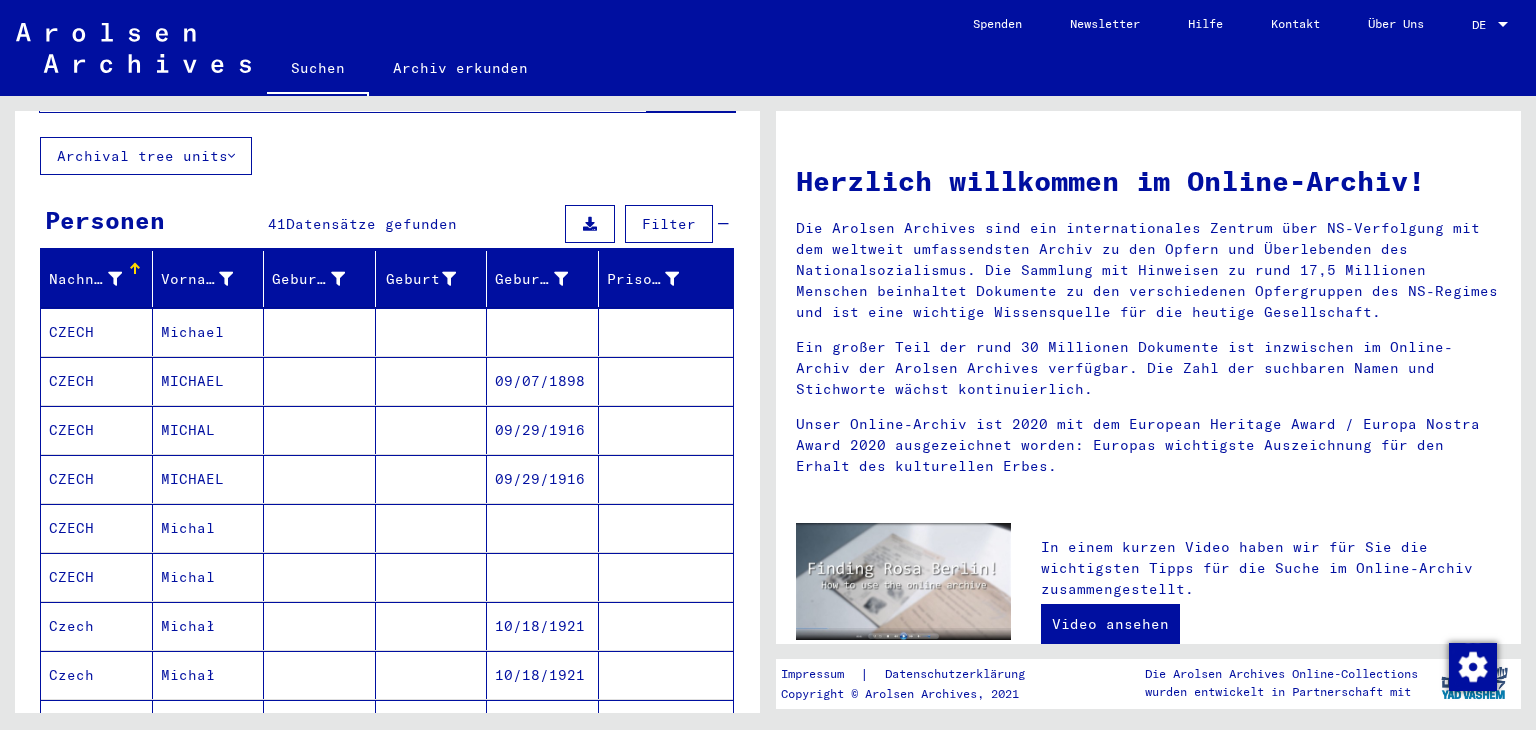 scroll, scrollTop: 0, scrollLeft: 0, axis: both 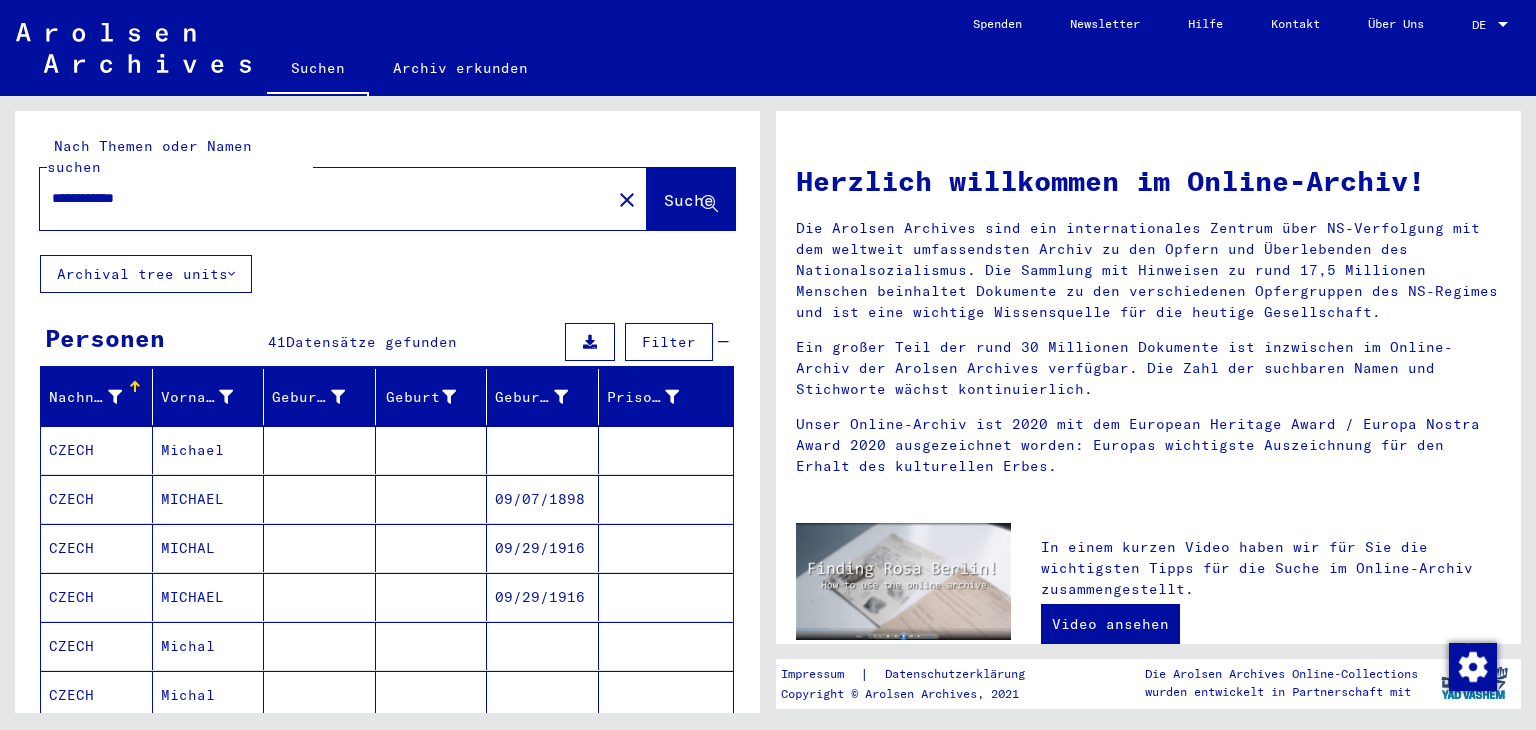 click on "**********" at bounding box center [319, 198] 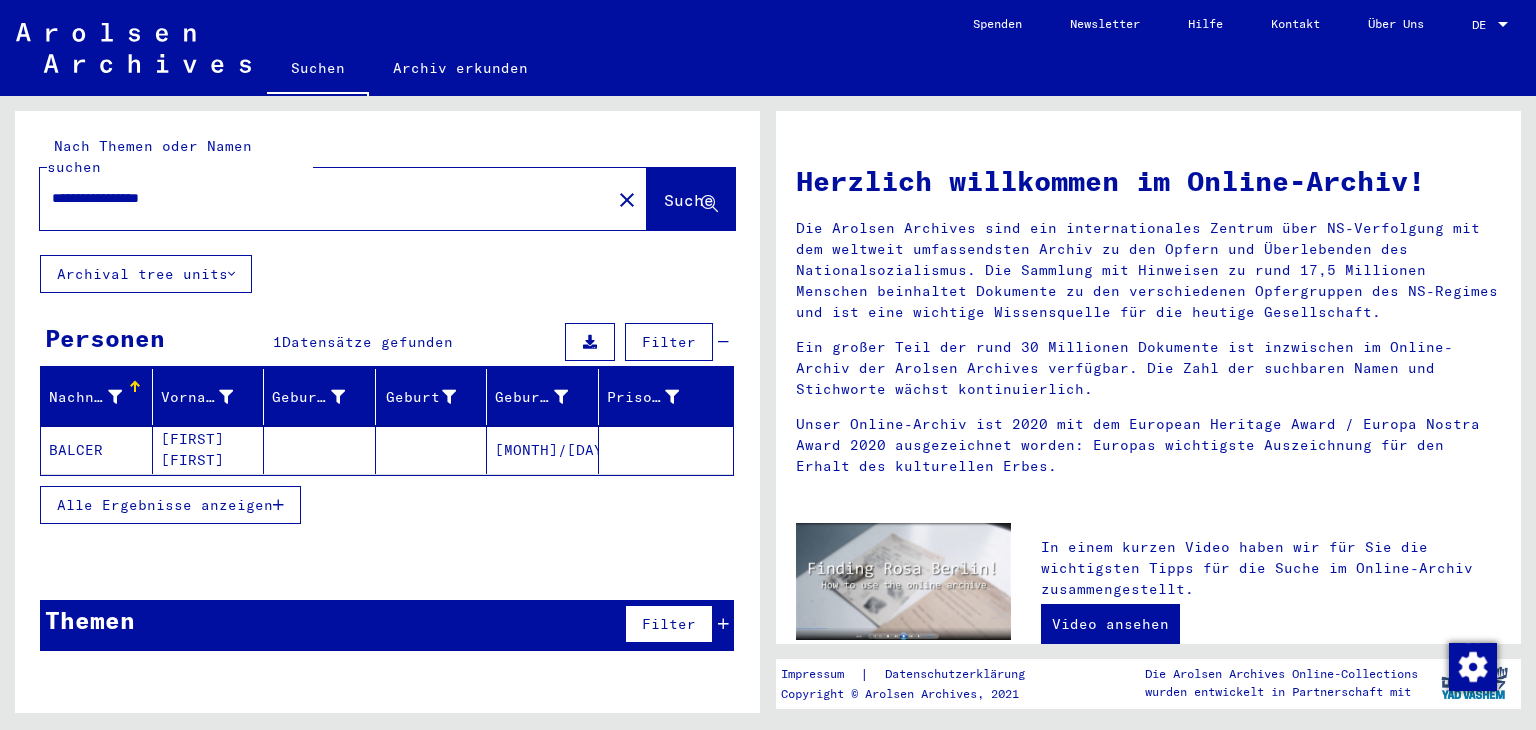 click on "**********" at bounding box center (319, 198) 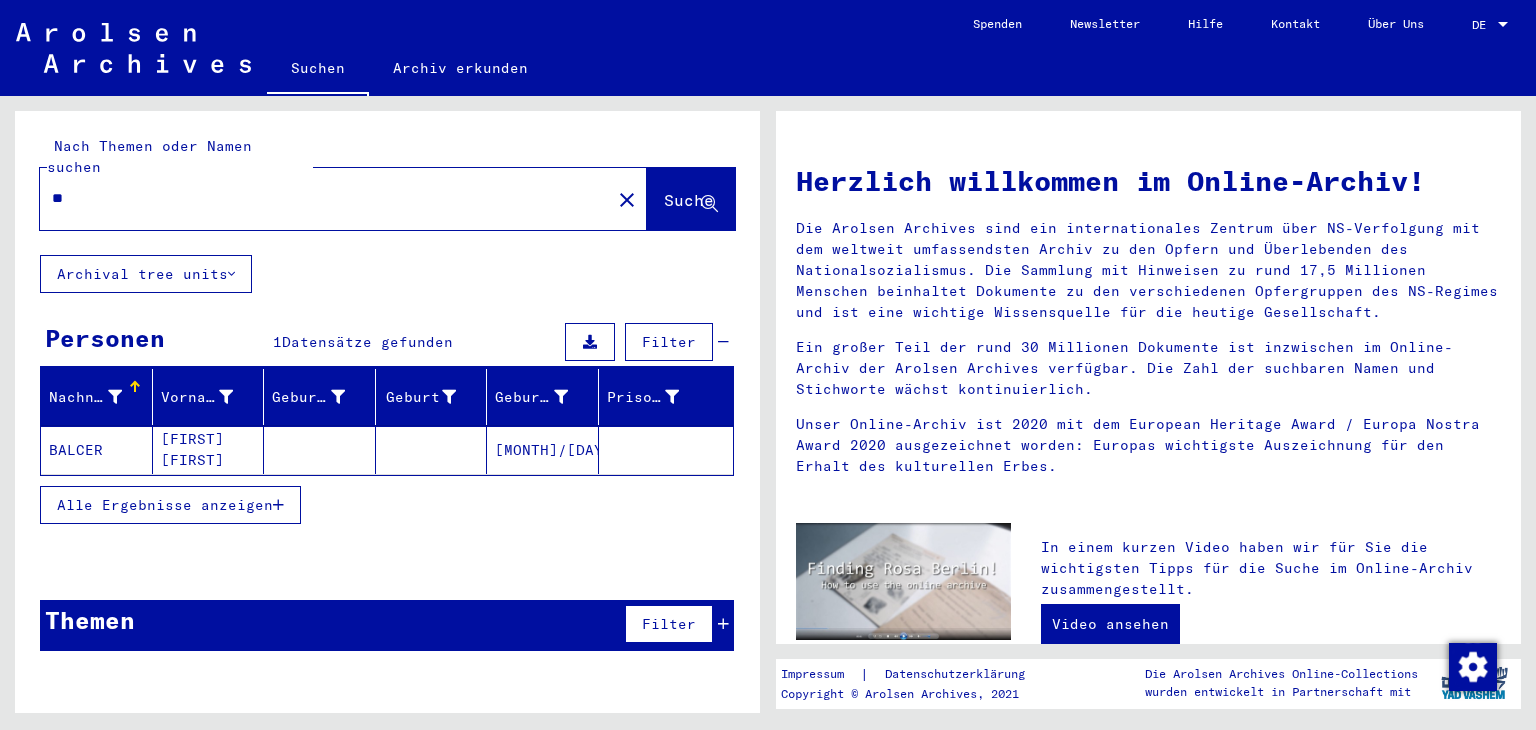 type on "*" 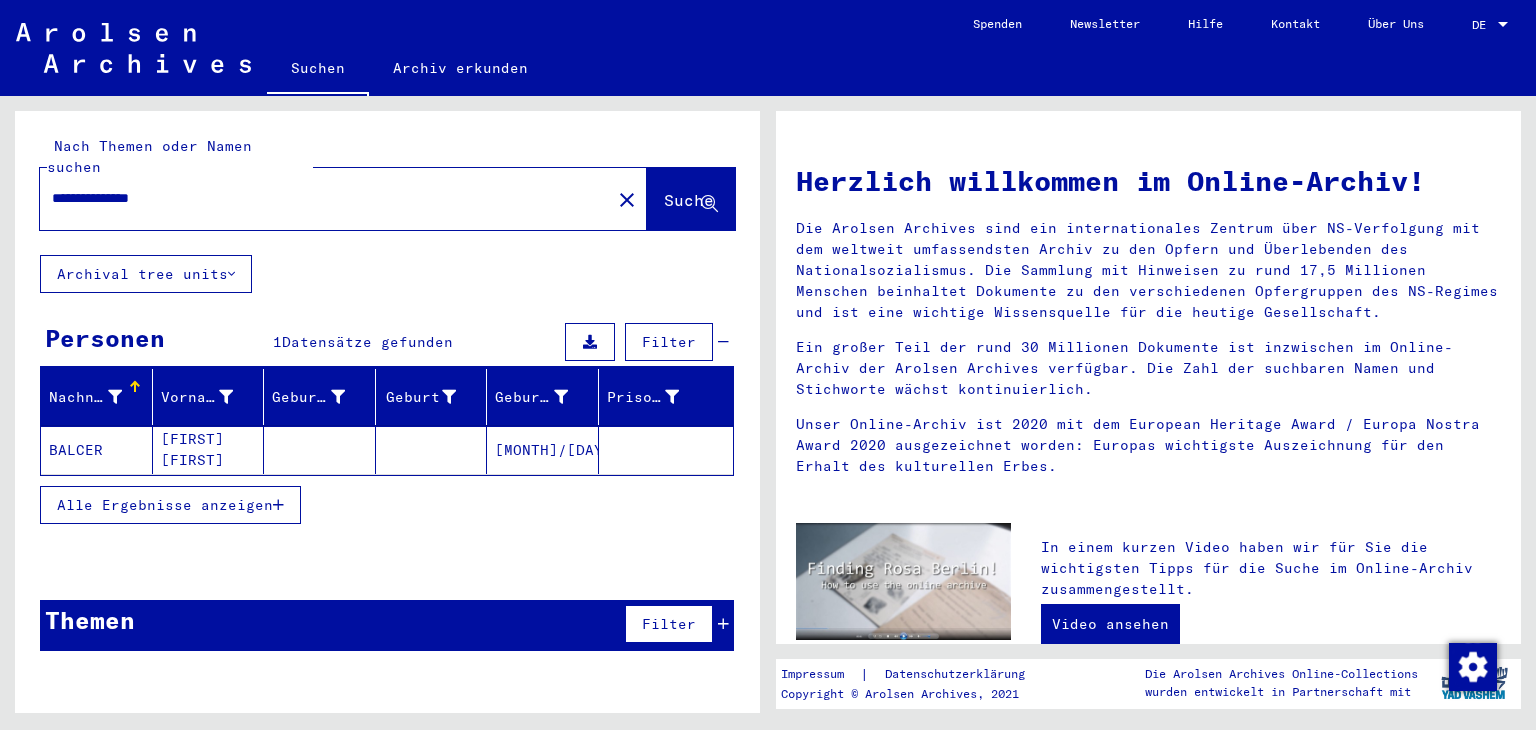 type on "**********" 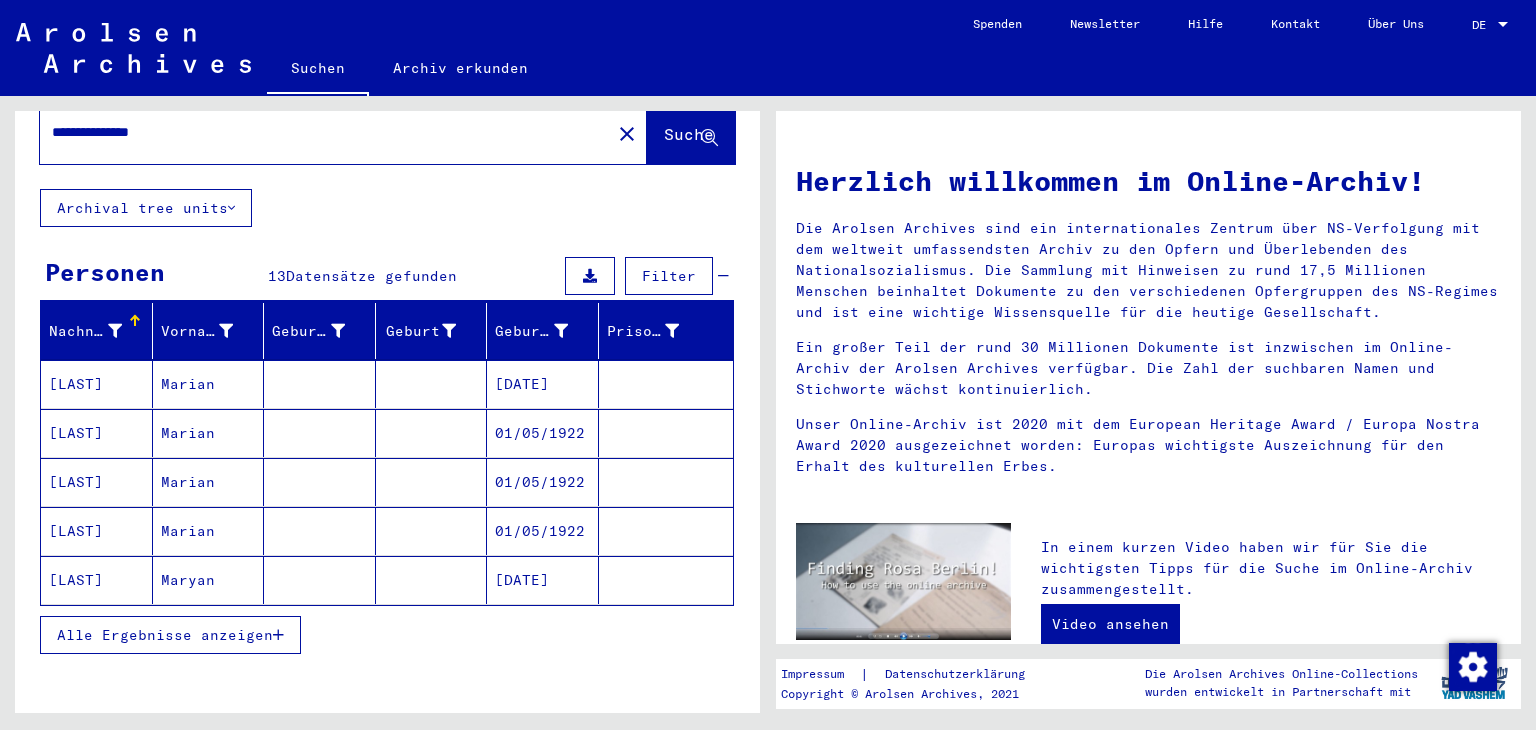scroll, scrollTop: 162, scrollLeft: 0, axis: vertical 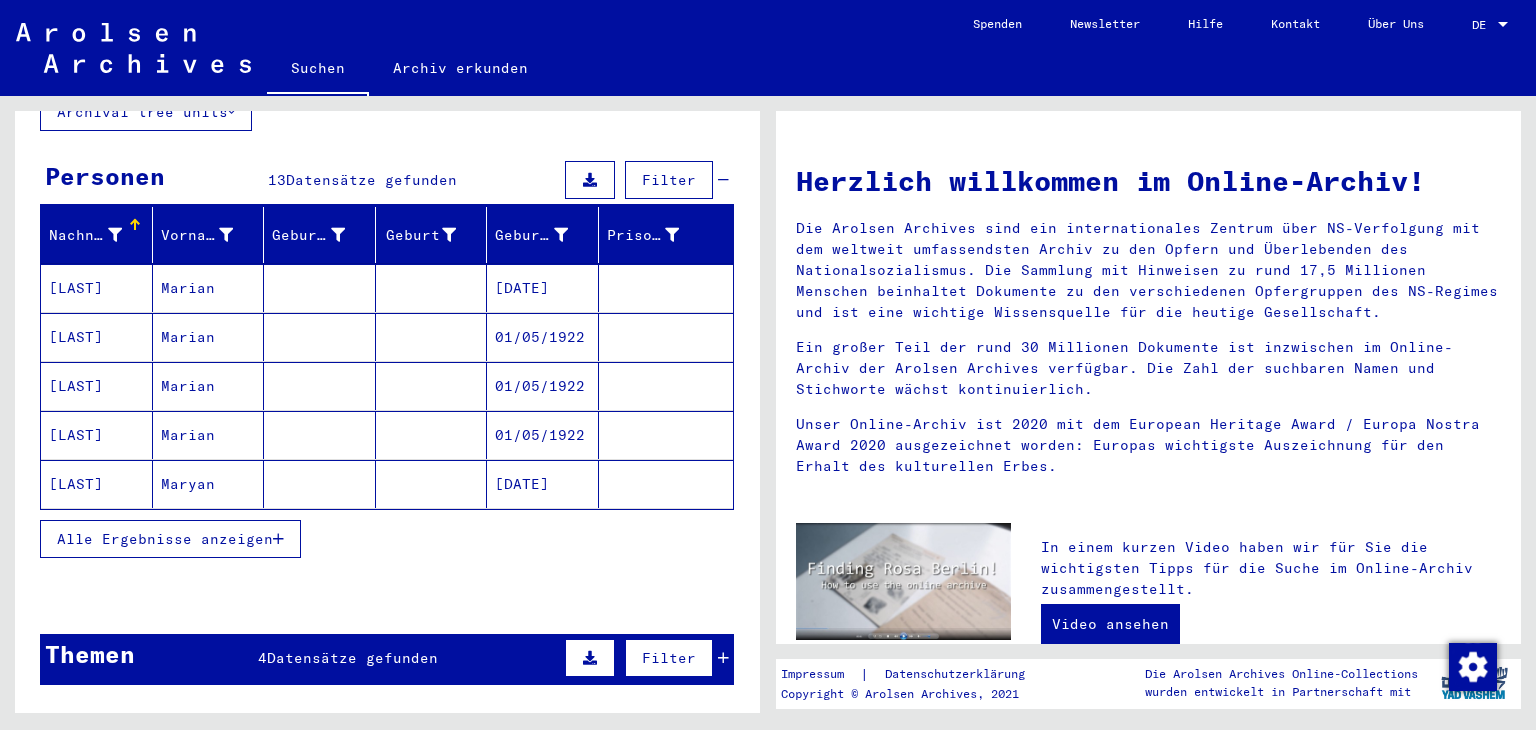 click on "Alle Ergebnisse anzeigen" at bounding box center (165, 539) 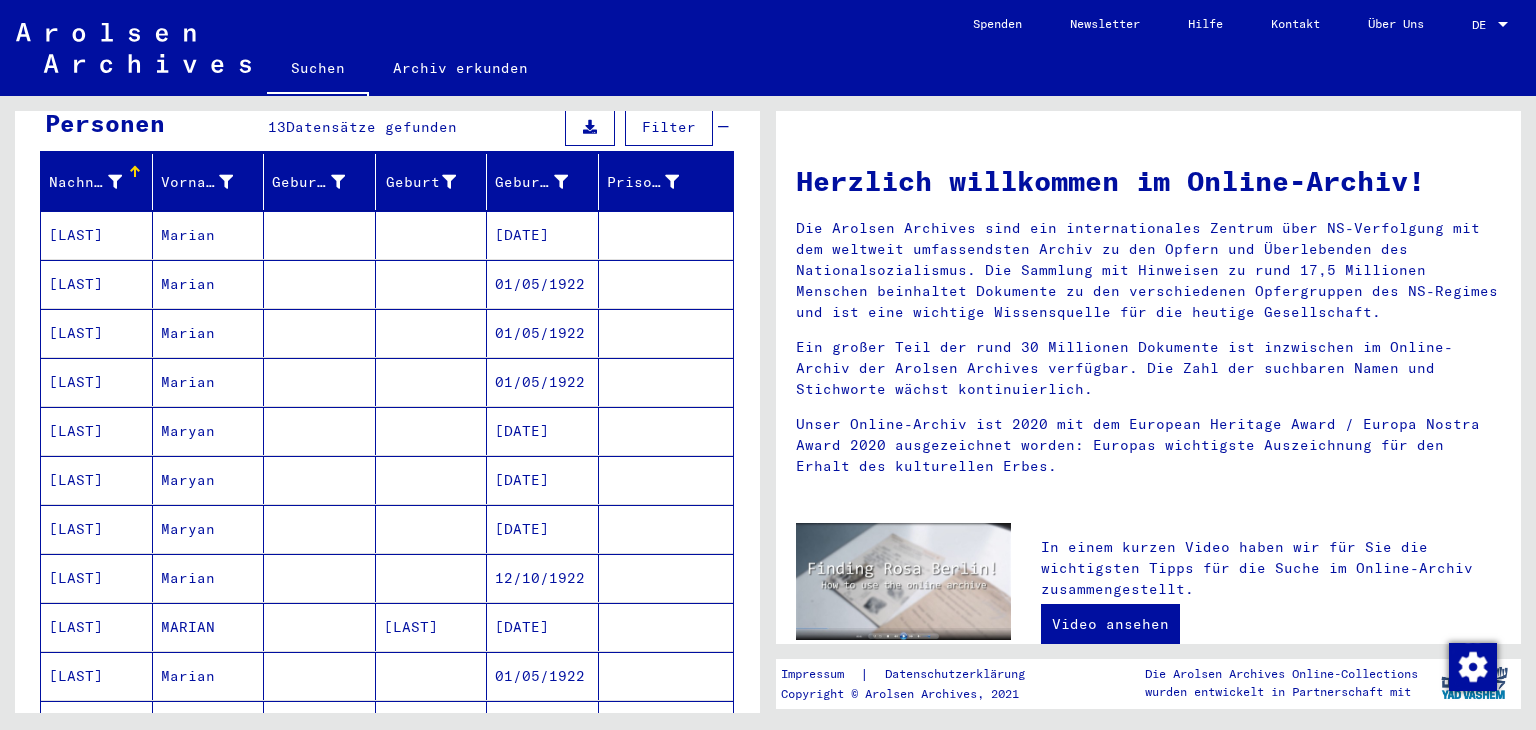 scroll, scrollTop: 275, scrollLeft: 0, axis: vertical 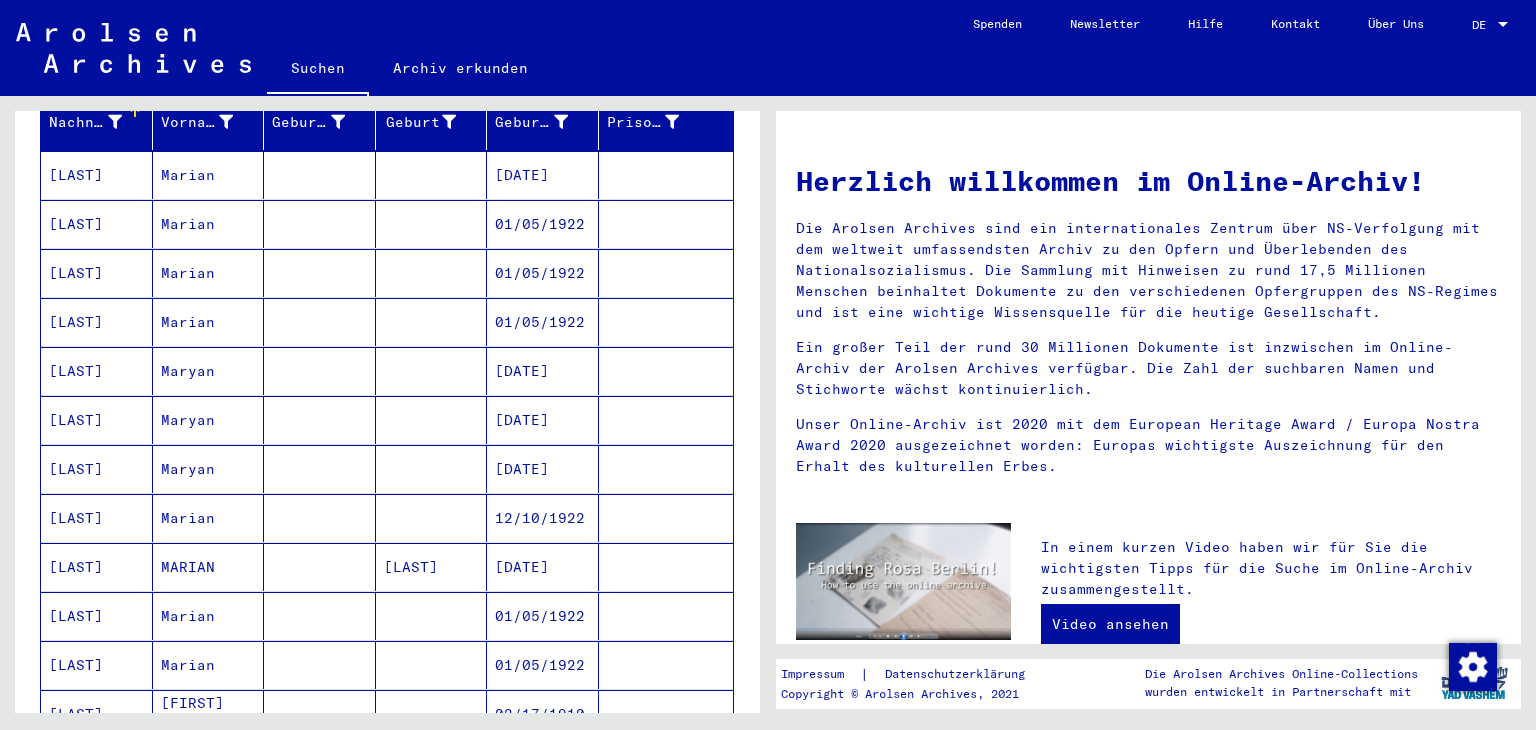 click on "**********" 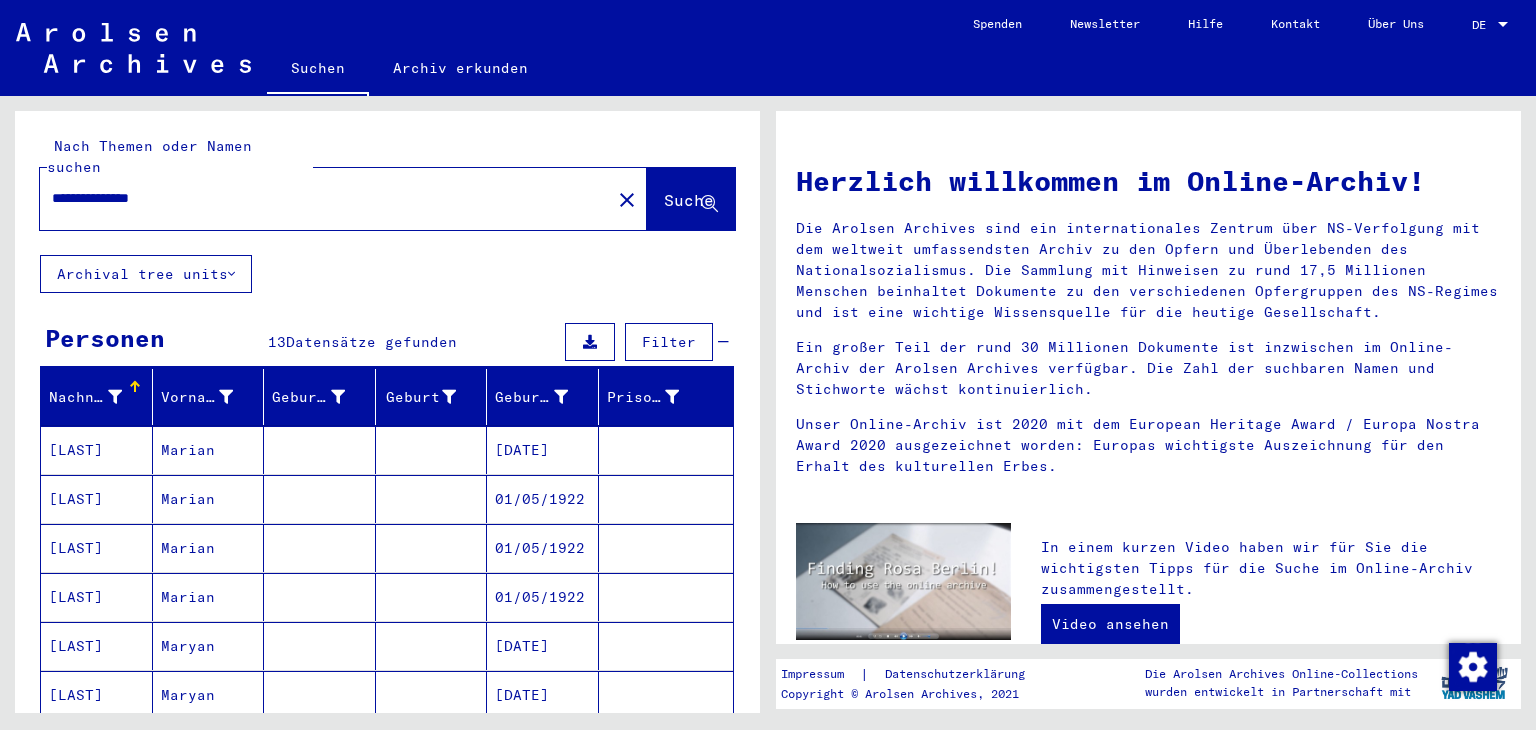 click on "**********" at bounding box center (319, 198) 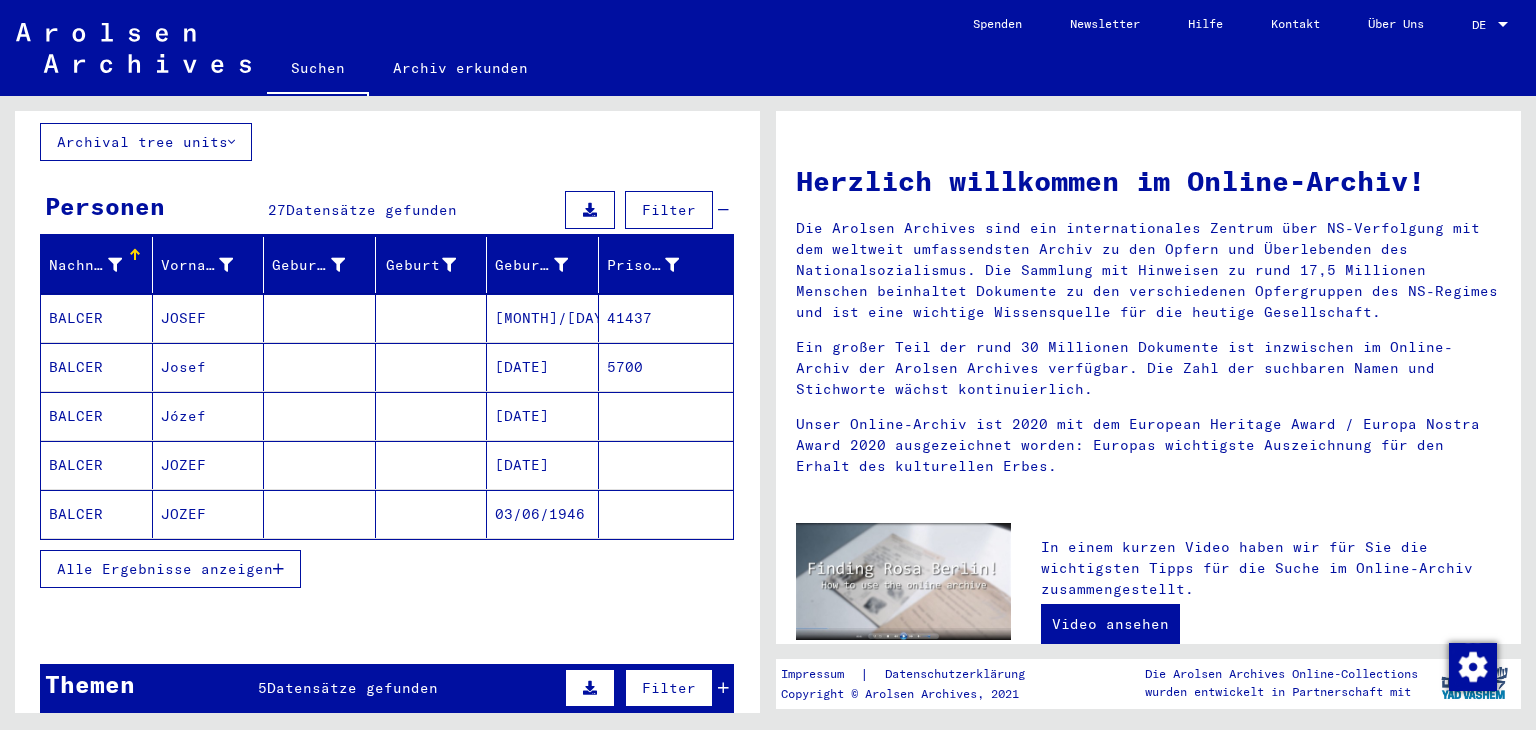 scroll, scrollTop: 203, scrollLeft: 0, axis: vertical 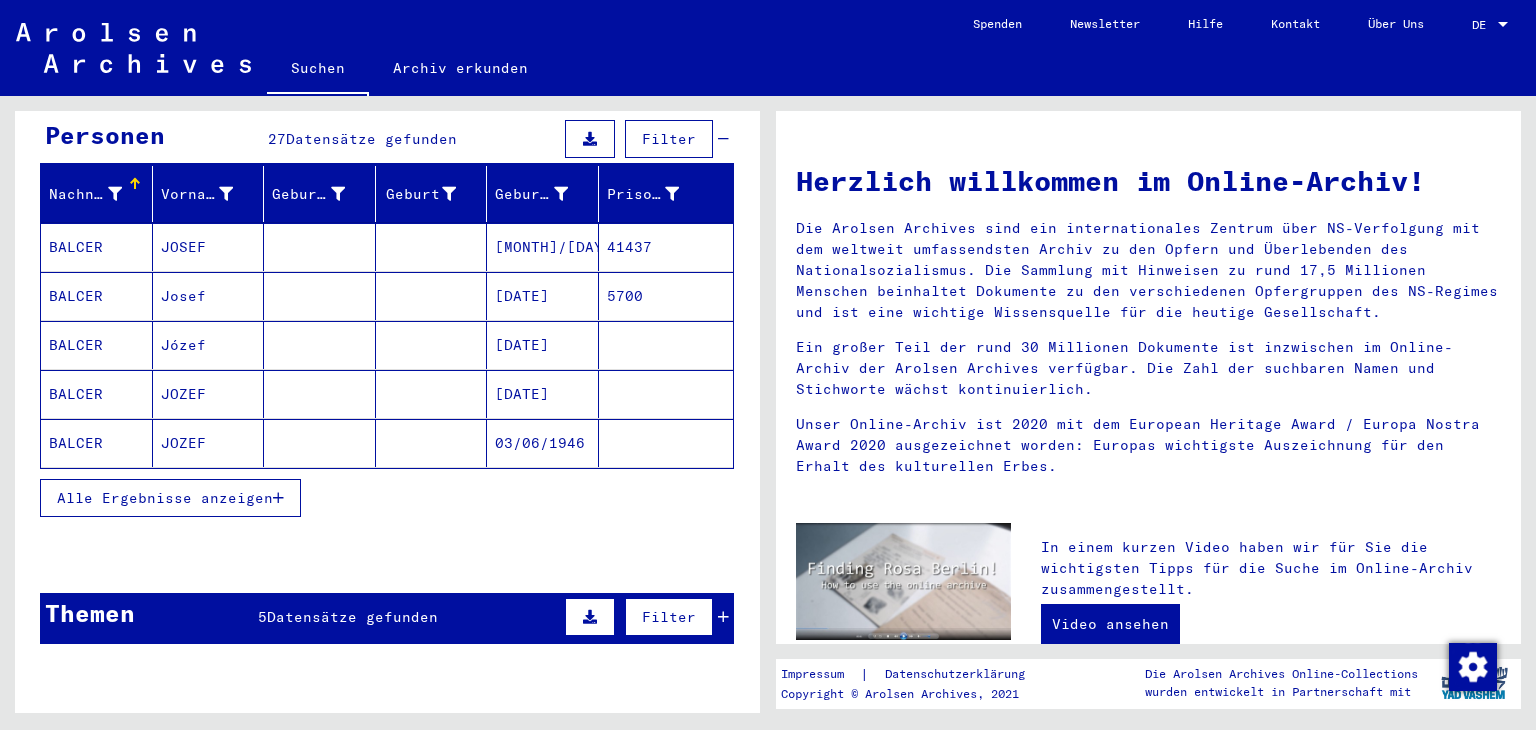 drag, startPoint x: 726, startPoint y: 422, endPoint x: 733, endPoint y: 437, distance: 16.552946 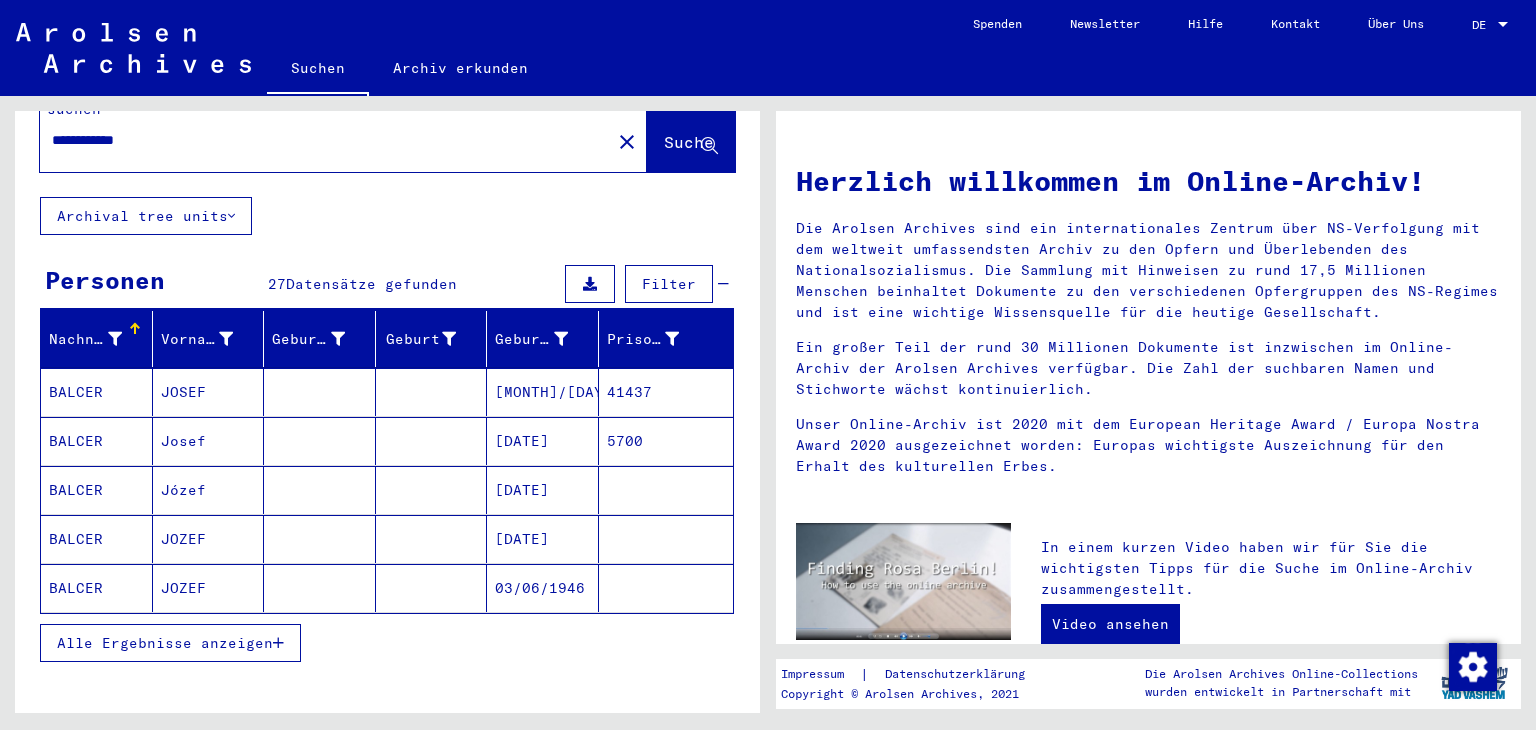 scroll, scrollTop: 0, scrollLeft: 0, axis: both 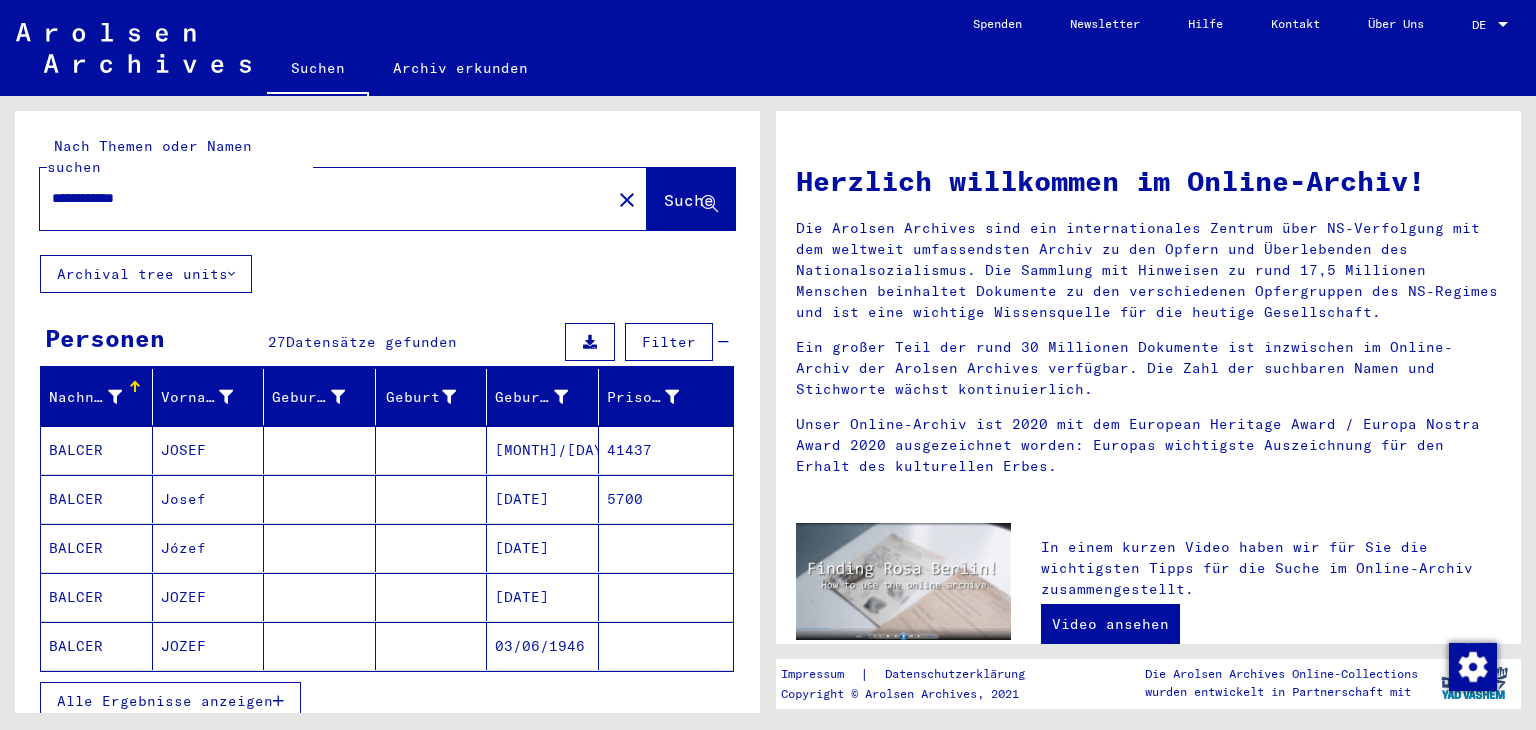 click on "Alle Ergebnisse anzeigen" at bounding box center (170, 701) 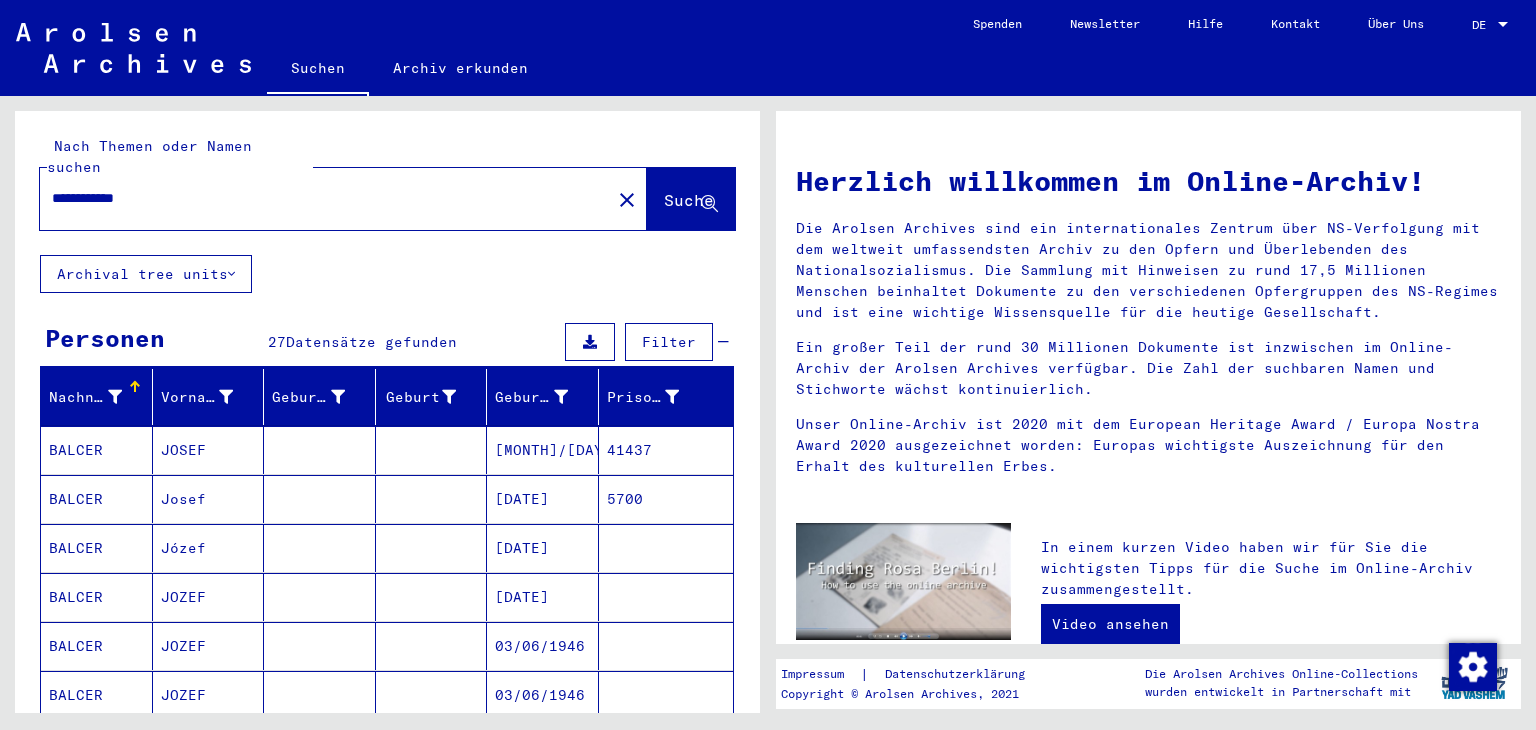 click at bounding box center [320, 744] 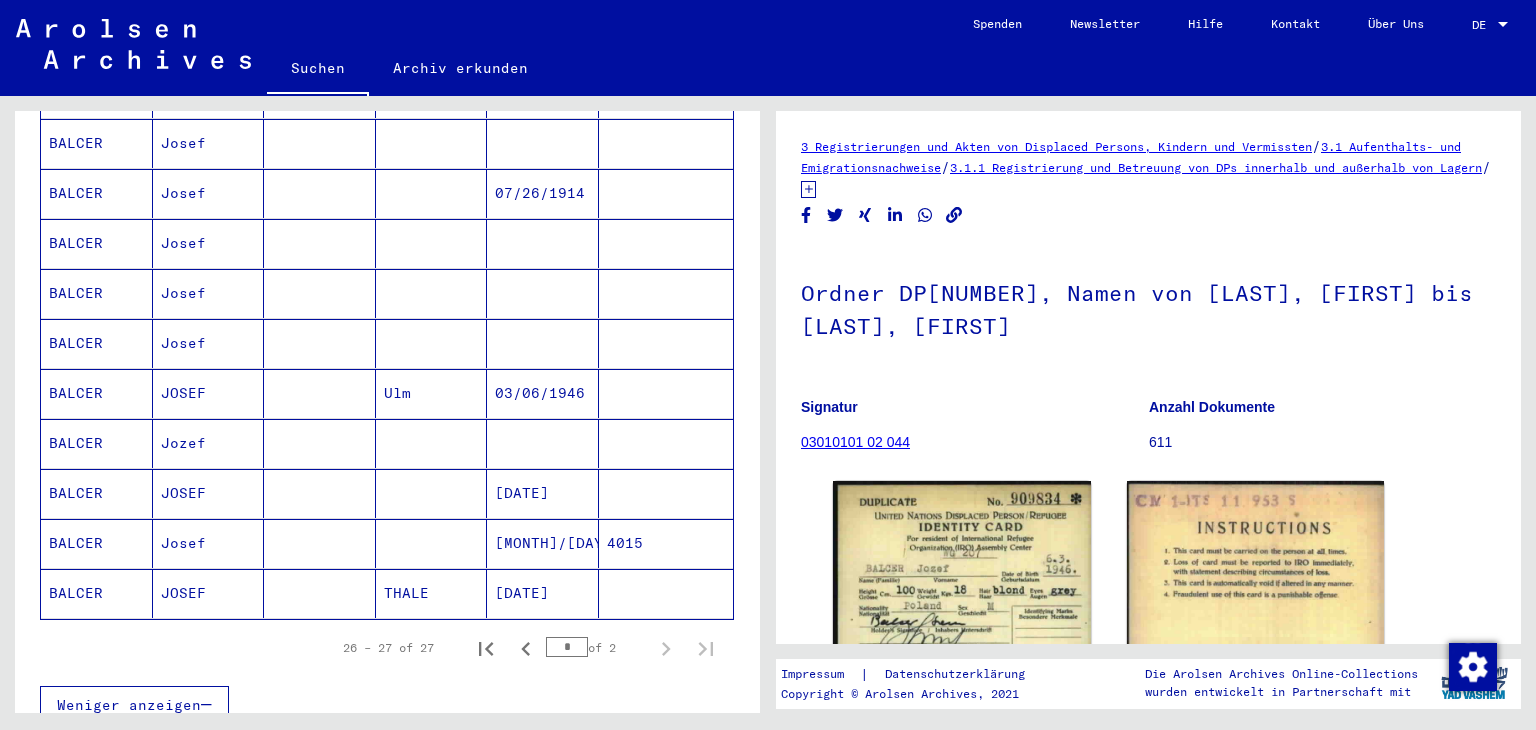 scroll, scrollTop: 1128, scrollLeft: 0, axis: vertical 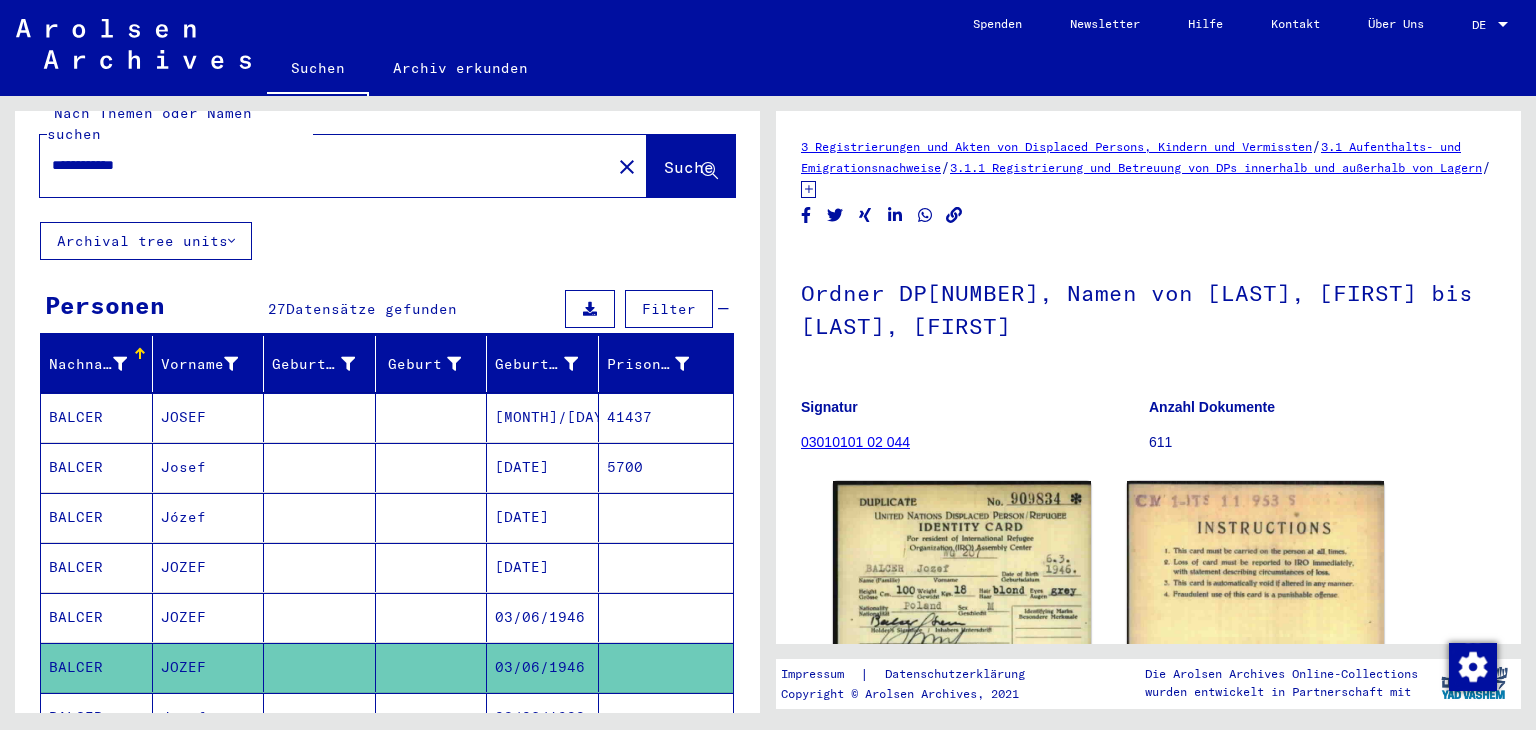 click on "**********" at bounding box center [325, 165] 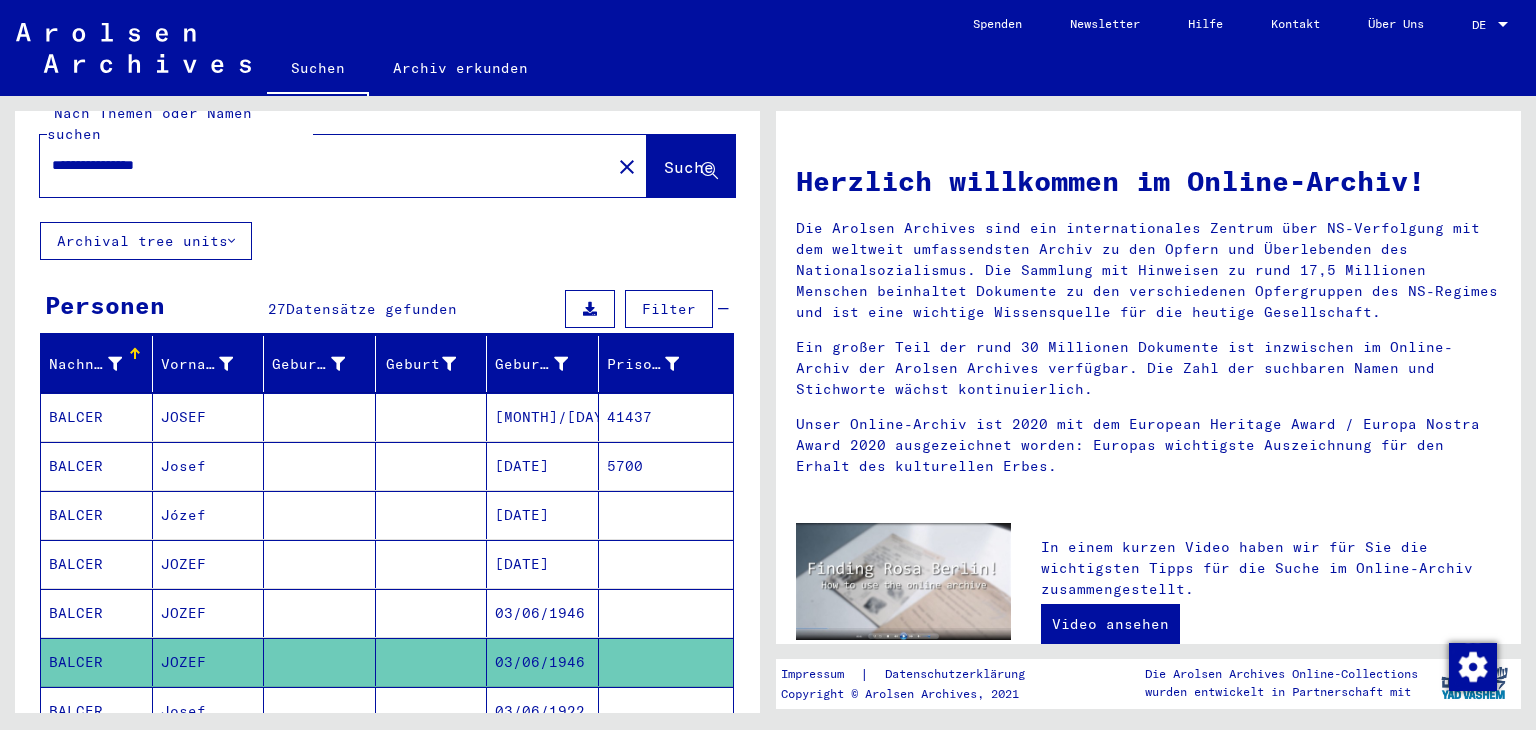 scroll, scrollTop: 0, scrollLeft: 0, axis: both 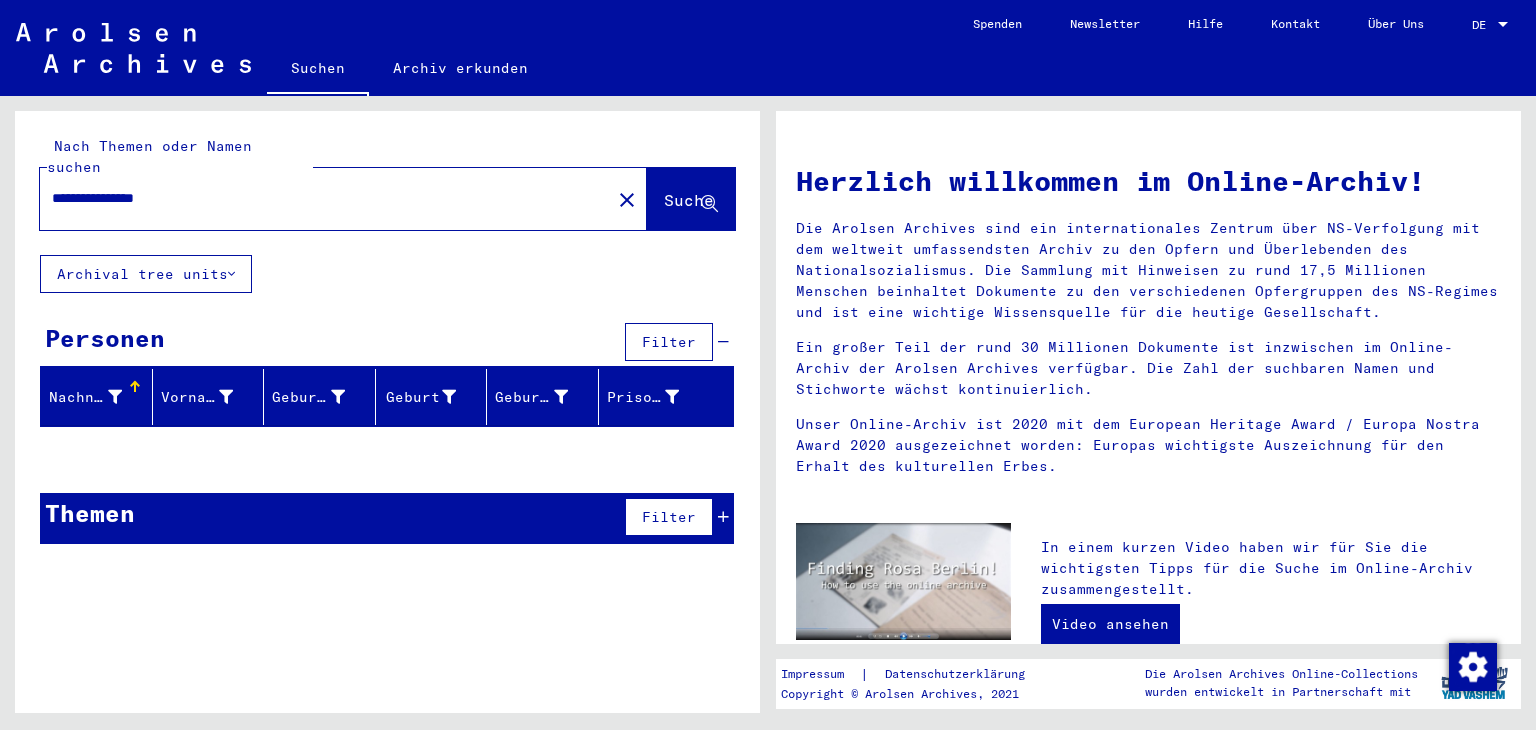 click on "**********" at bounding box center (319, 198) 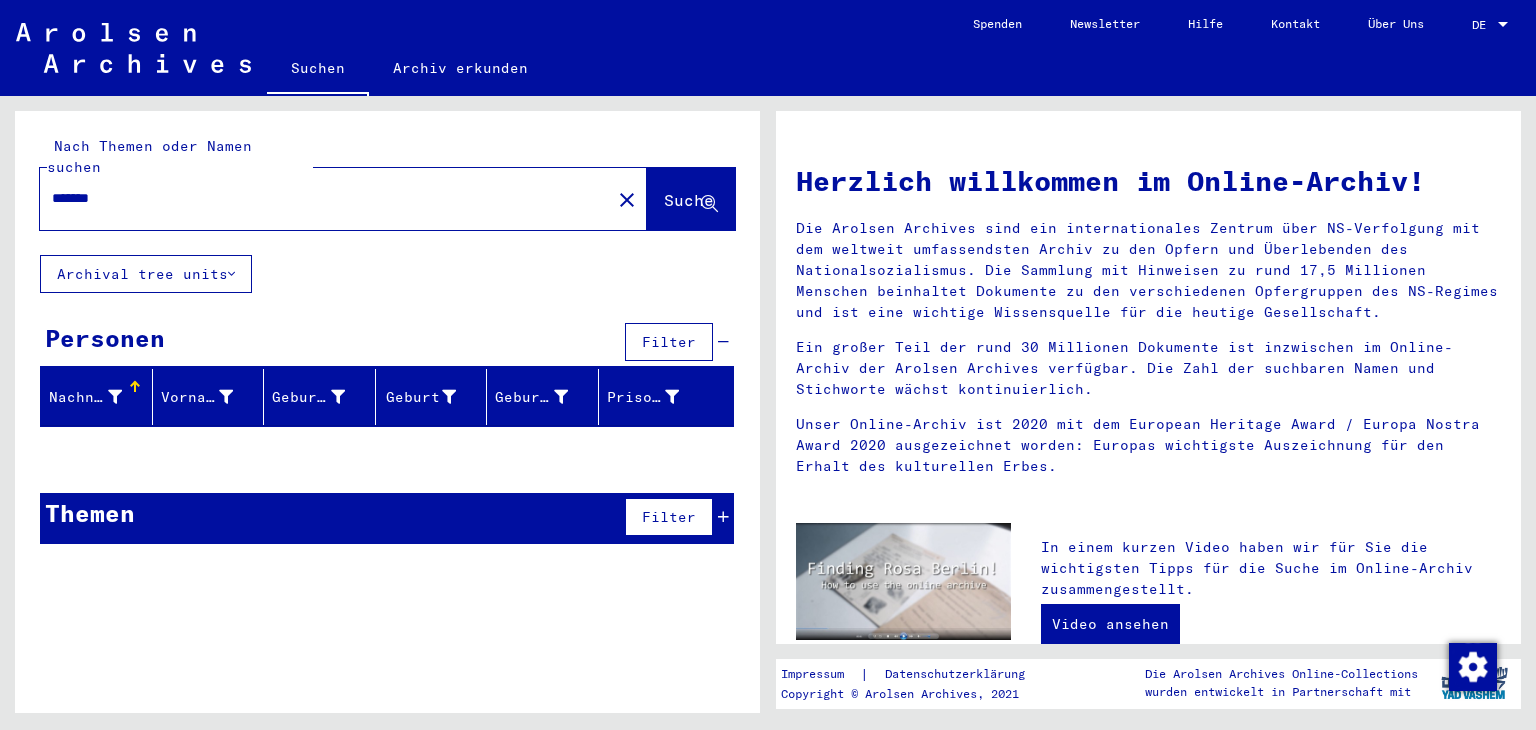 type on "*******" 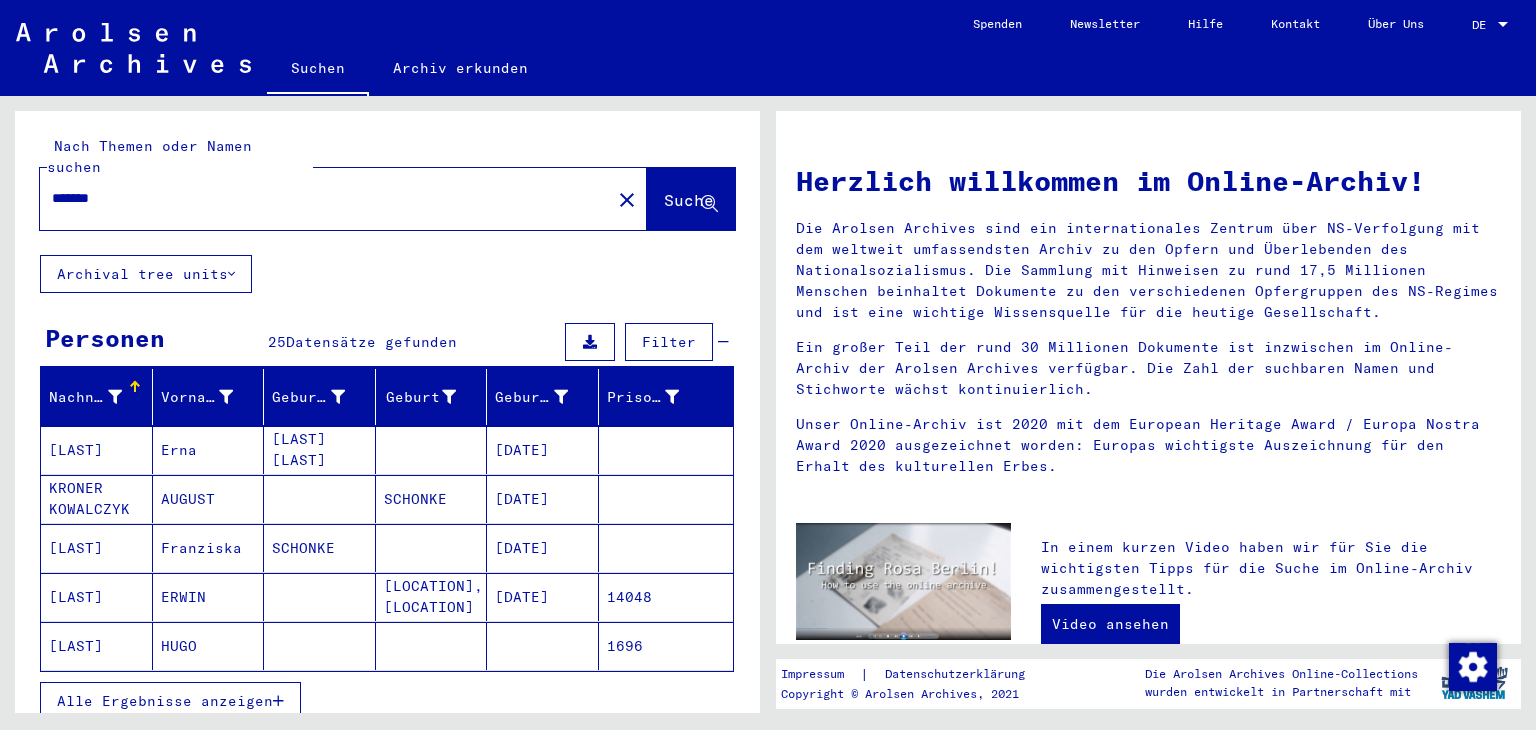 scroll, scrollTop: 57, scrollLeft: 0, axis: vertical 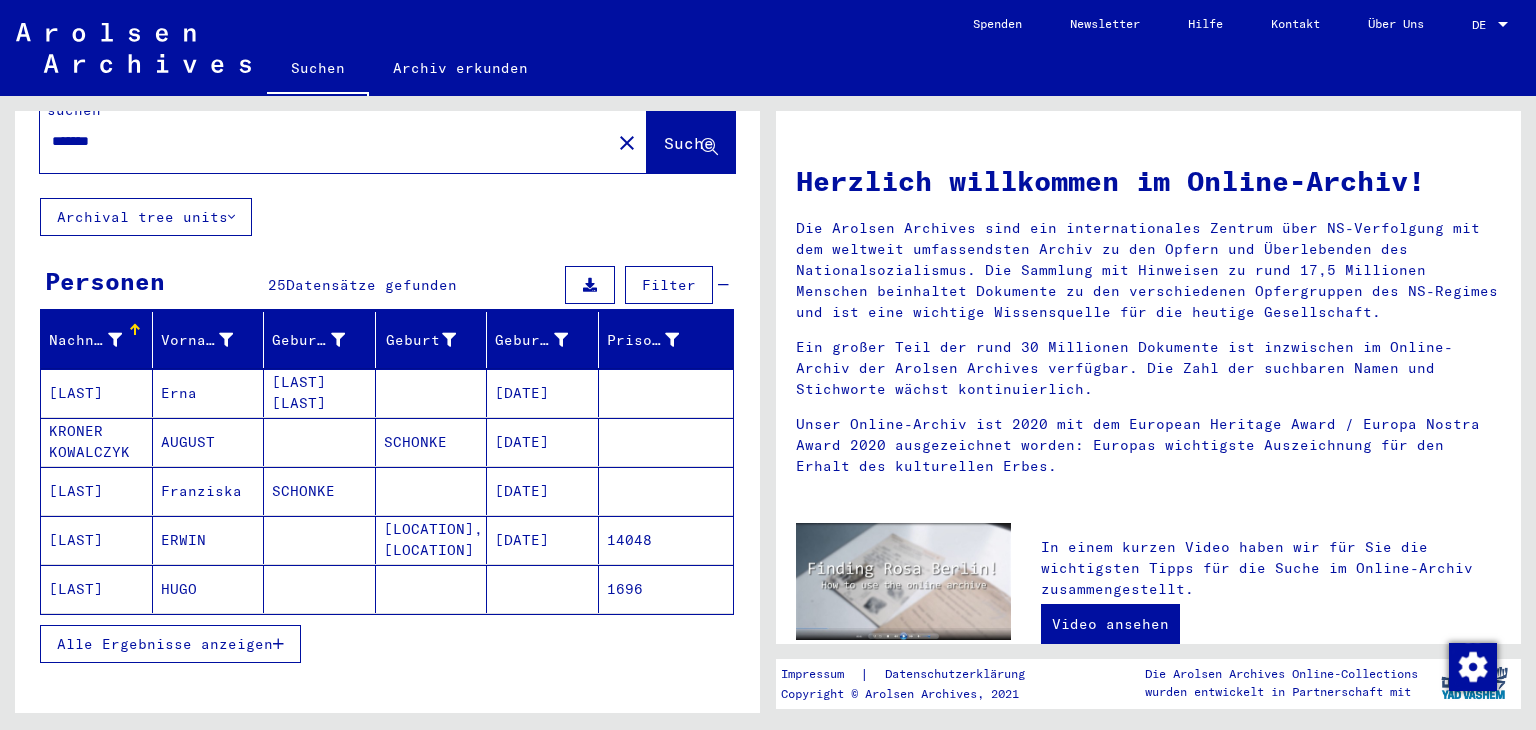 click on "Alle Ergebnisse anzeigen" at bounding box center (165, 644) 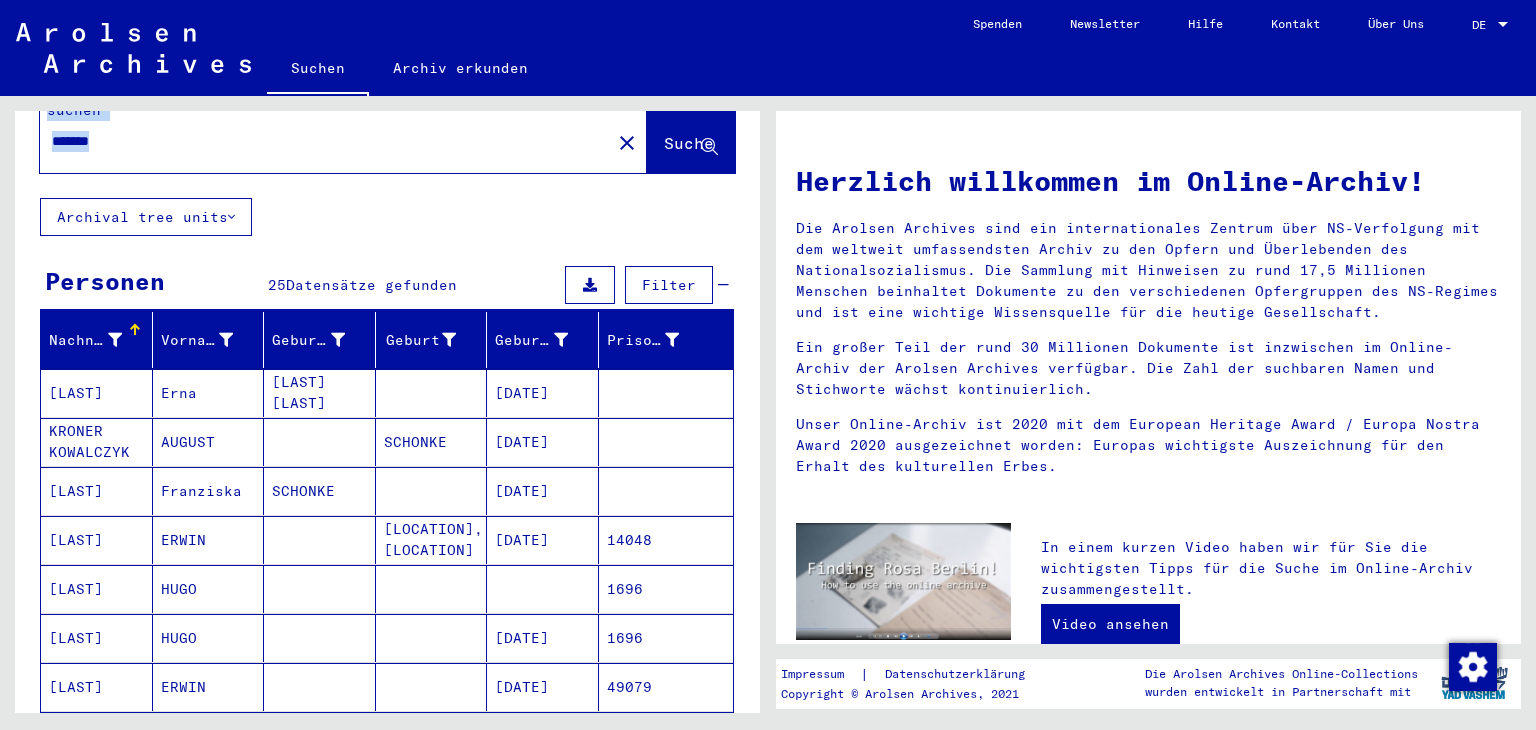 drag, startPoint x: 762, startPoint y: 251, endPoint x: 758, endPoint y: 265, distance: 14.56022 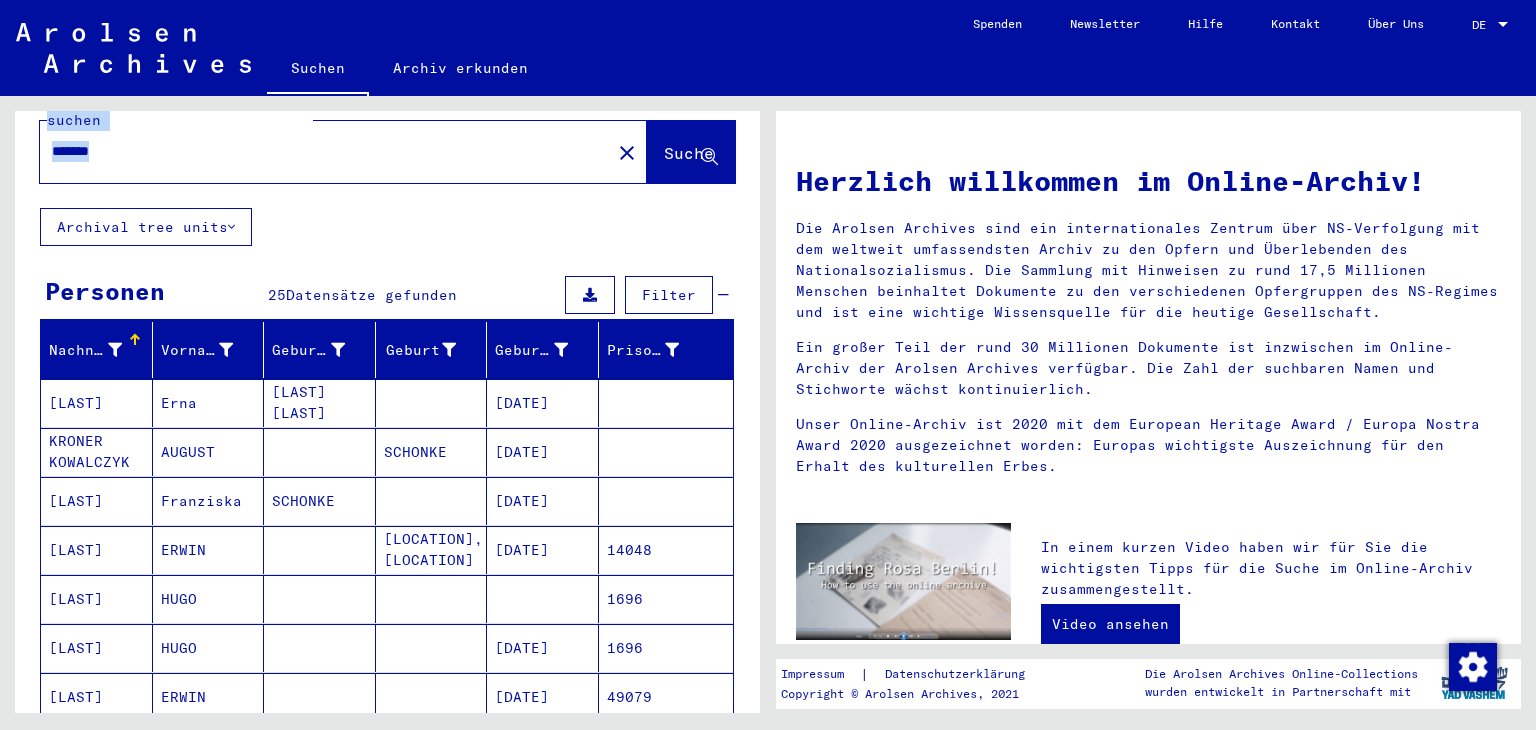 scroll, scrollTop: 0, scrollLeft: 0, axis: both 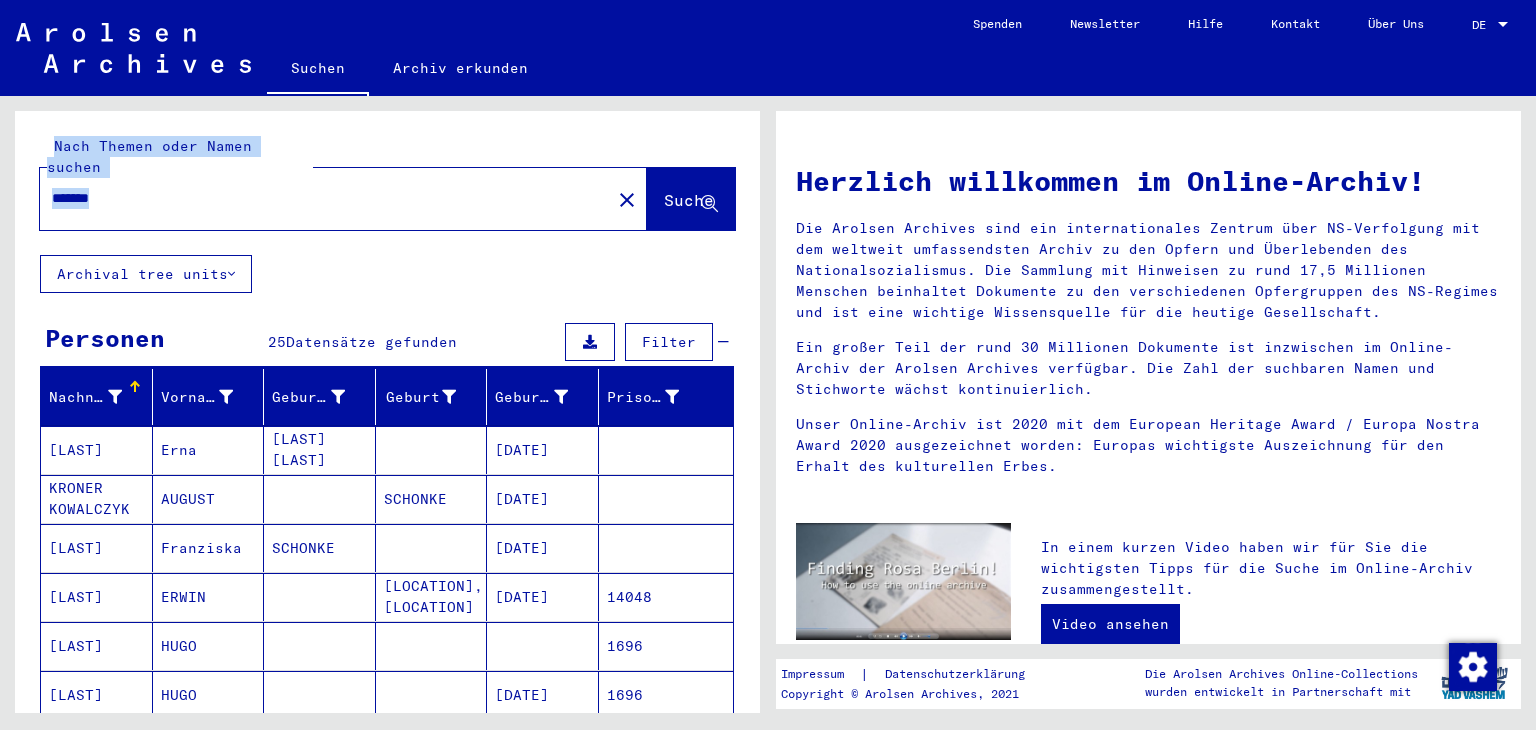 drag, startPoint x: 294, startPoint y: 196, endPoint x: 294, endPoint y: 184, distance: 12 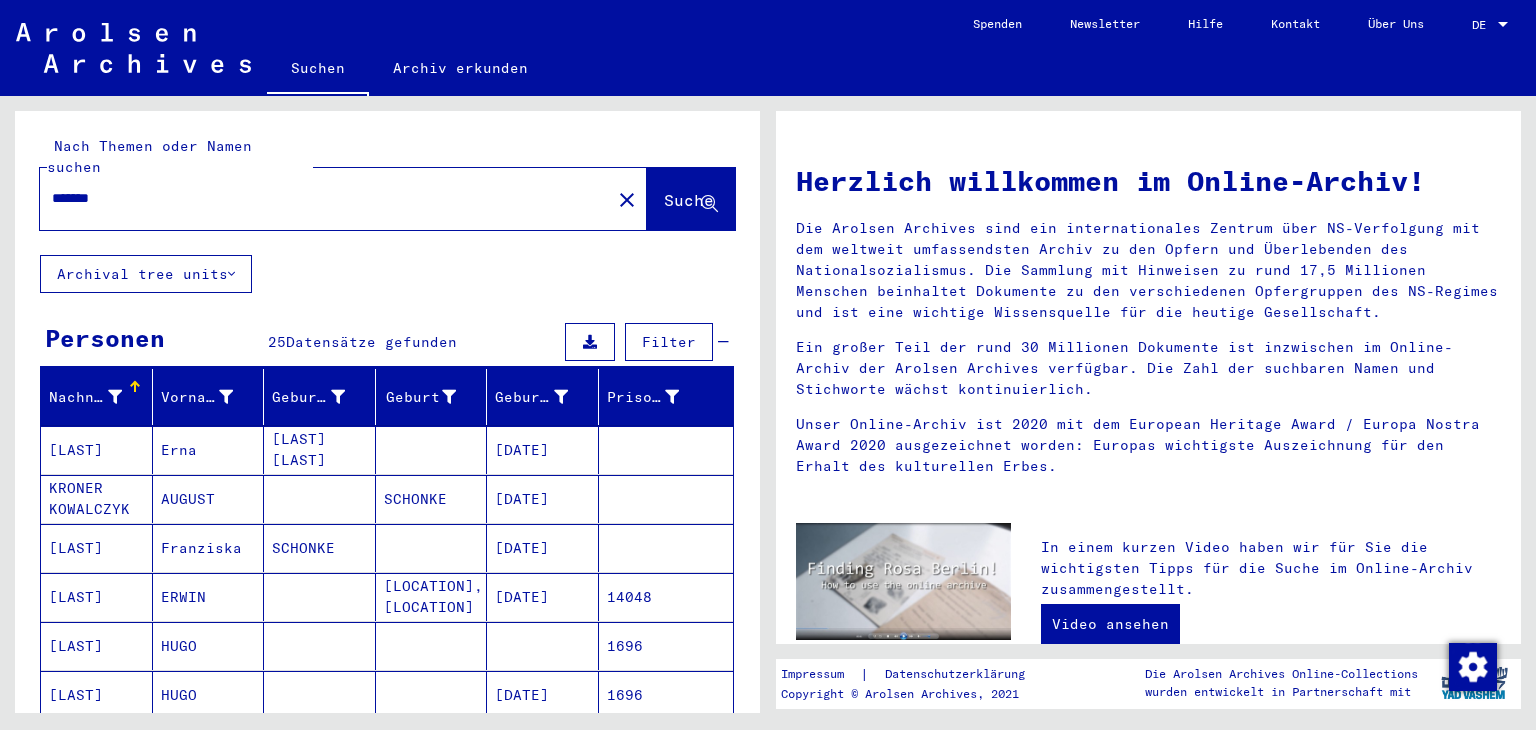 click on "*******" at bounding box center (319, 198) 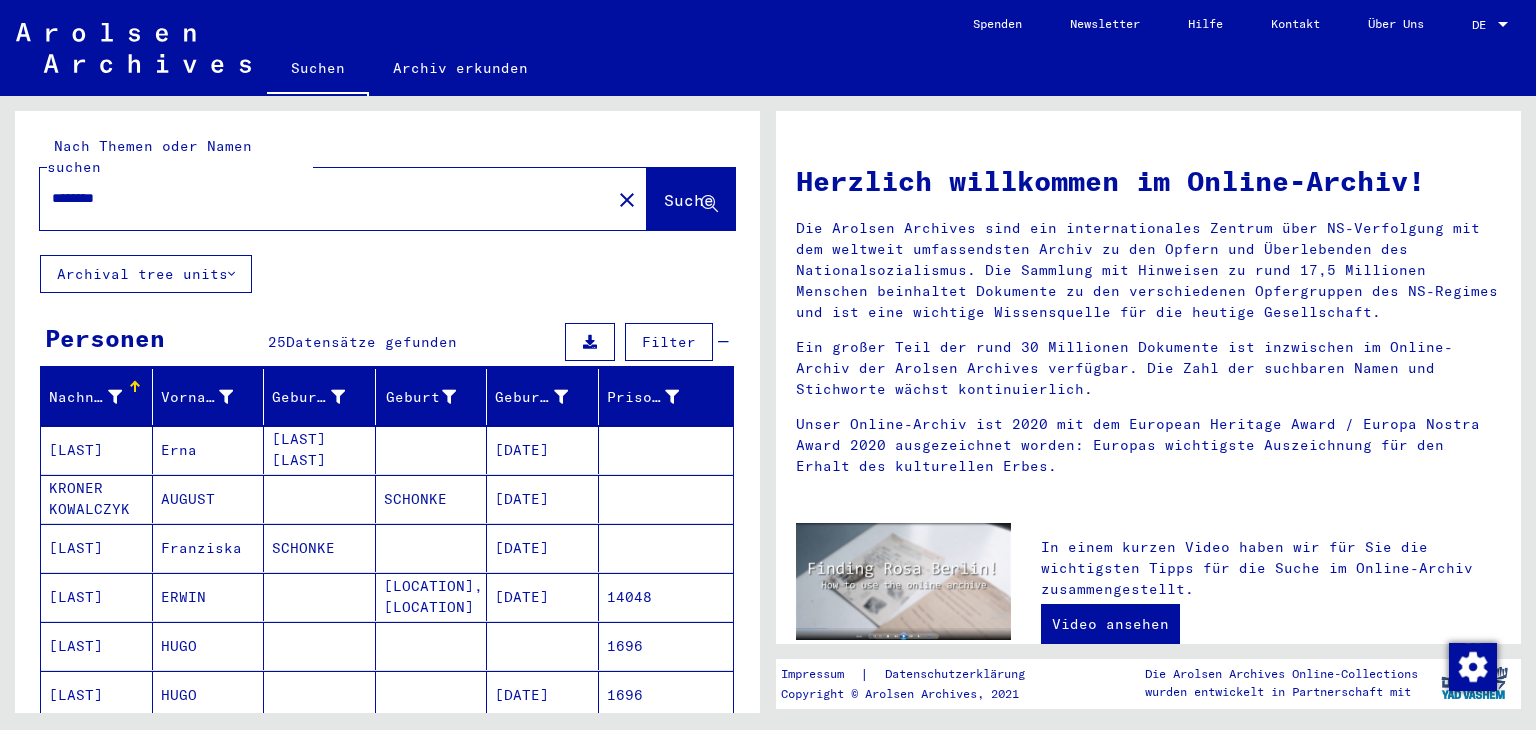 type on "********" 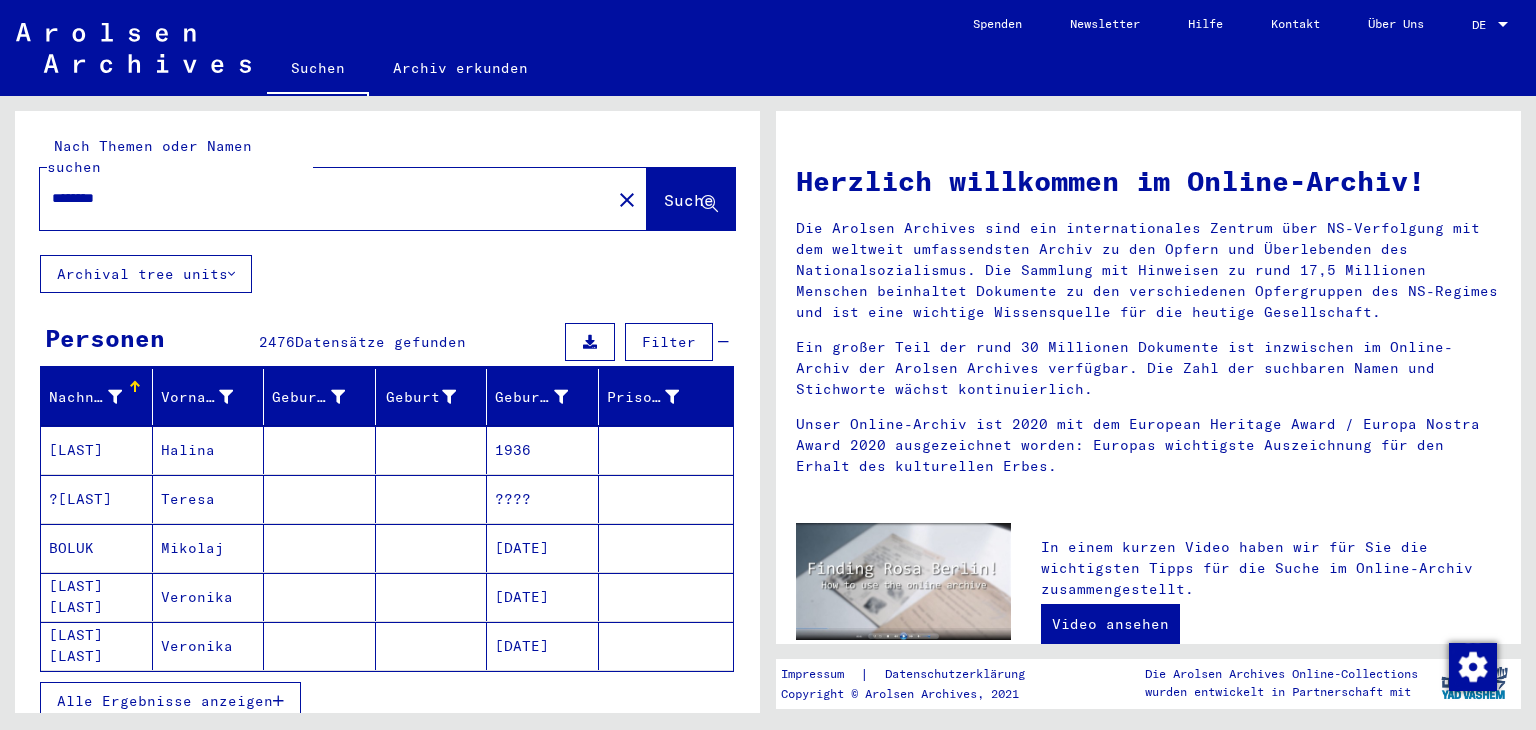 click on "Nach Themen oder Namen suchen ******** close  Suche" 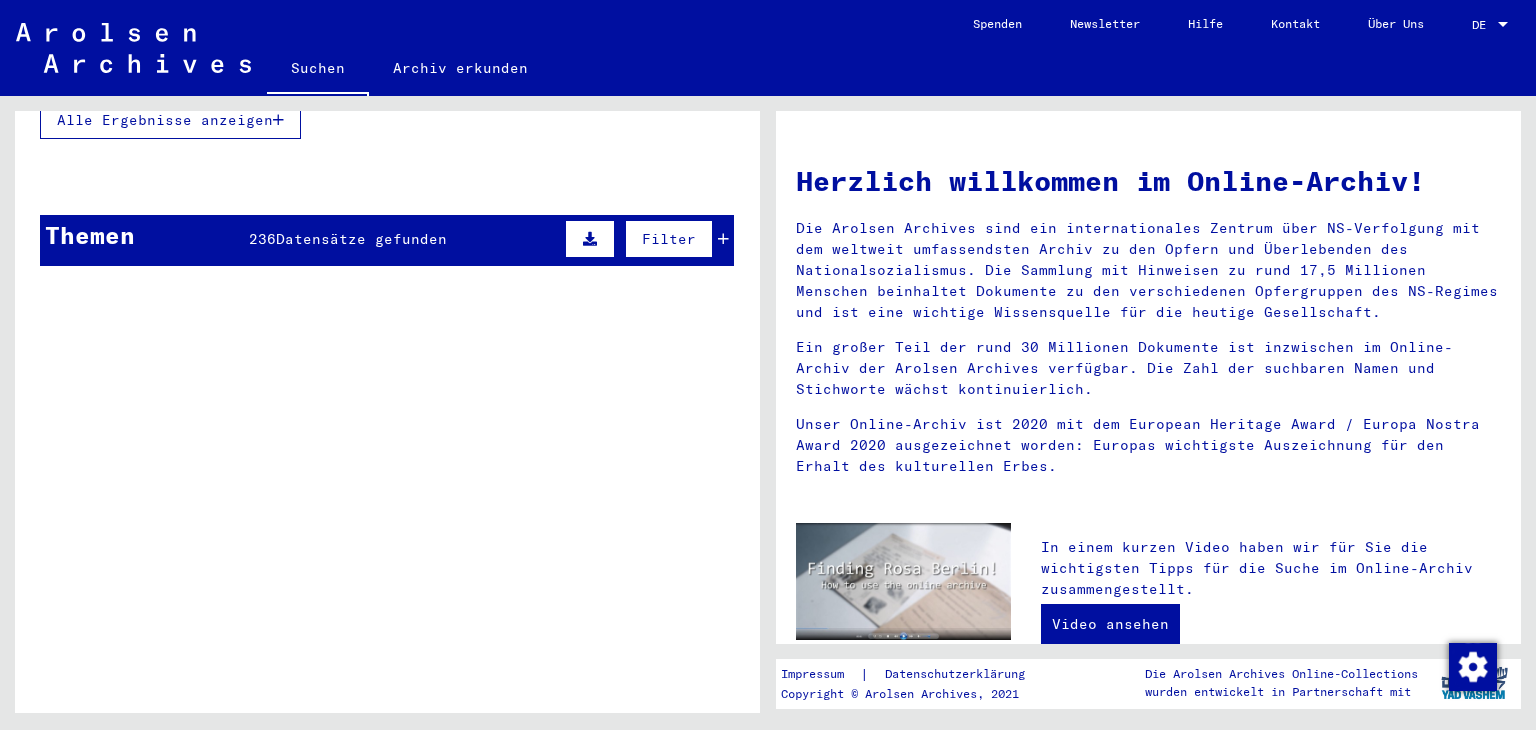 click on "Filter" at bounding box center [669, 239] 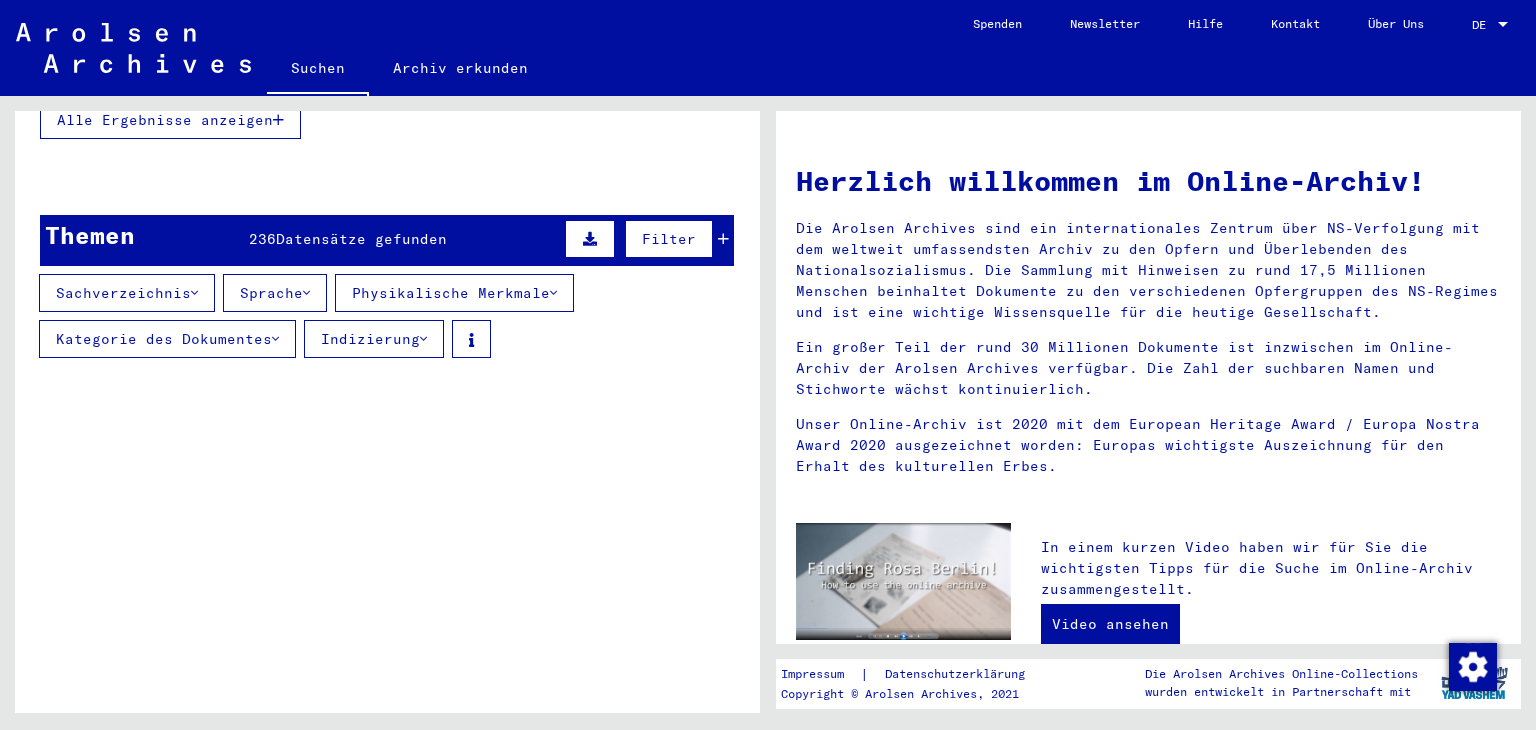 click on "Filter" at bounding box center (669, 239) 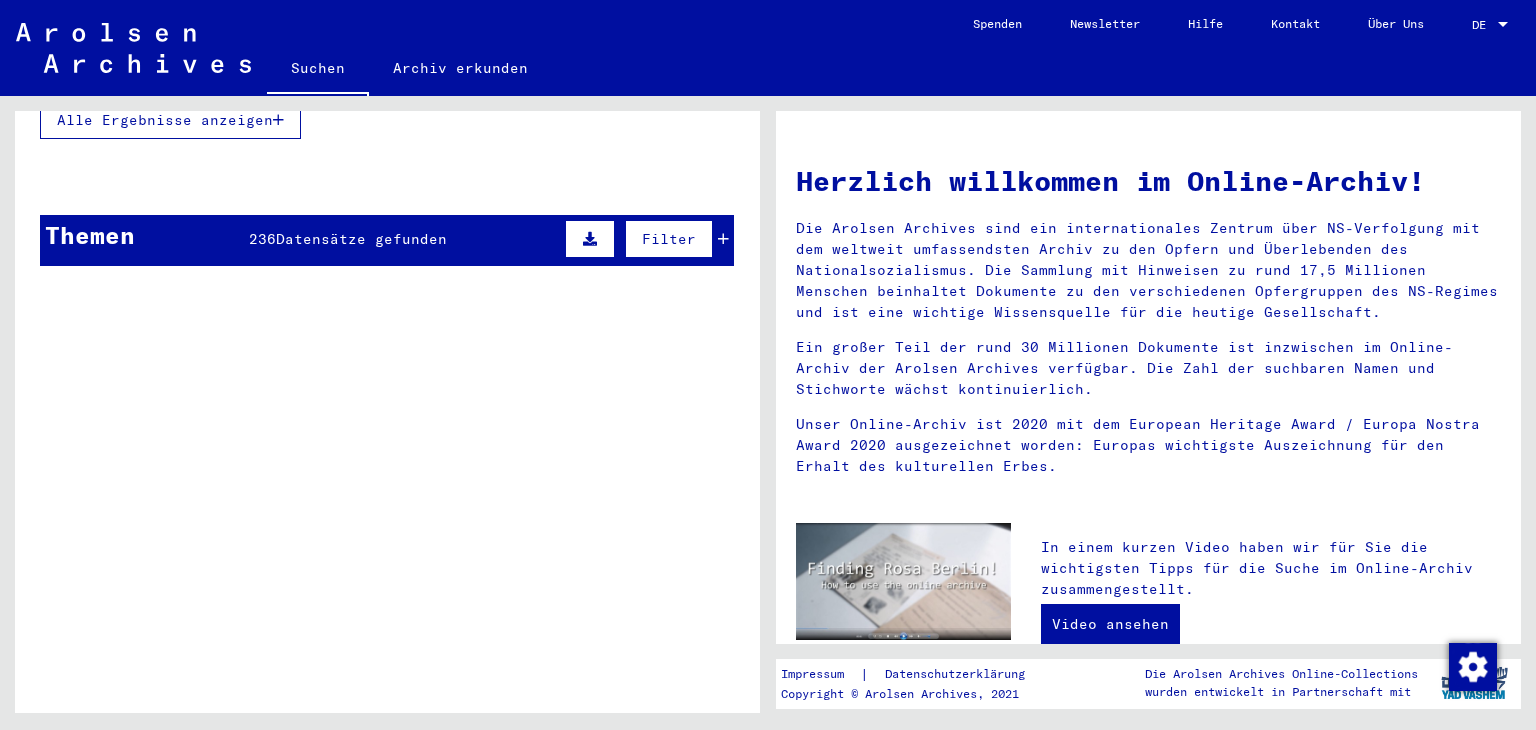 click on "Filter" at bounding box center (669, 239) 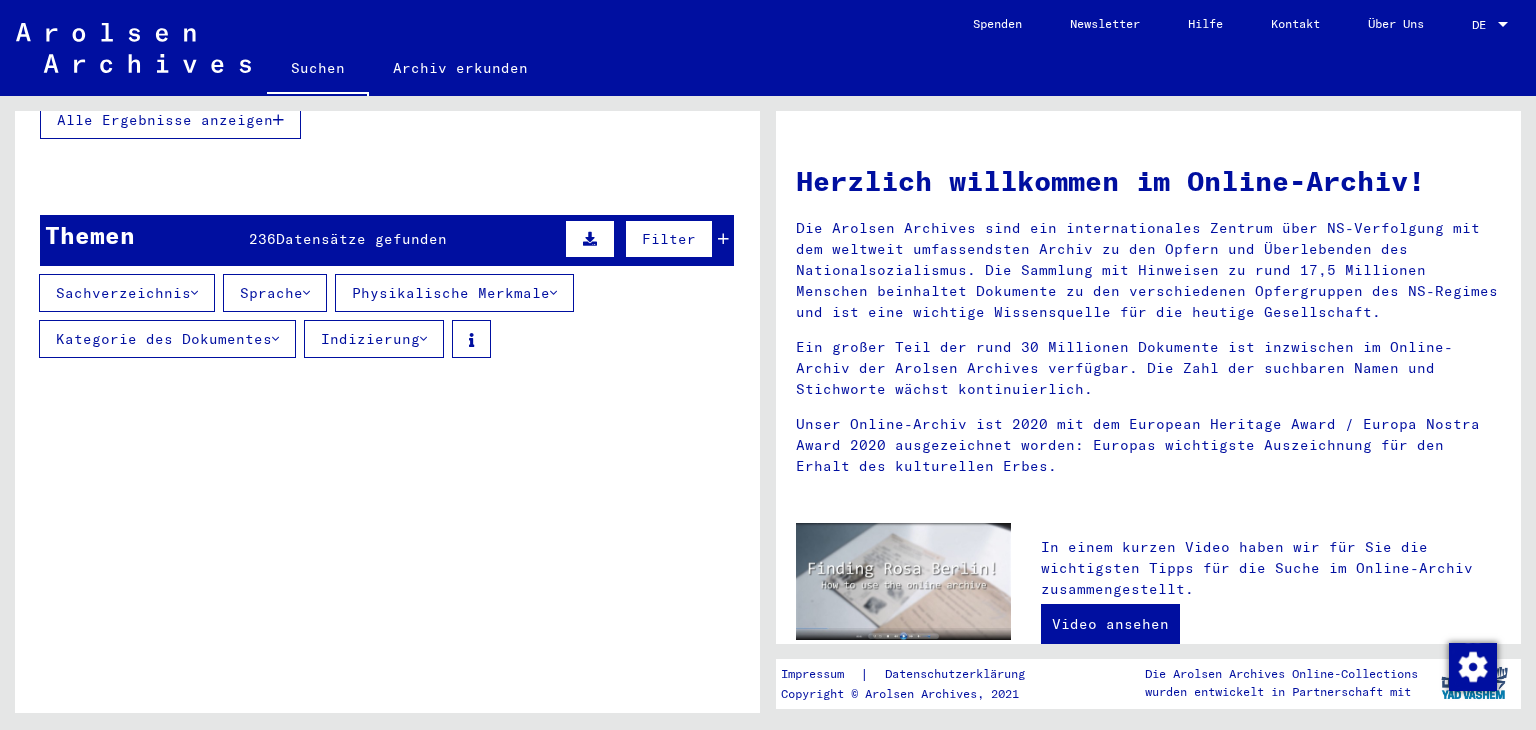 click on "Physikalische Merkmale" at bounding box center [454, 293] 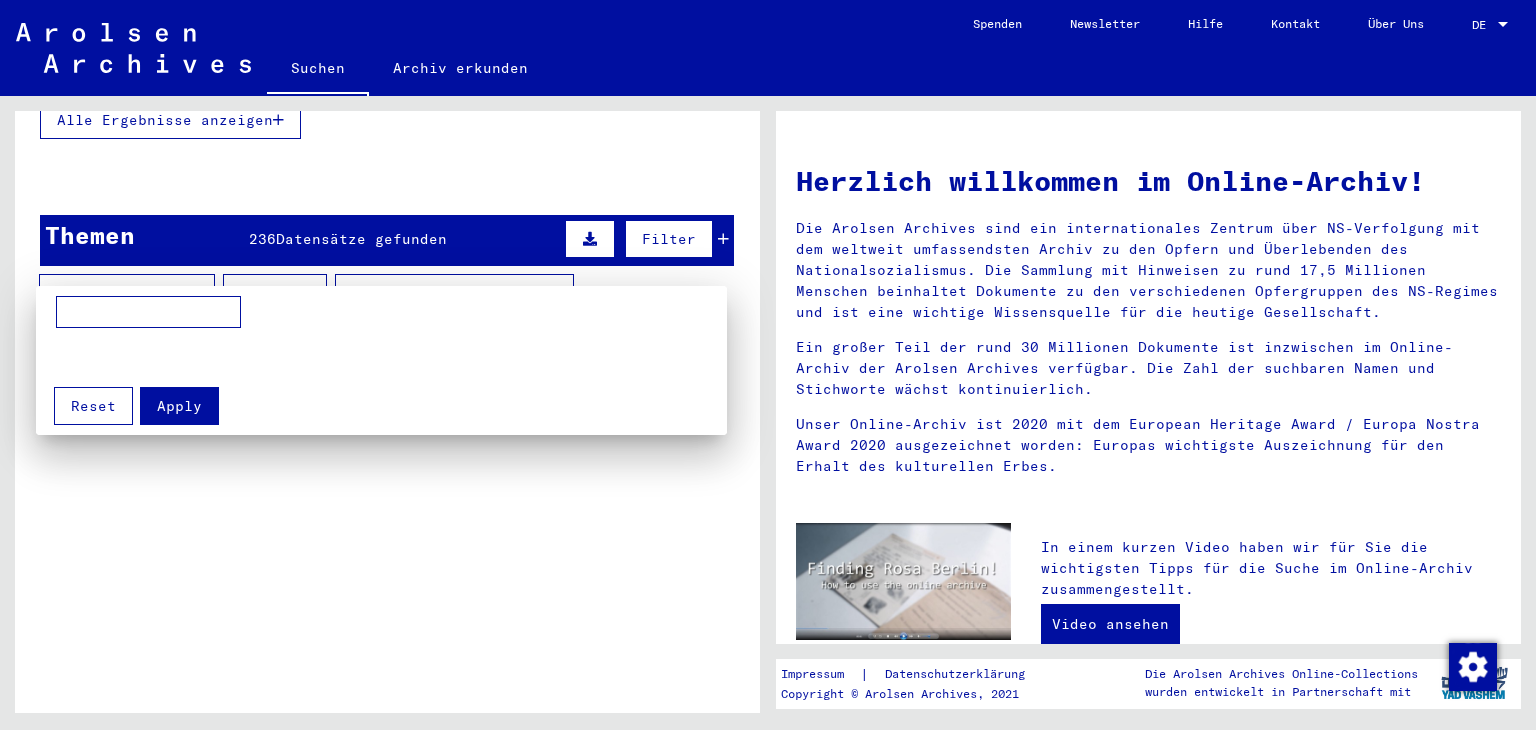 click at bounding box center (768, 365) 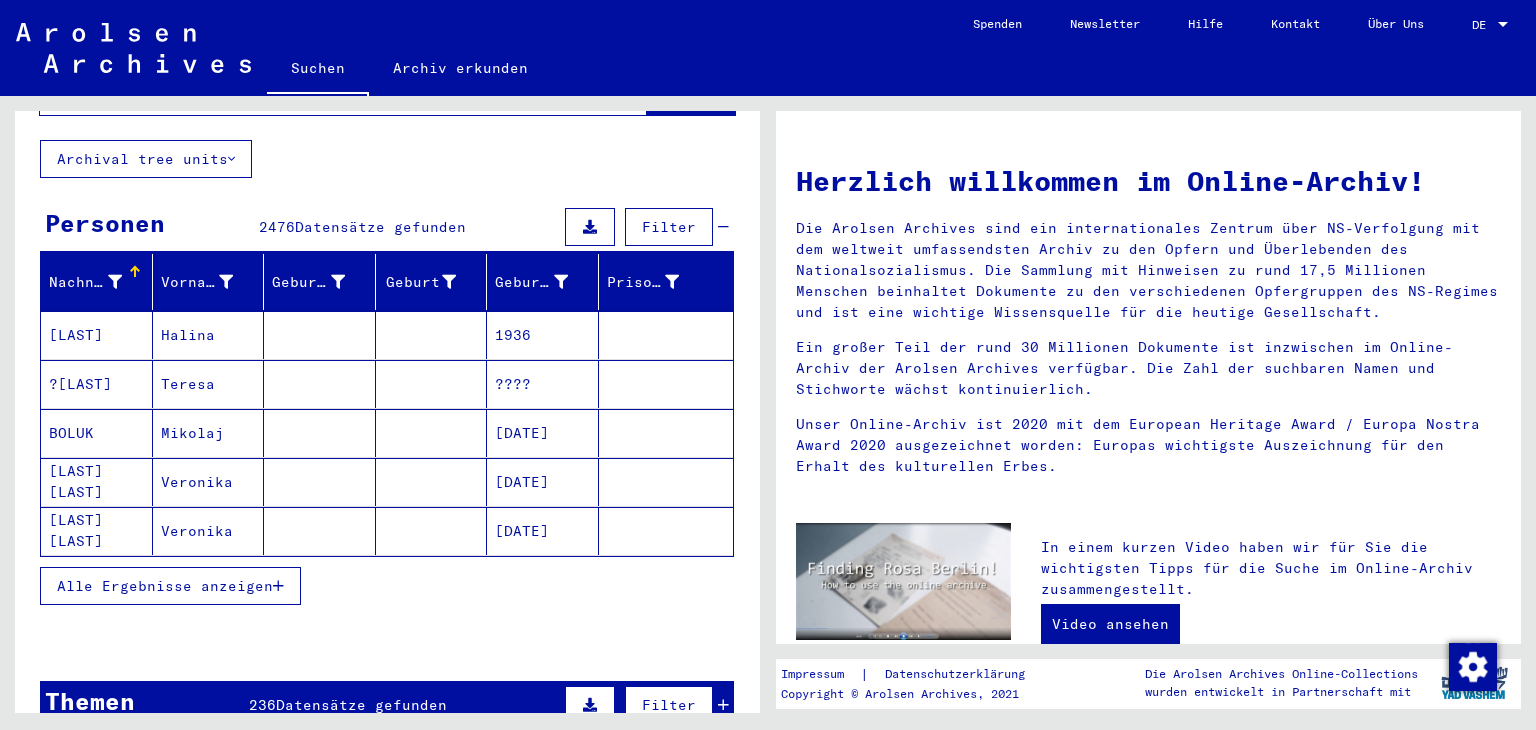 scroll, scrollTop: 78, scrollLeft: 0, axis: vertical 